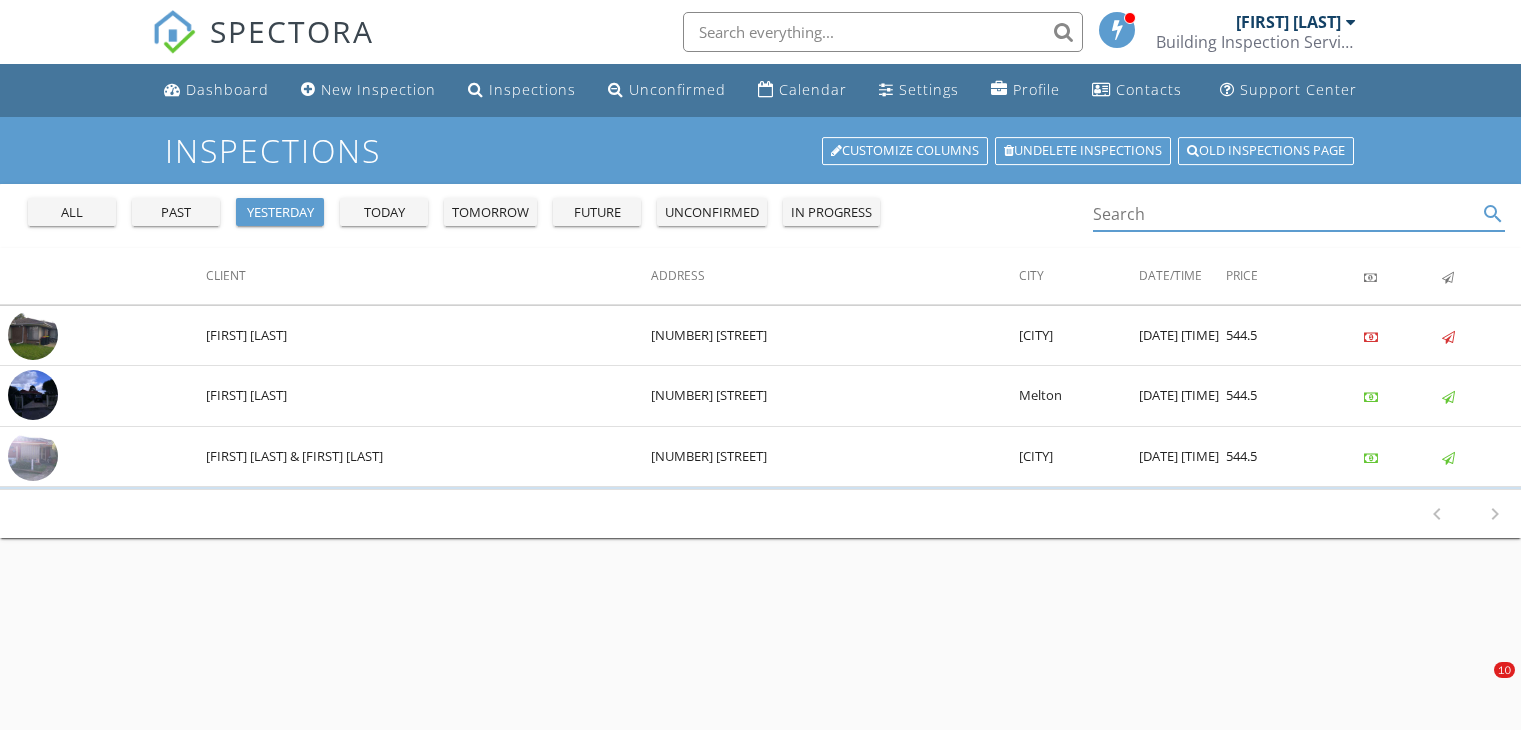 scroll, scrollTop: 0, scrollLeft: 0, axis: both 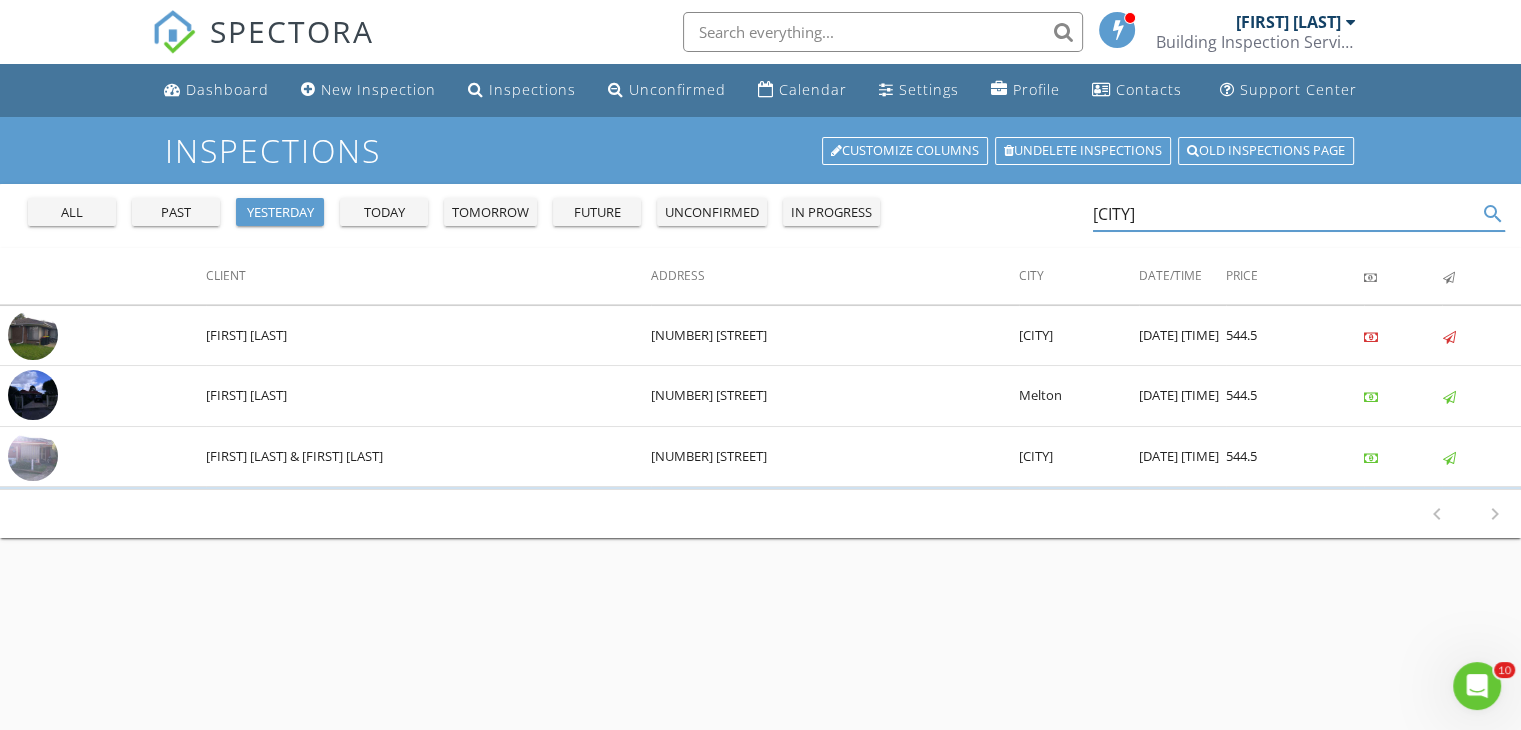 type on "[CITY]" 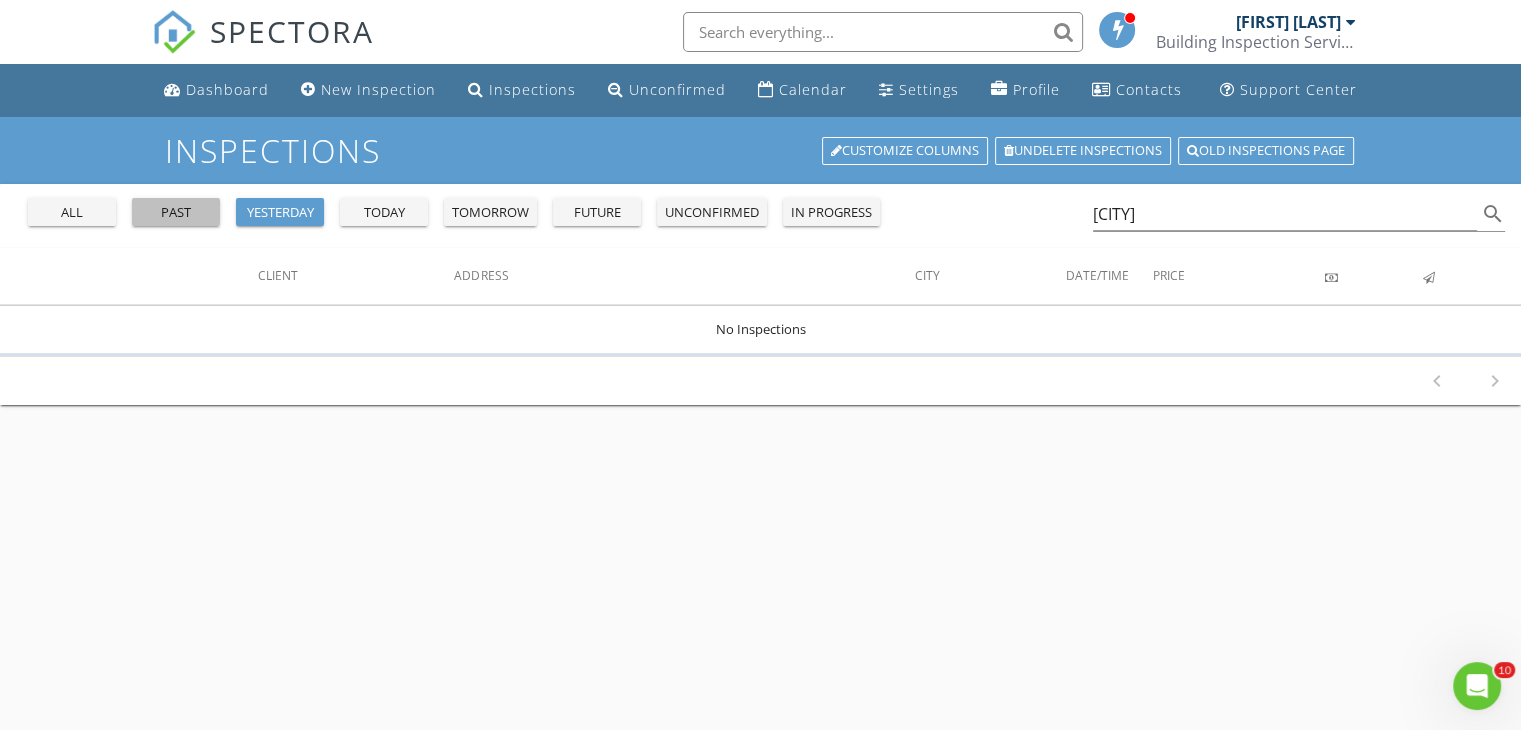 click on "past" at bounding box center (176, 213) 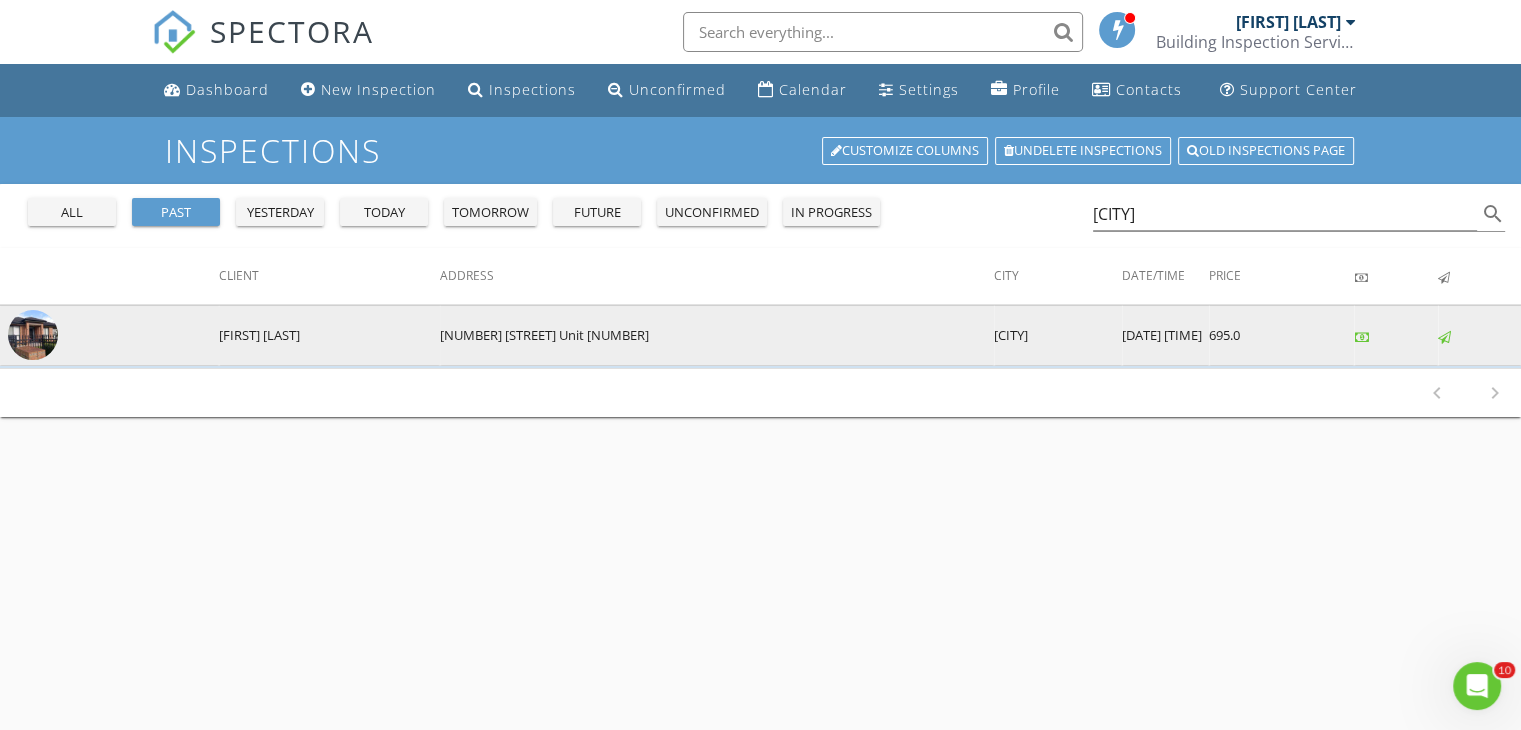click at bounding box center [33, 335] 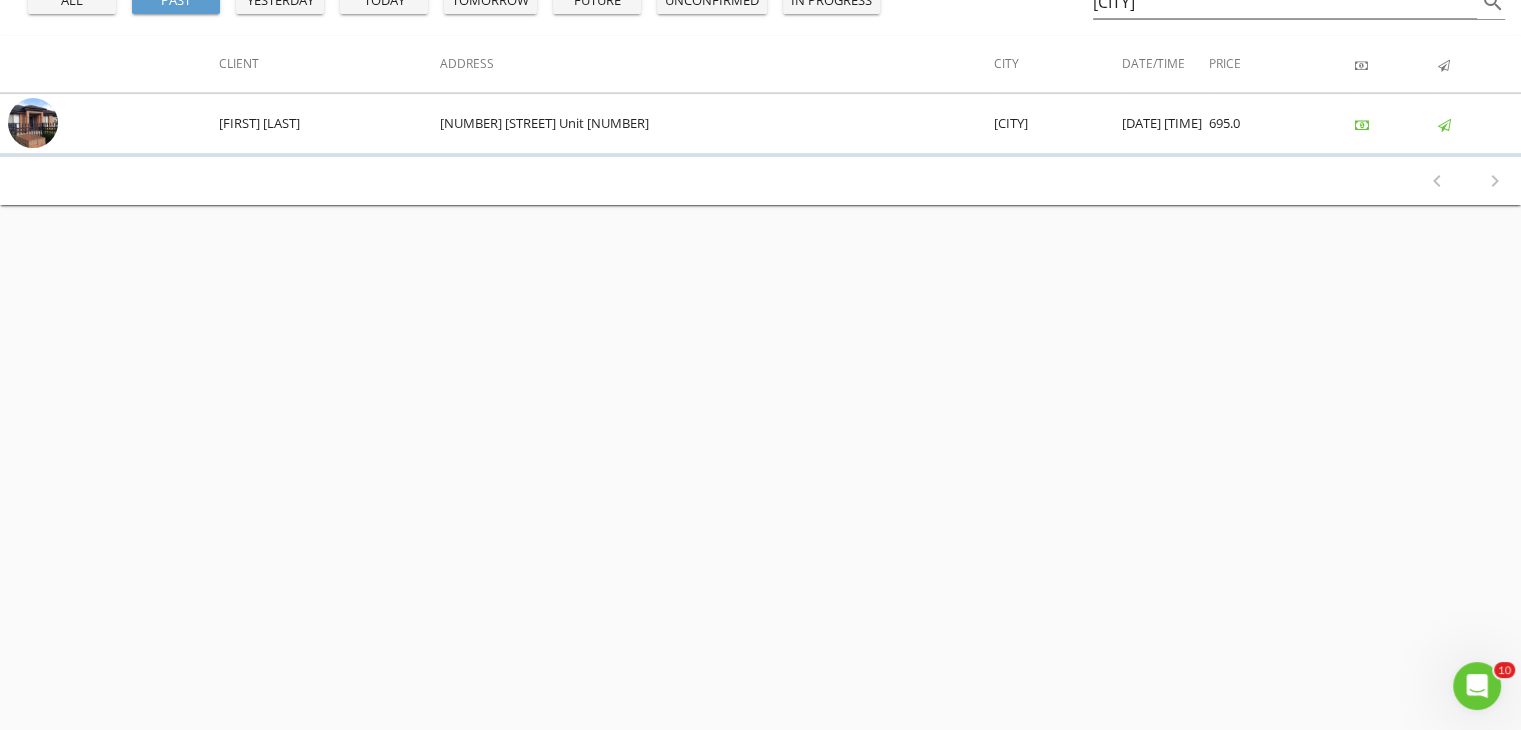 scroll, scrollTop: 216, scrollLeft: 0, axis: vertical 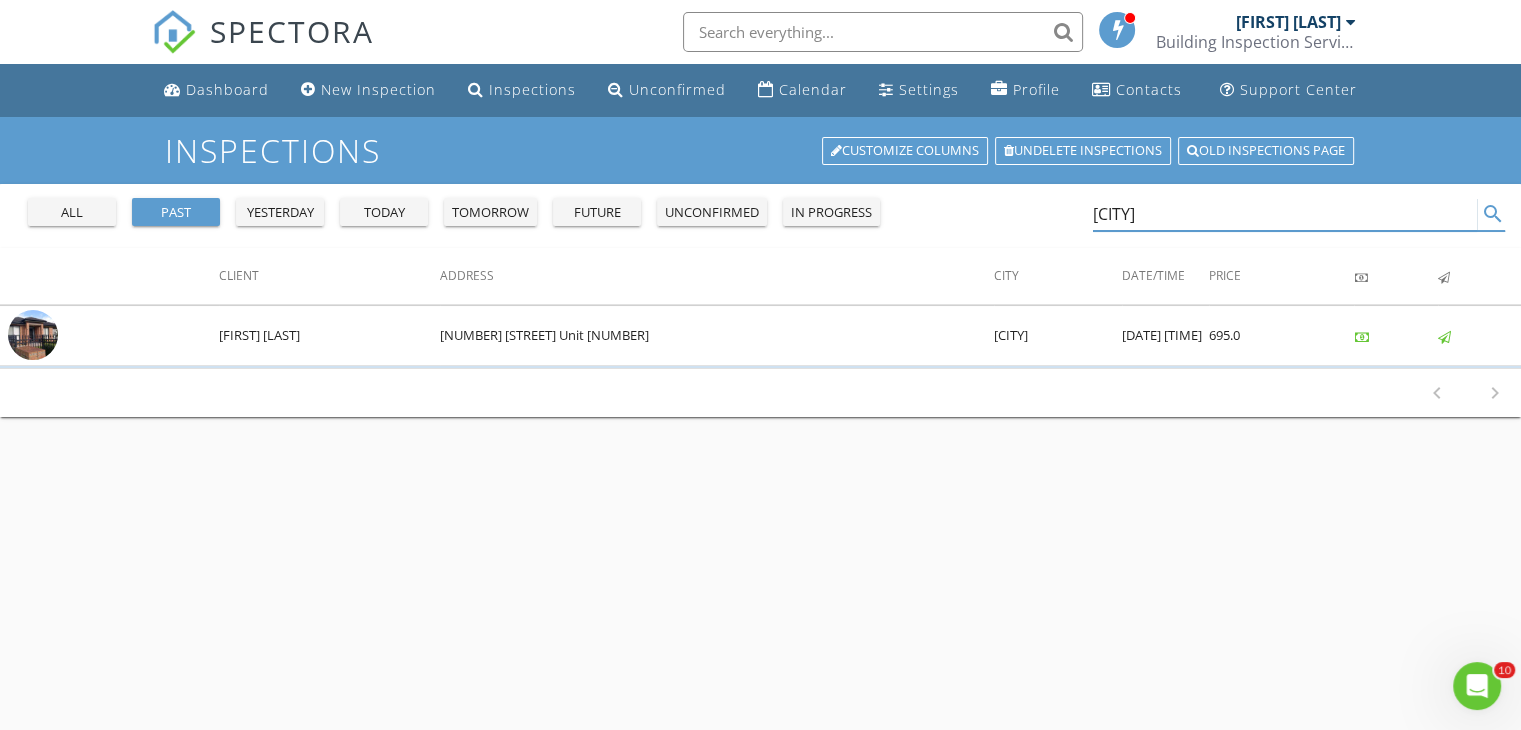 drag, startPoint x: 1217, startPoint y: 219, endPoint x: 1016, endPoint y: 205, distance: 201.48697 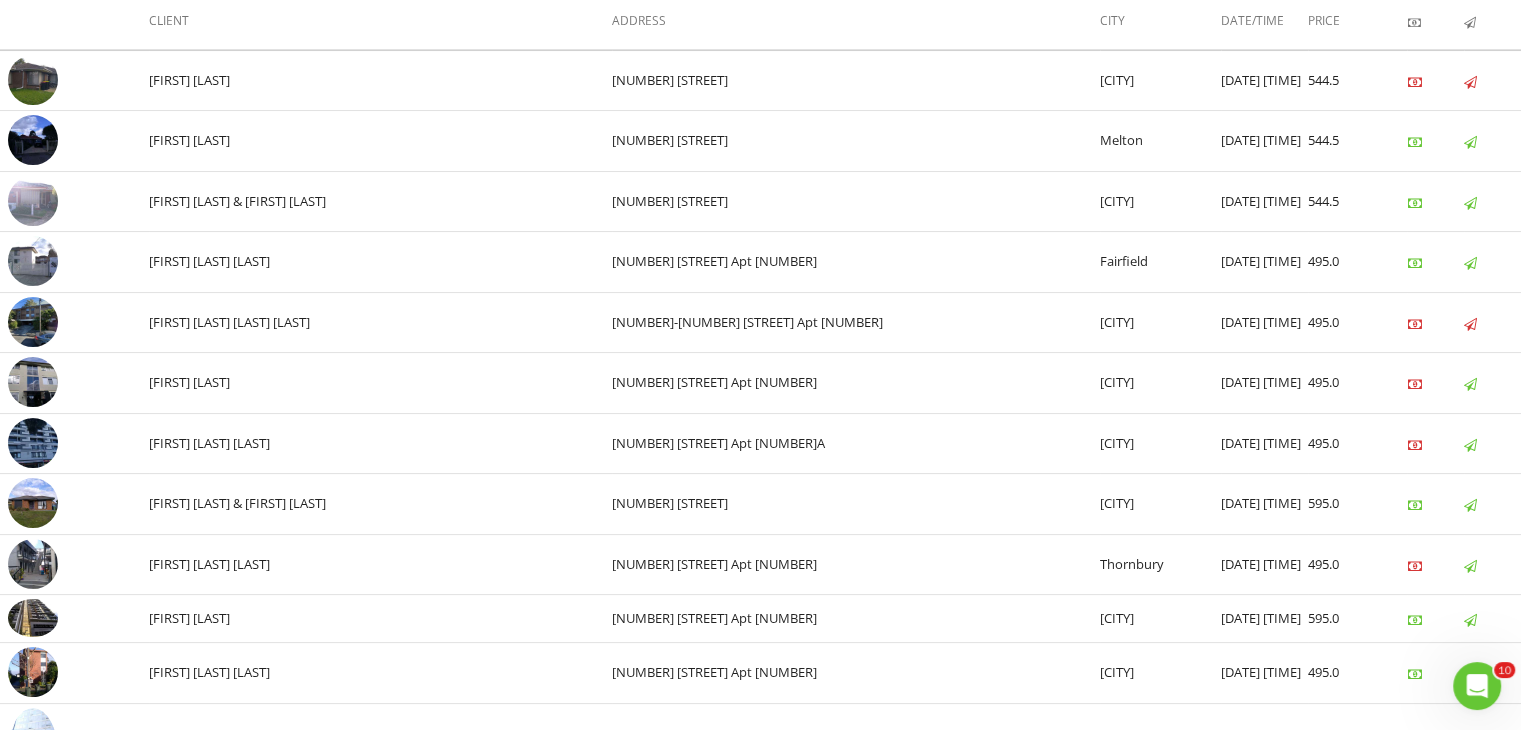 scroll, scrollTop: 260, scrollLeft: 0, axis: vertical 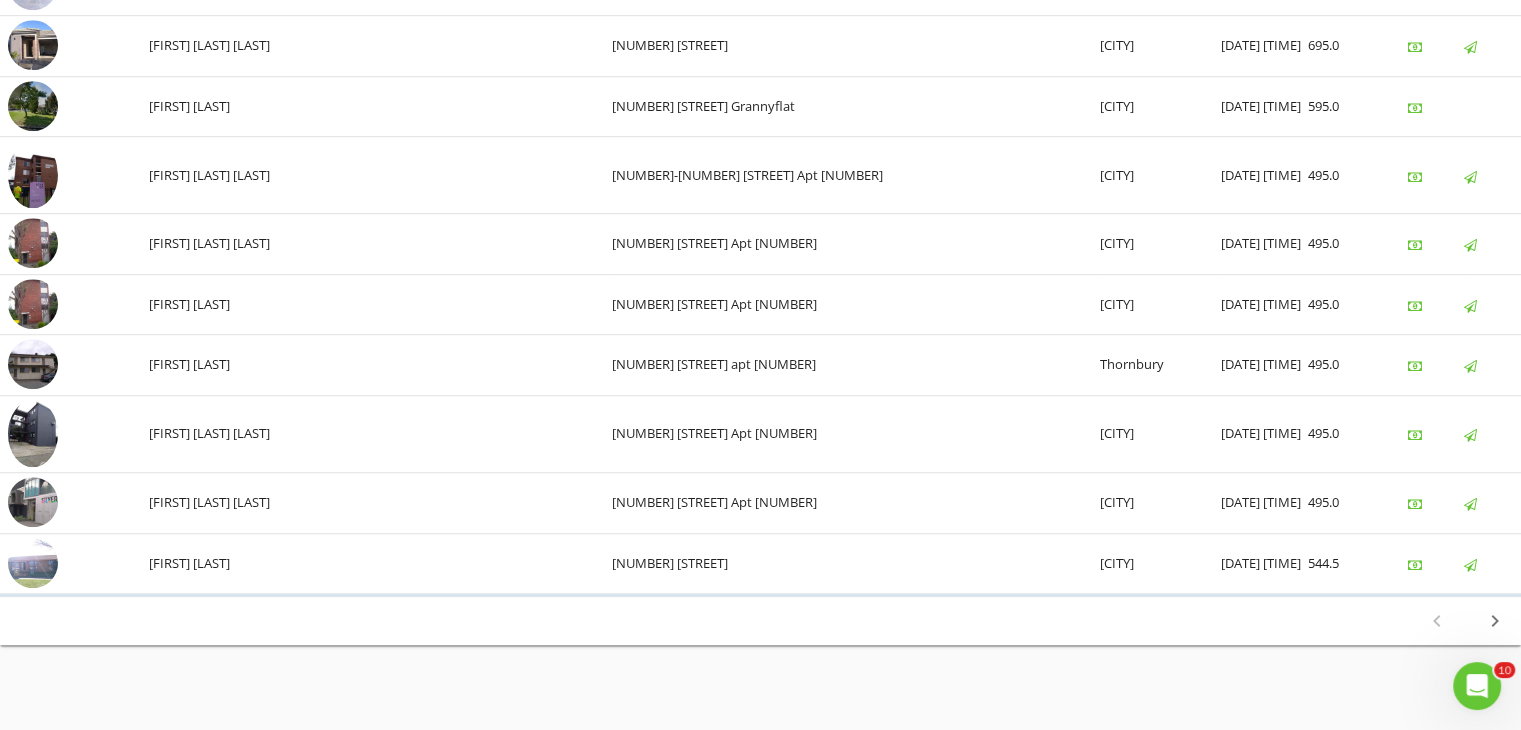 type 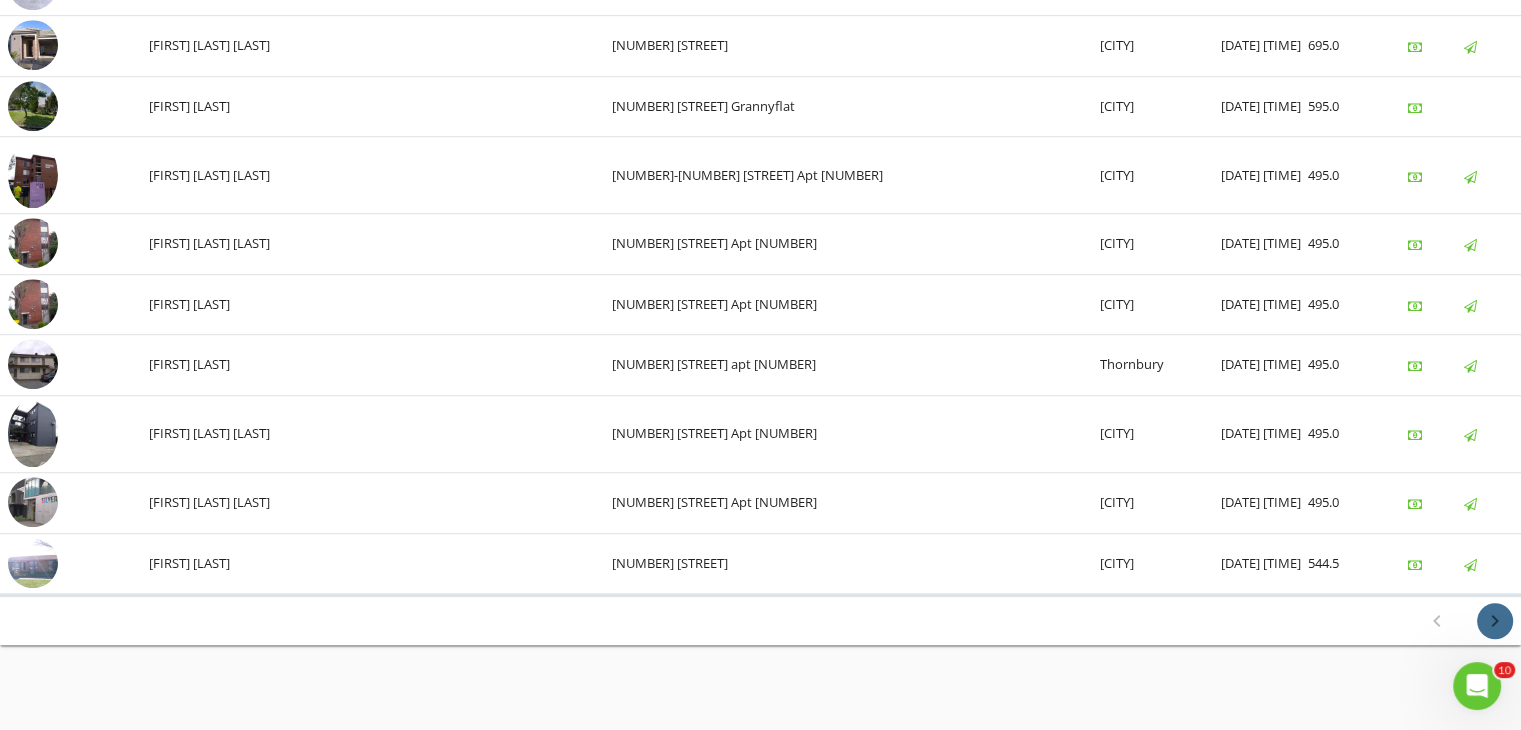 click on "chevron_right" at bounding box center (1495, 621) 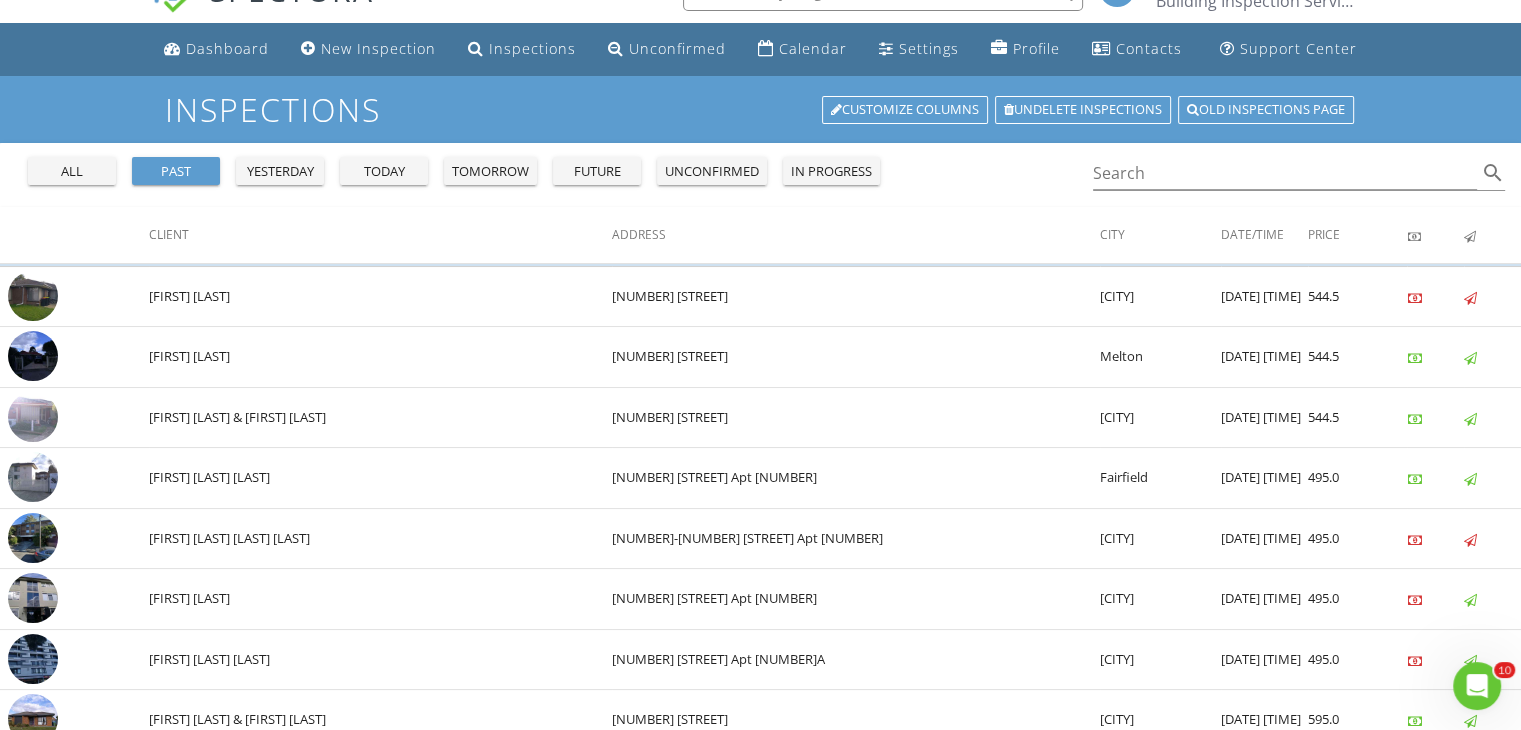 scroll, scrollTop: 0, scrollLeft: 0, axis: both 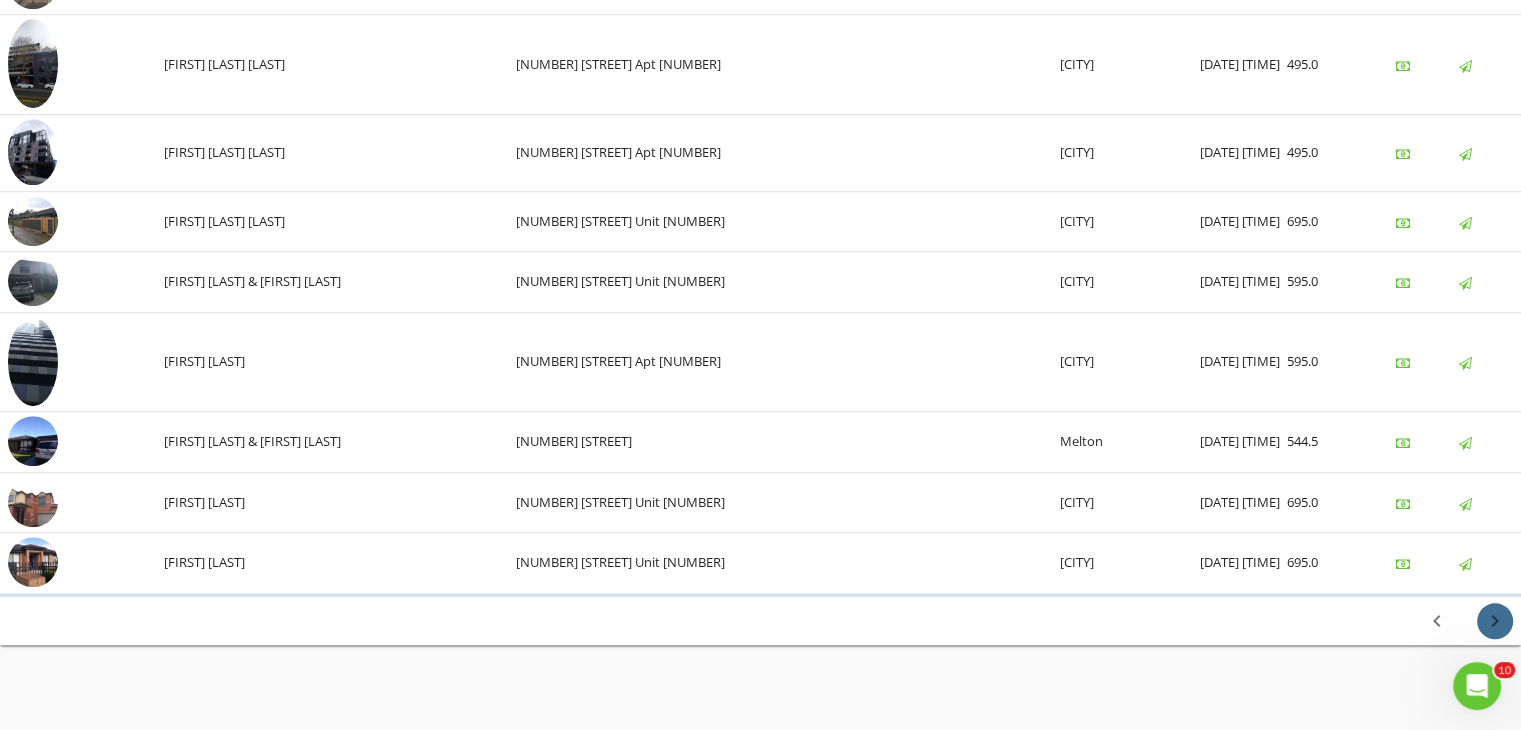 click on "chevron_right" at bounding box center (1495, 621) 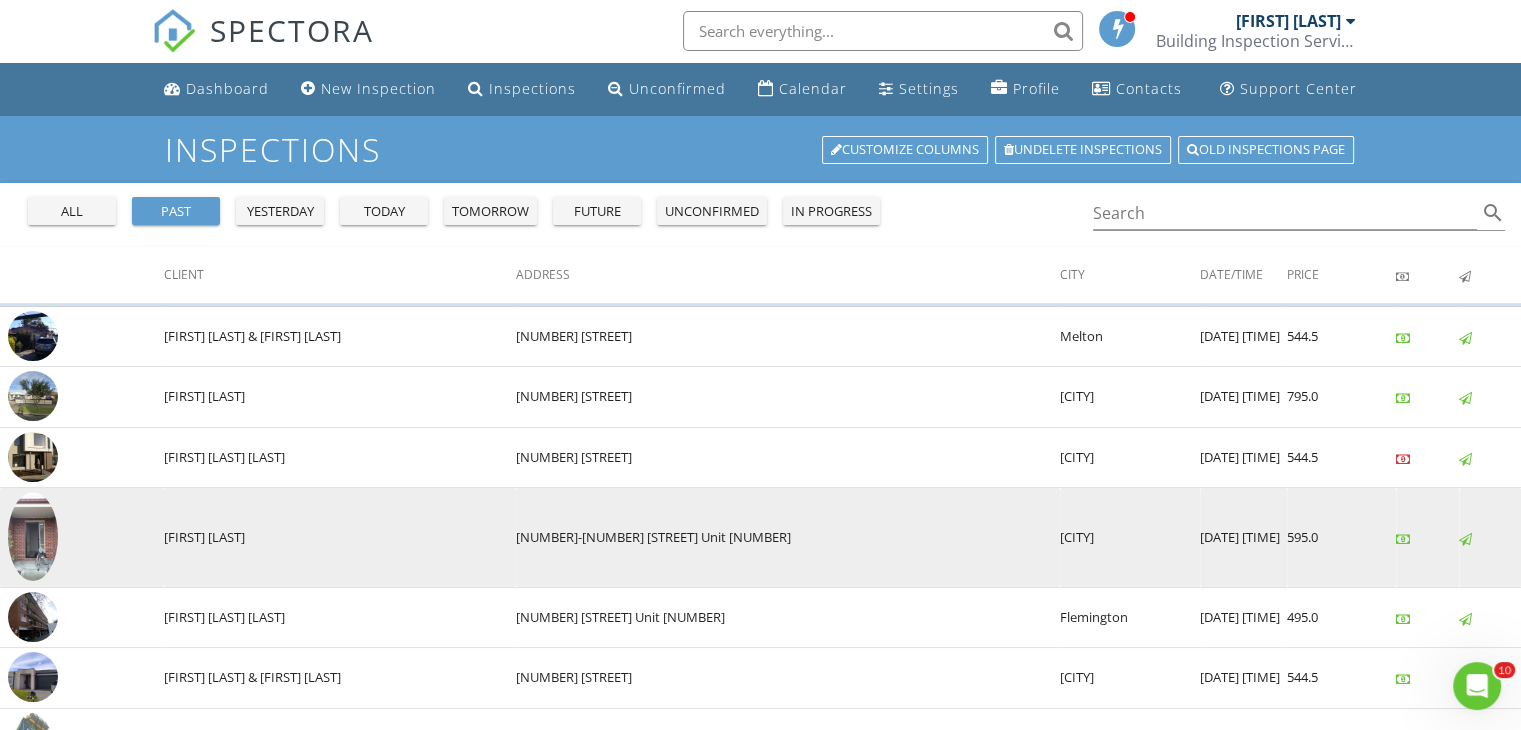 scroll, scrollTop: 0, scrollLeft: 0, axis: both 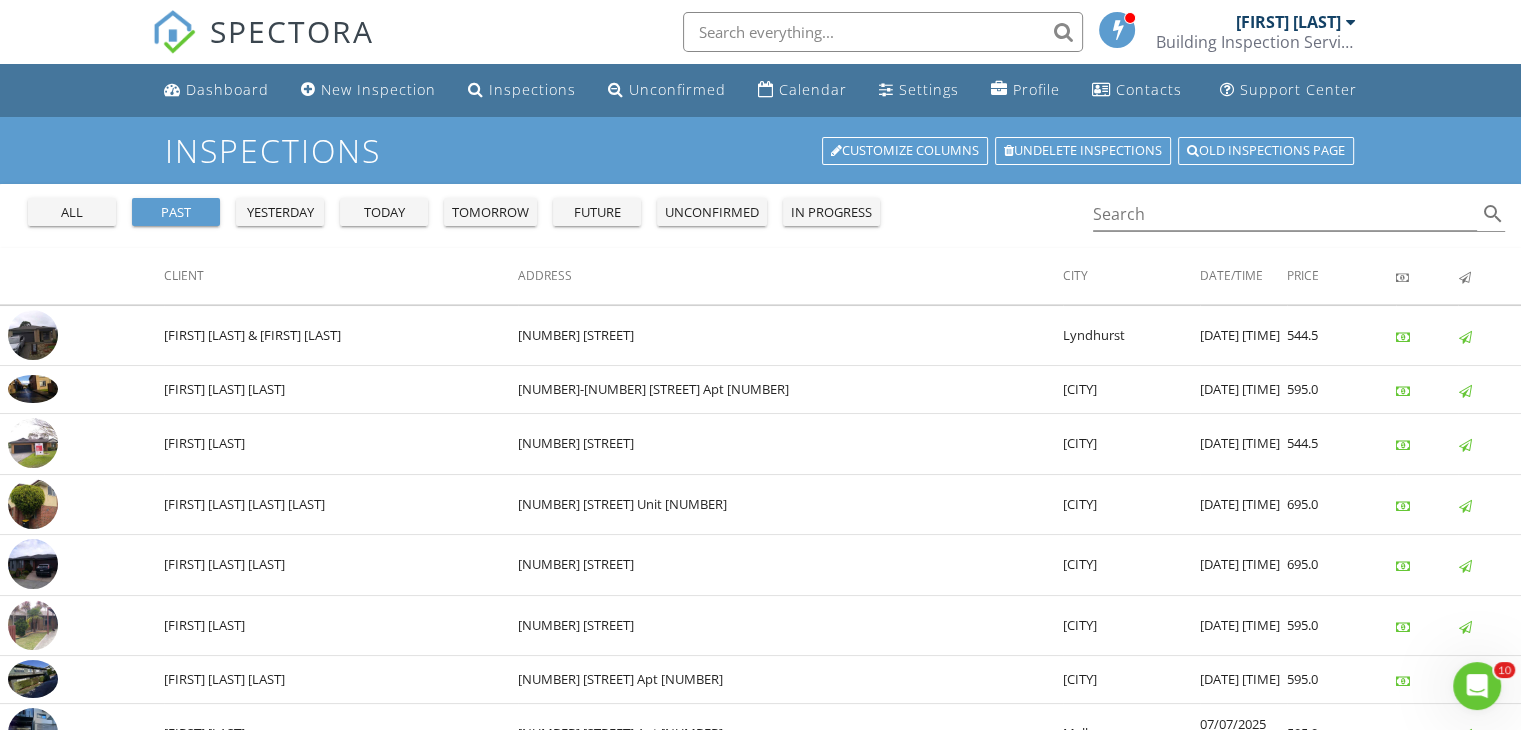 click on "tomorrow" at bounding box center (490, 213) 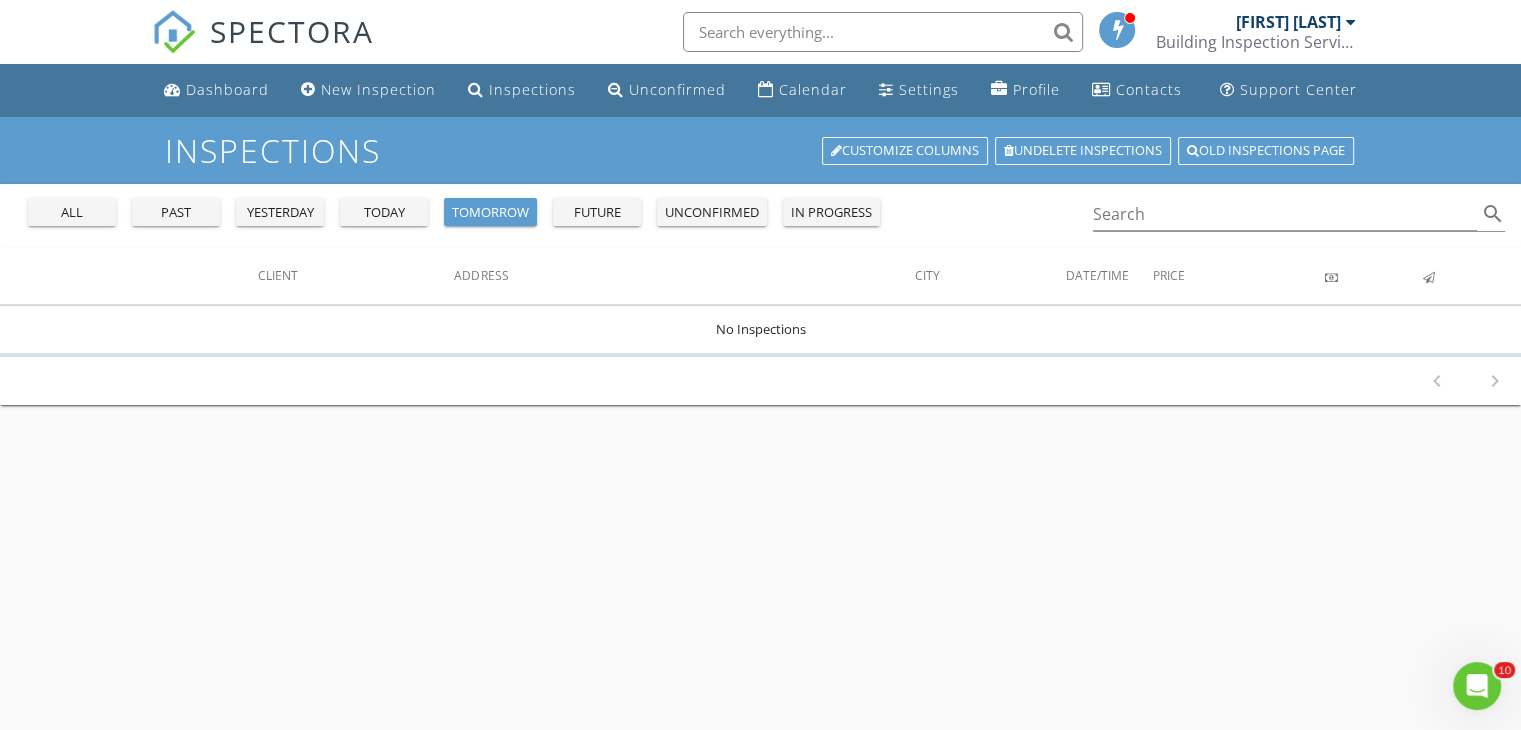 click on "past" at bounding box center (176, 213) 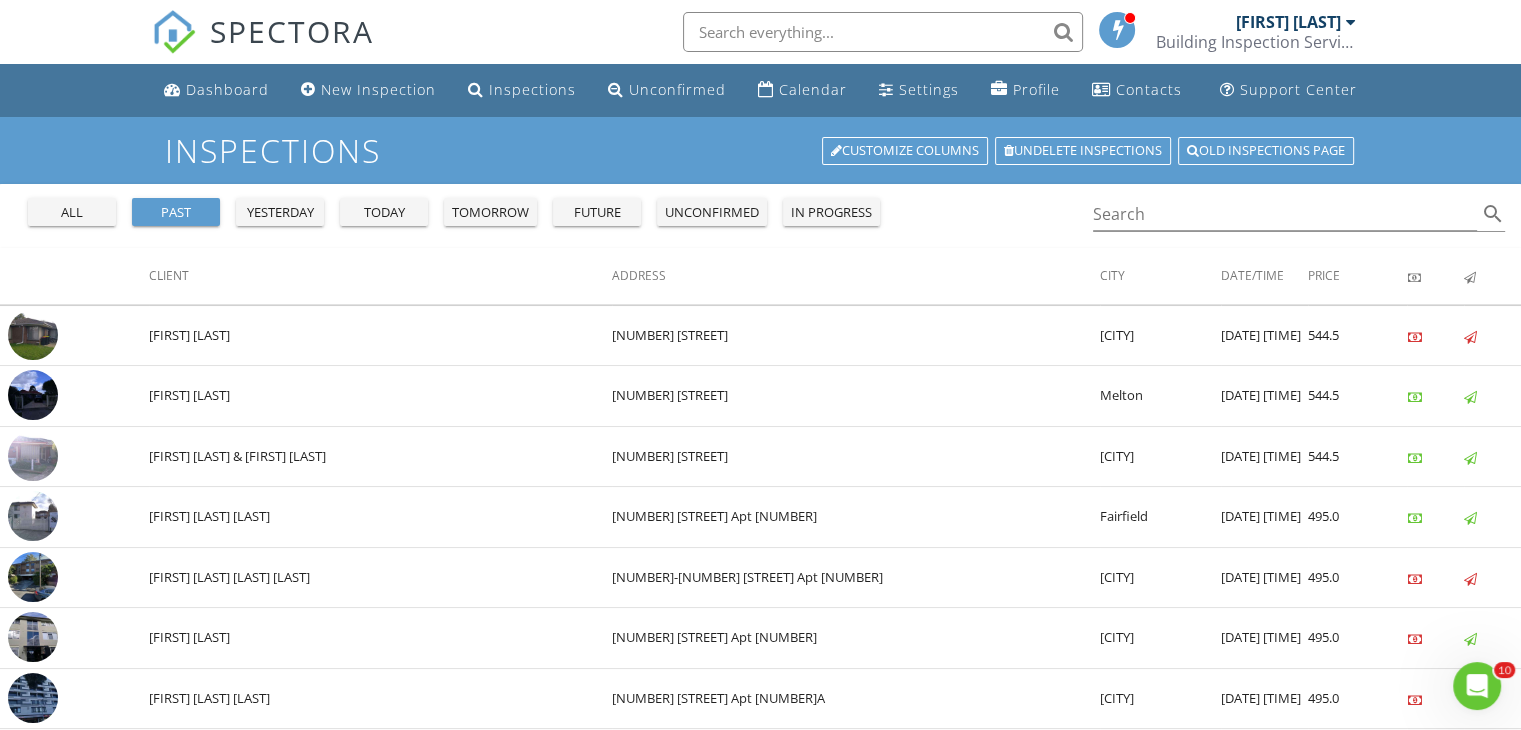 click on "all
past
yesterday
today
tomorrow
future
unconfirmed
in progress
Search search" at bounding box center [760, 216] 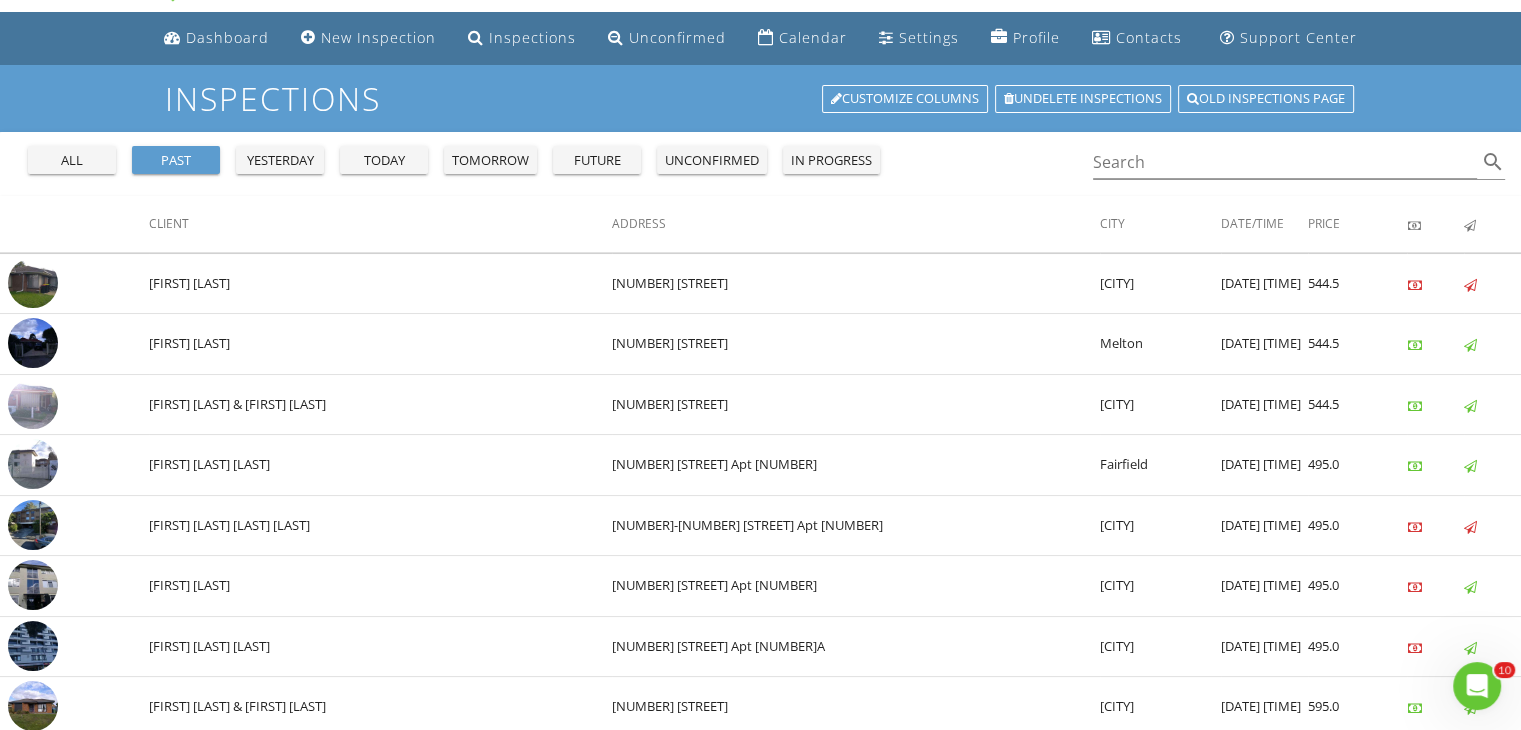 scroll, scrollTop: 0, scrollLeft: 0, axis: both 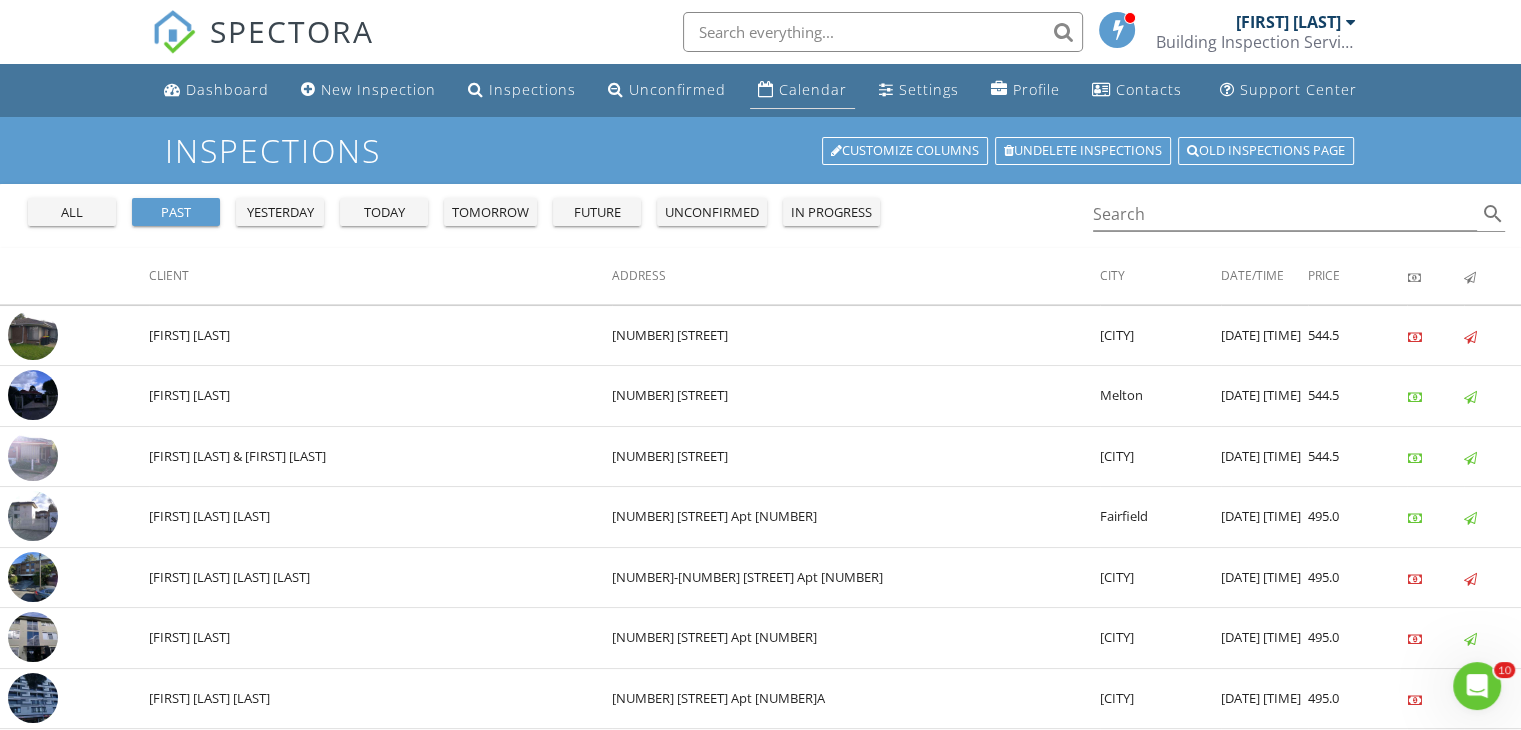 click on "Calendar" at bounding box center (813, 89) 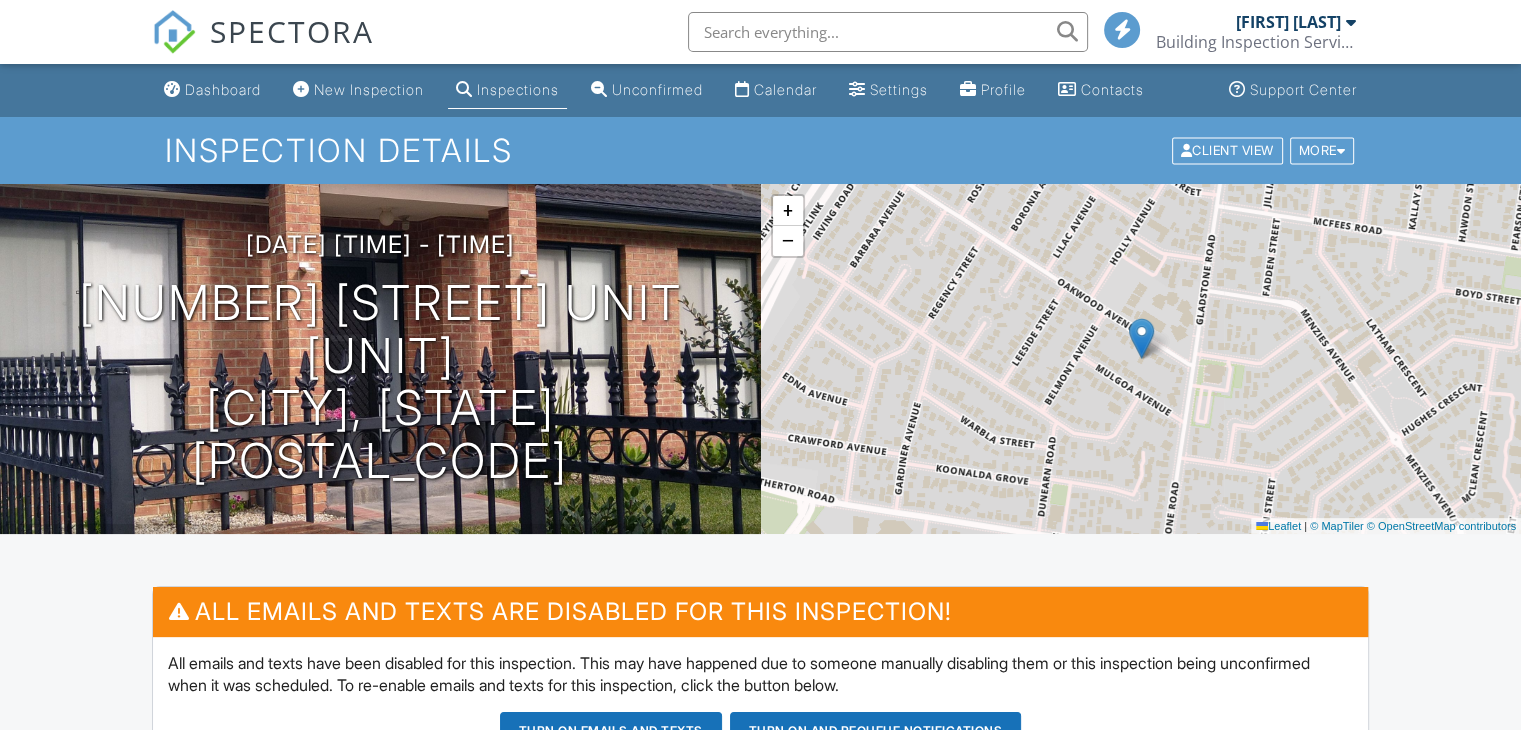 scroll, scrollTop: 500, scrollLeft: 0, axis: vertical 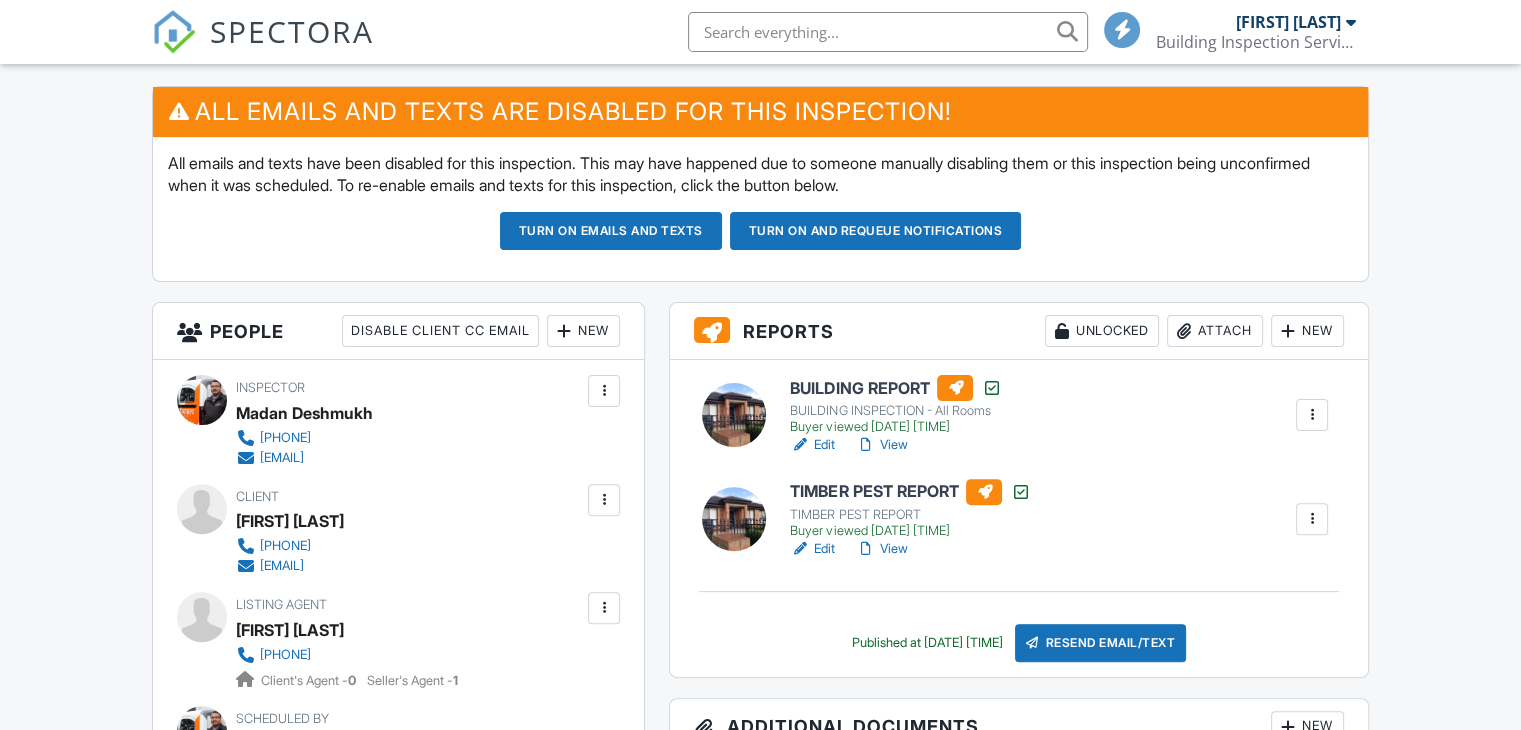 click on "View" at bounding box center (881, 445) 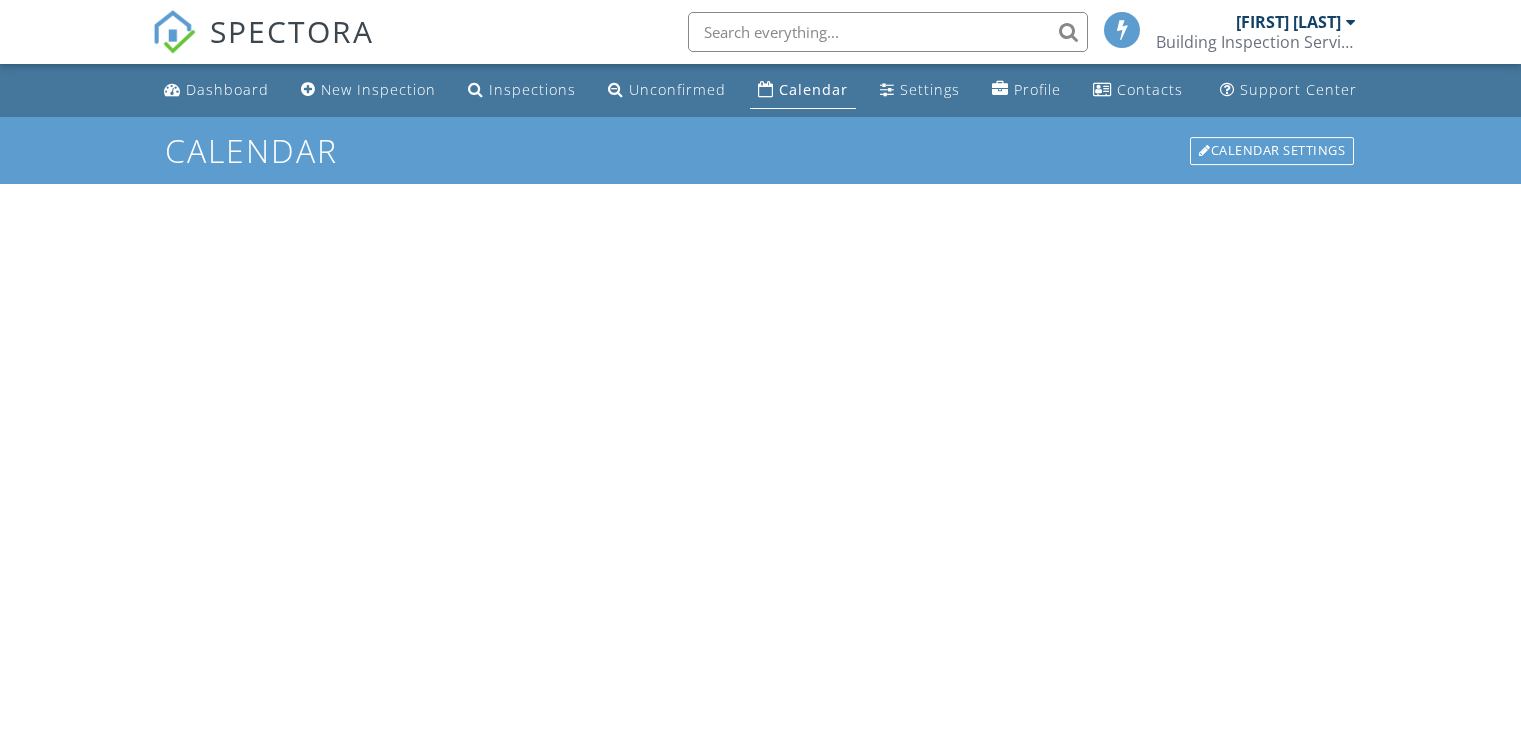 scroll, scrollTop: 0, scrollLeft: 0, axis: both 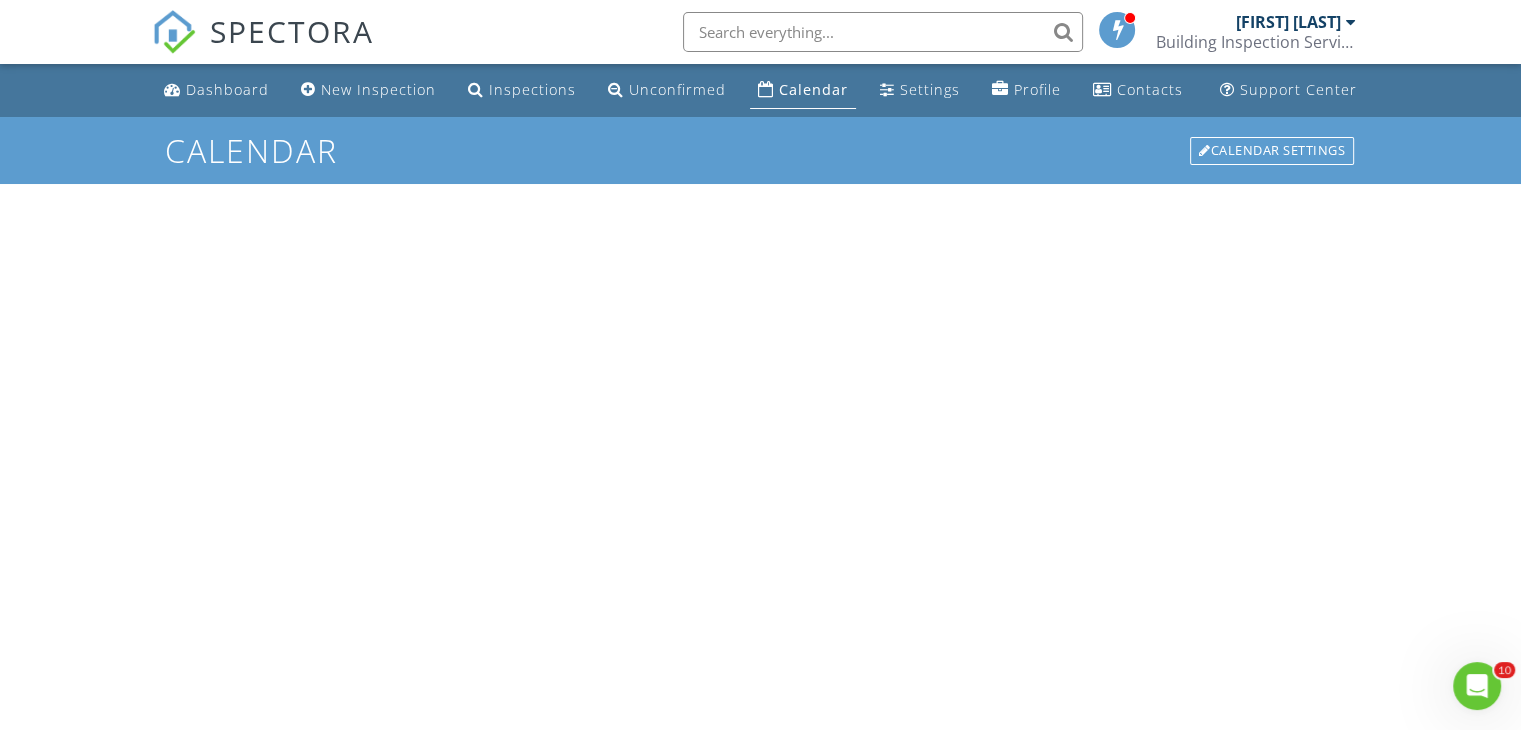 click on "Calendar" at bounding box center (813, 89) 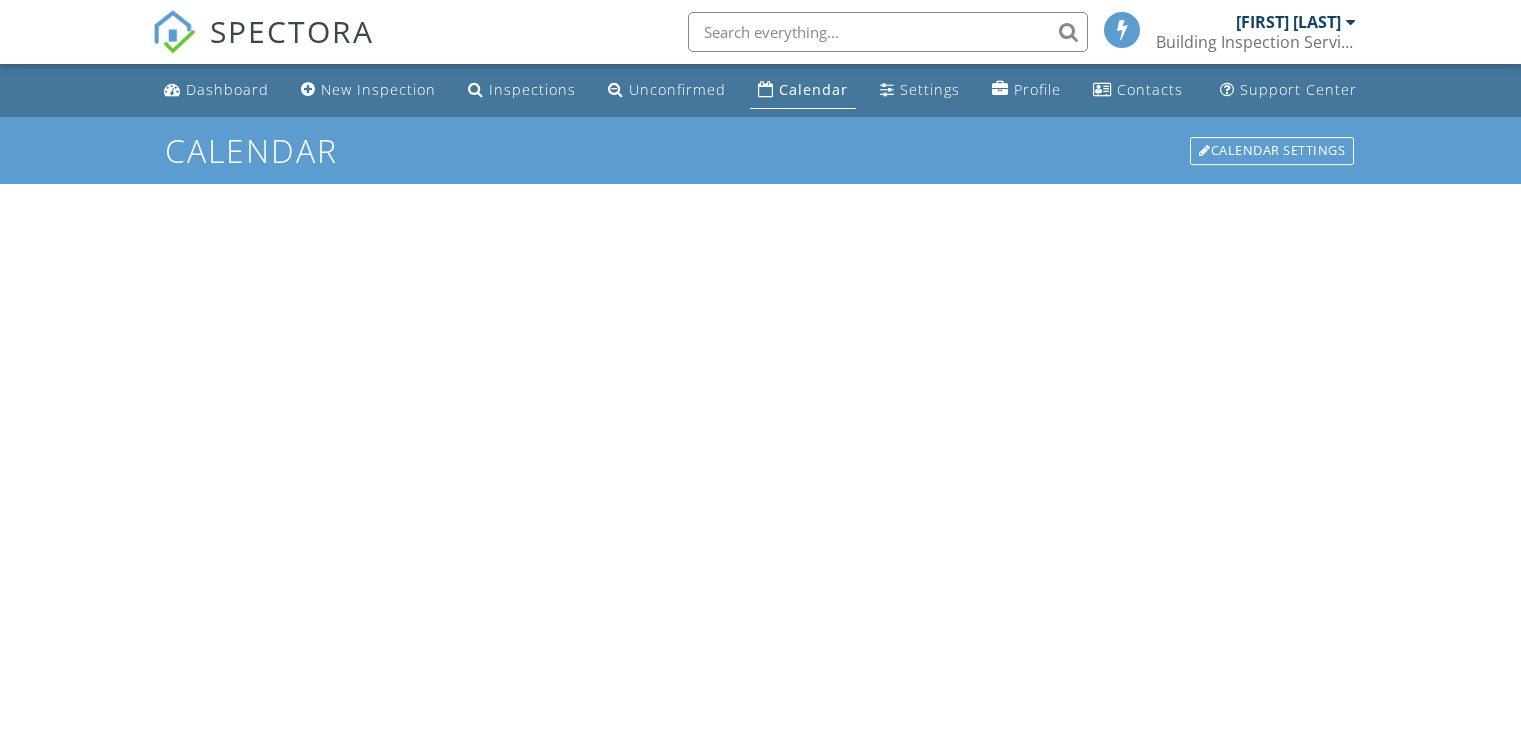 scroll, scrollTop: 0, scrollLeft: 0, axis: both 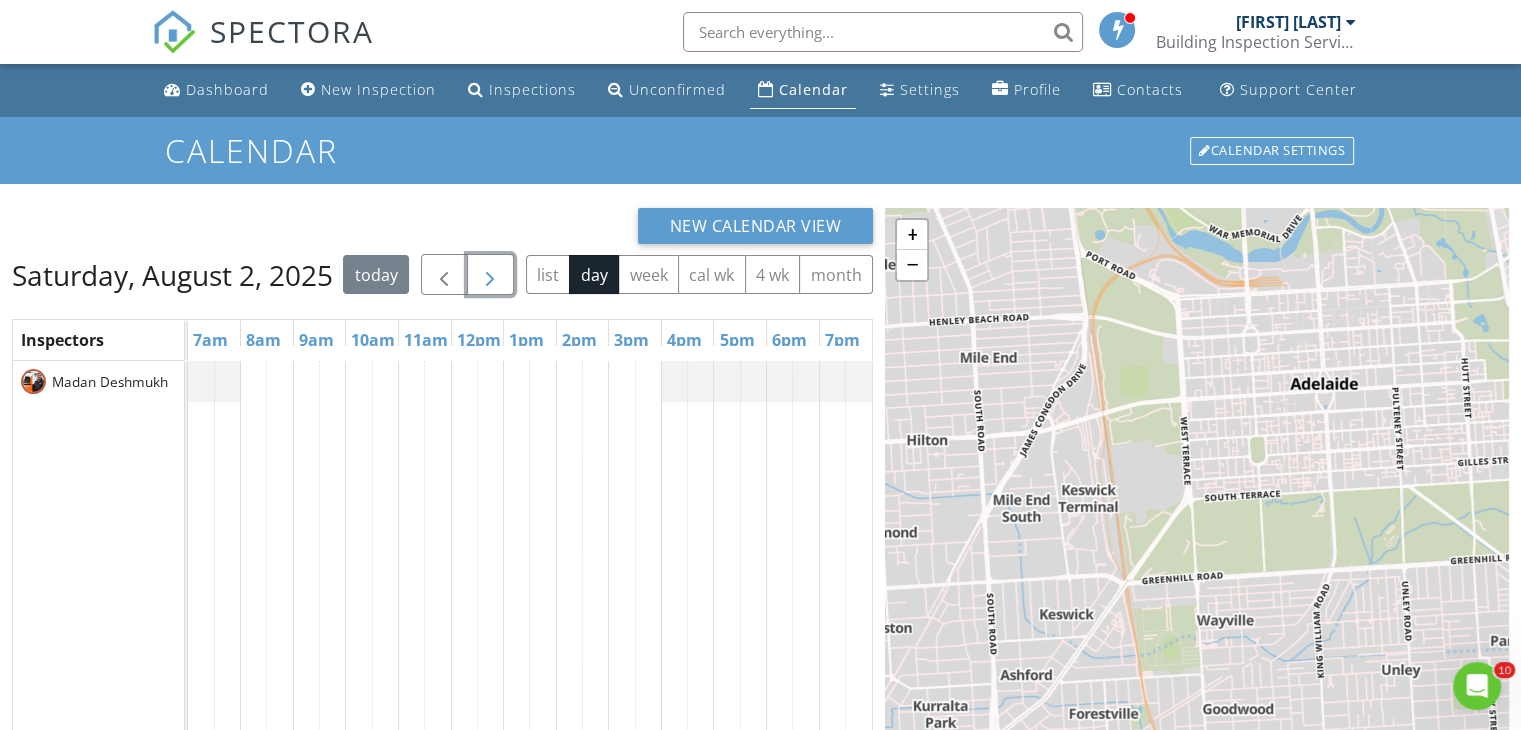 click at bounding box center [490, 275] 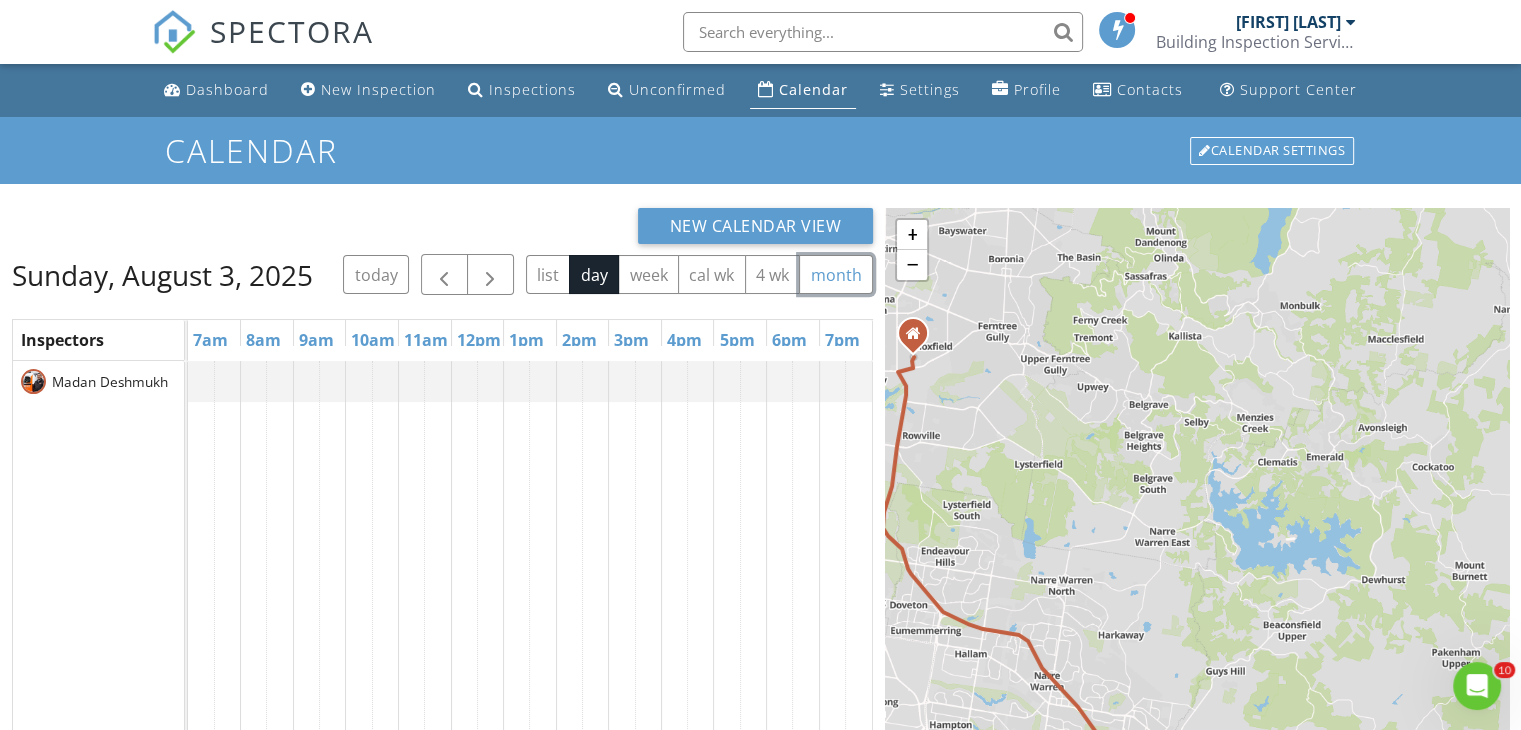click on "month" at bounding box center (836, 274) 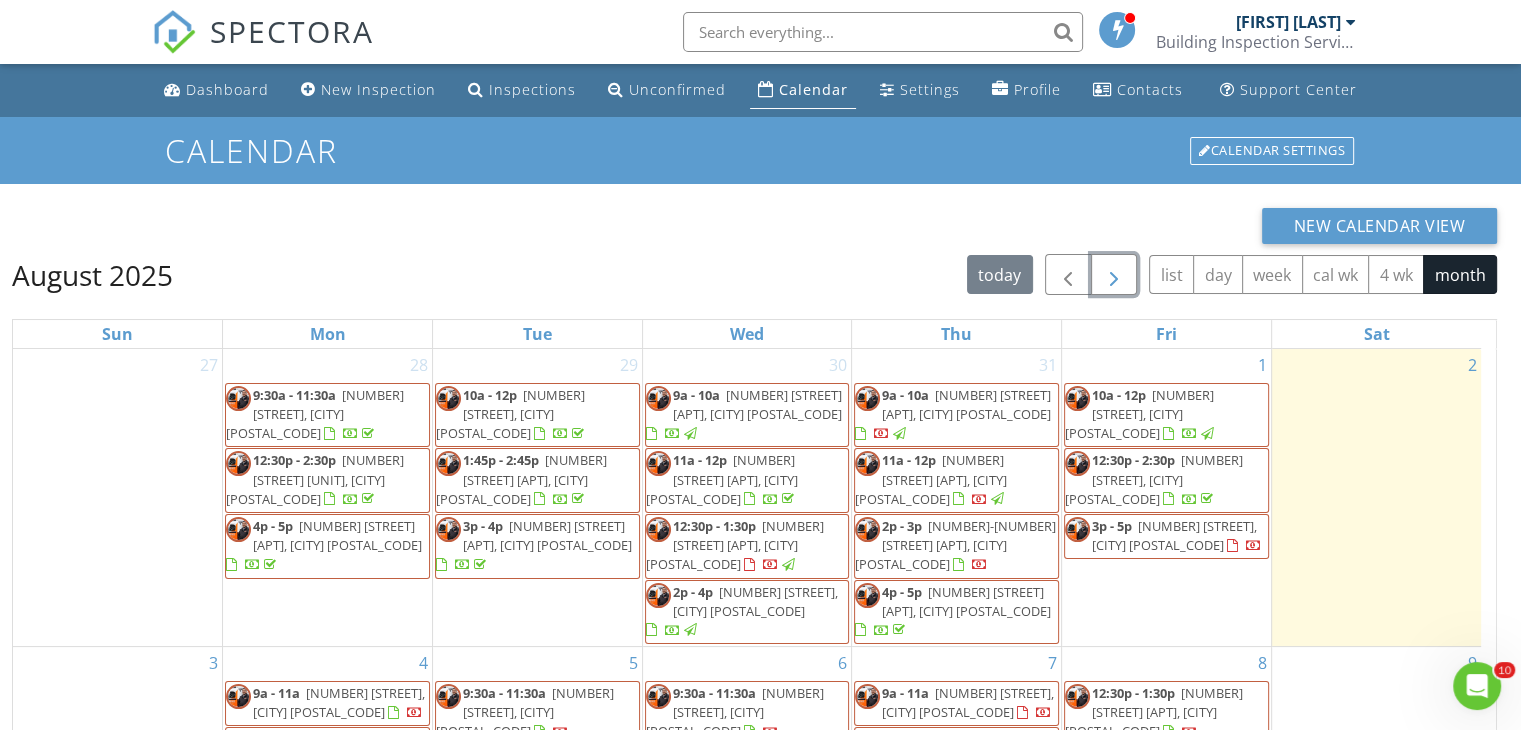 click at bounding box center (1114, 275) 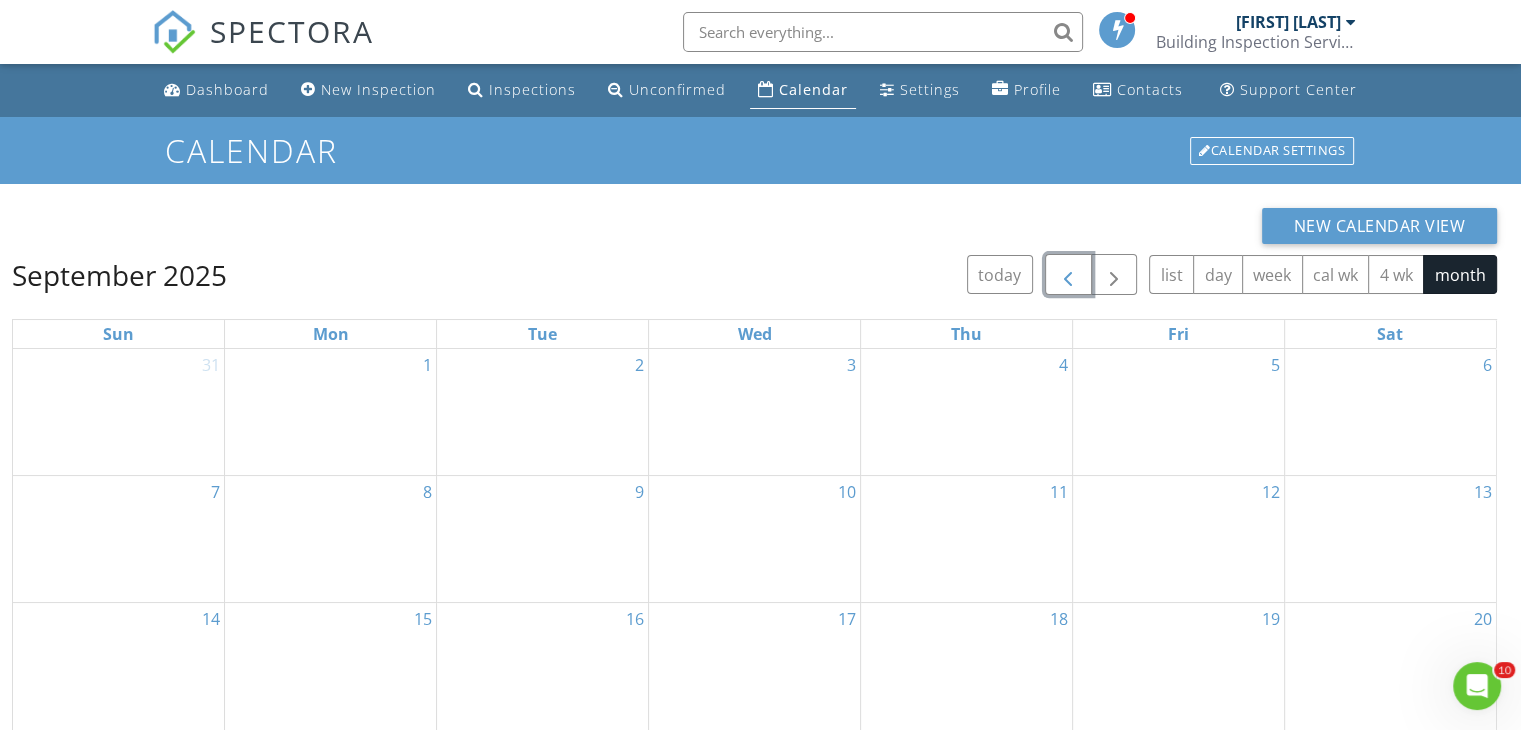 click at bounding box center (1068, 275) 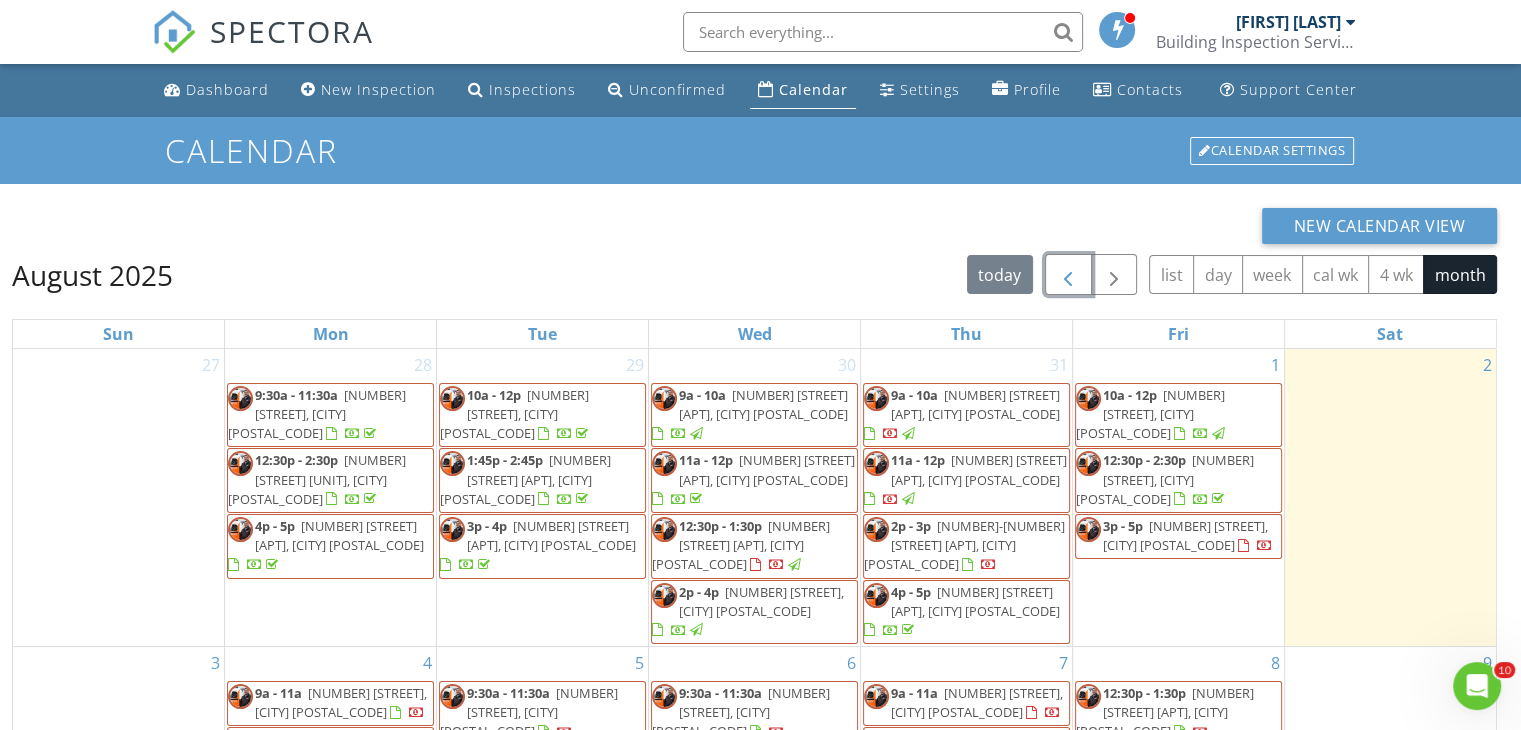 click at bounding box center (1068, 275) 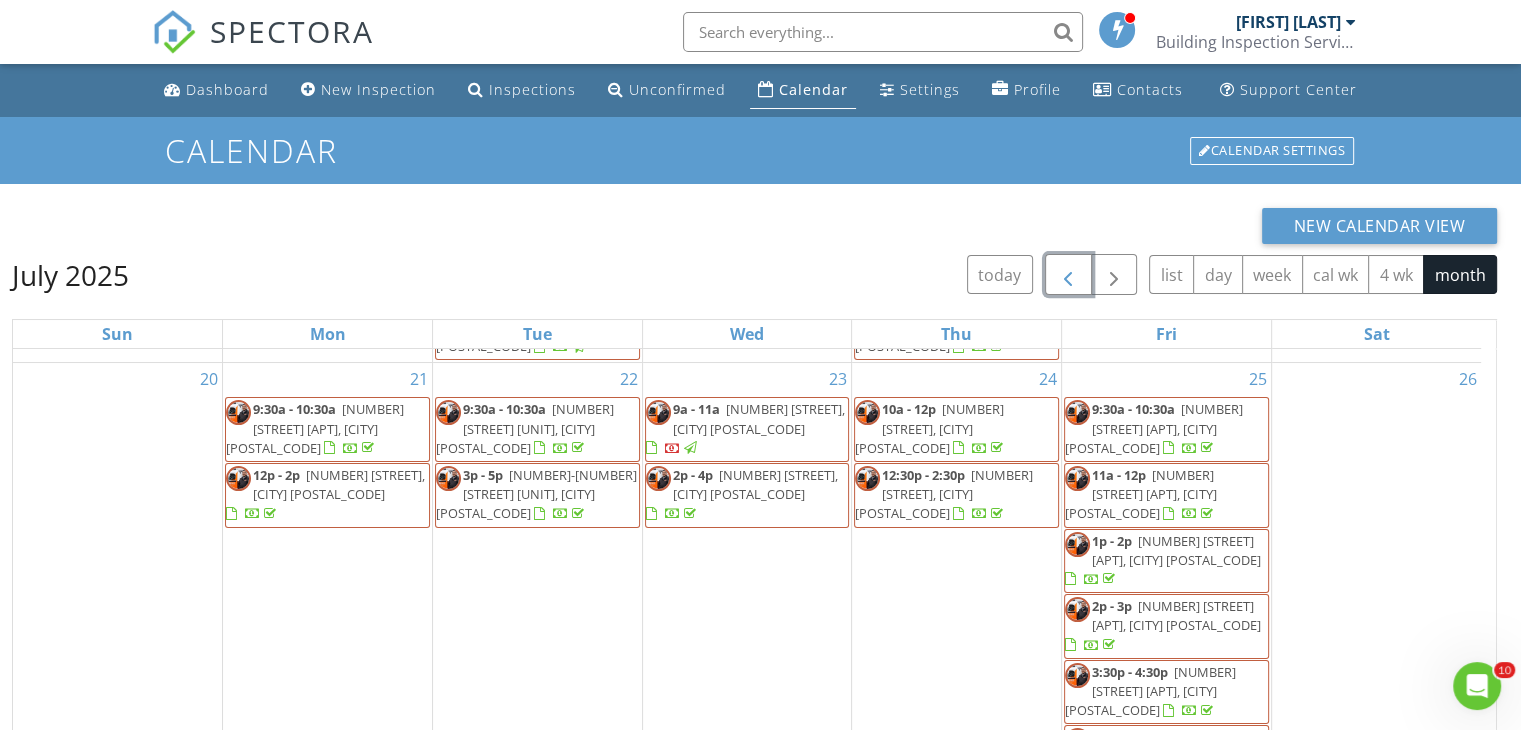 scroll, scrollTop: 897, scrollLeft: 0, axis: vertical 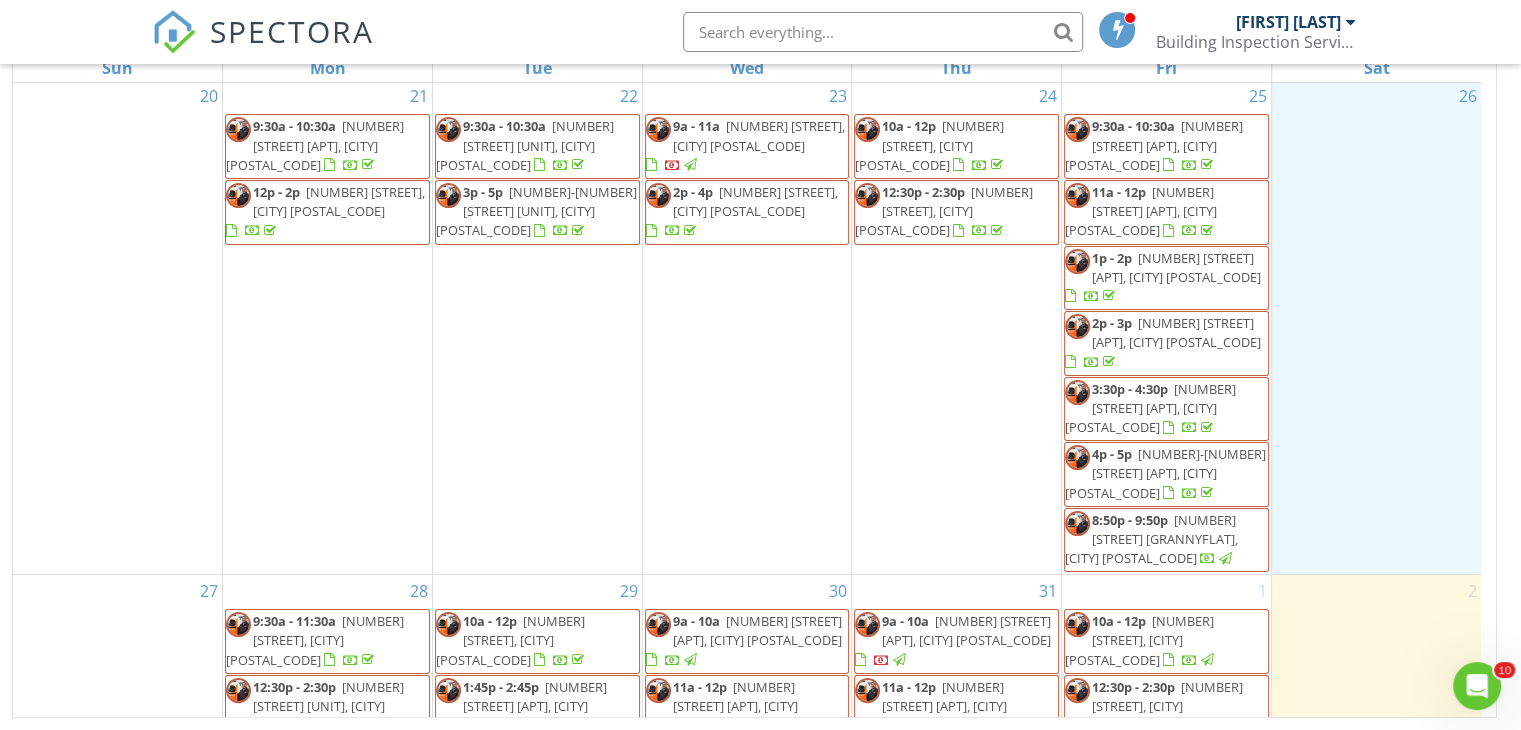 click on "26" at bounding box center [1376, 327] 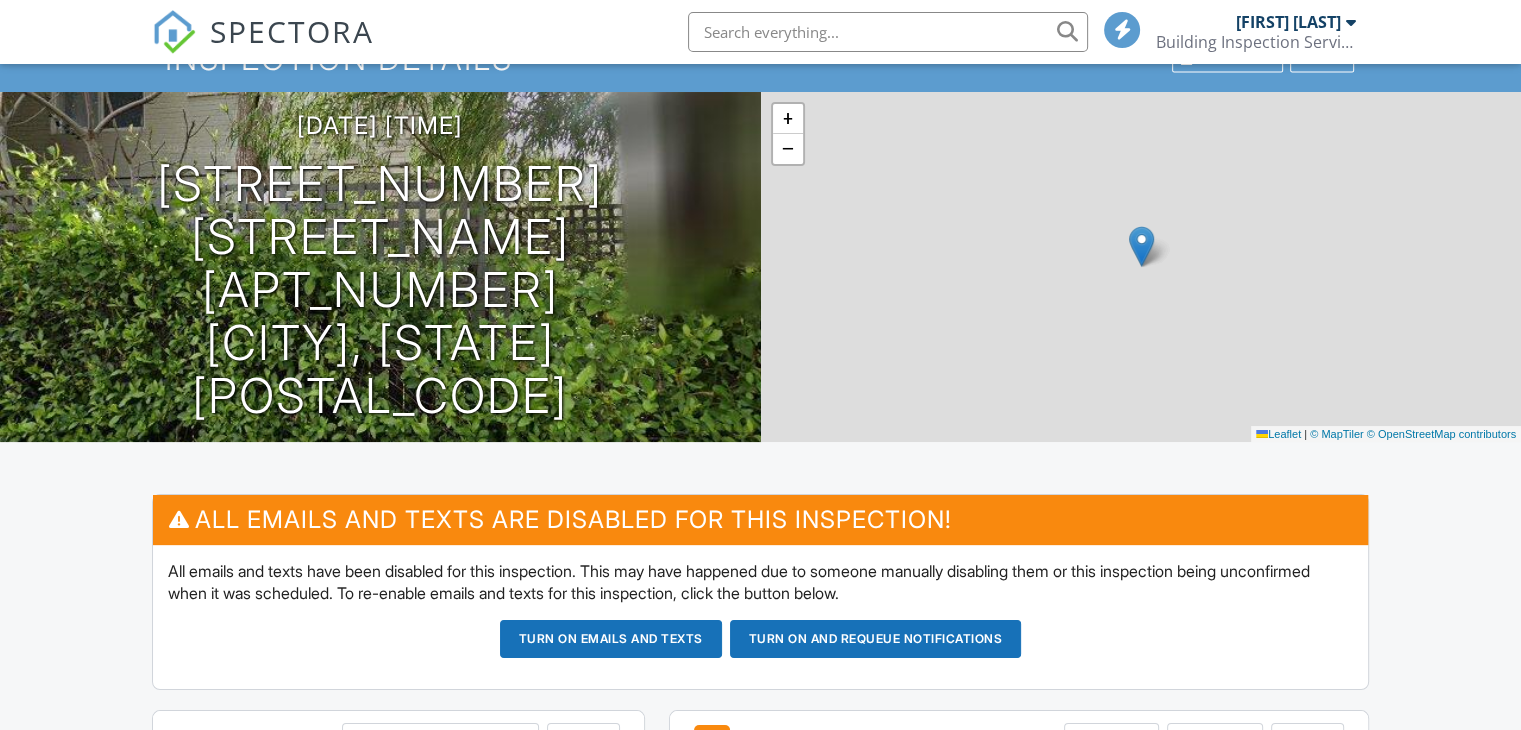 scroll, scrollTop: 300, scrollLeft: 0, axis: vertical 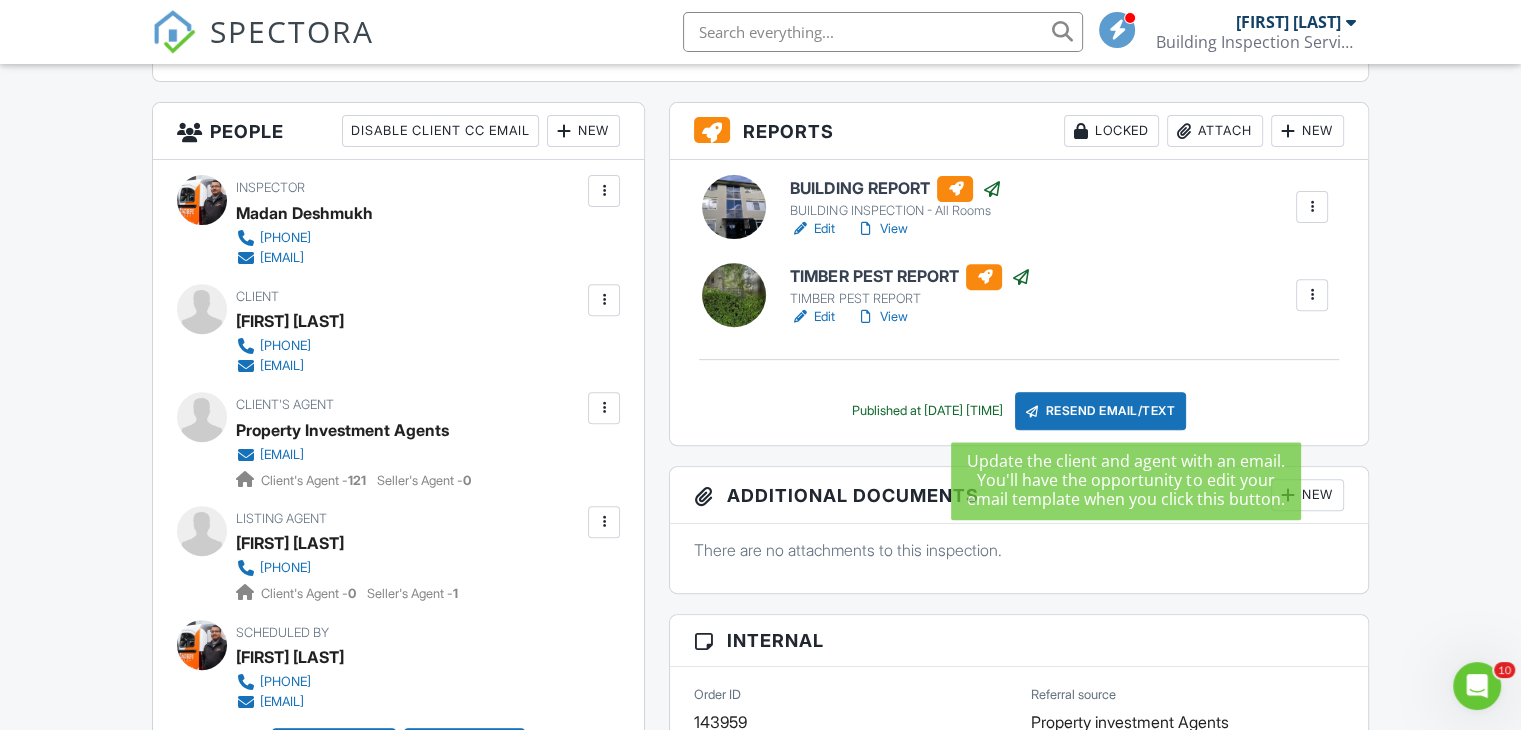 click on "Resend Email/Text" at bounding box center (1101, 411) 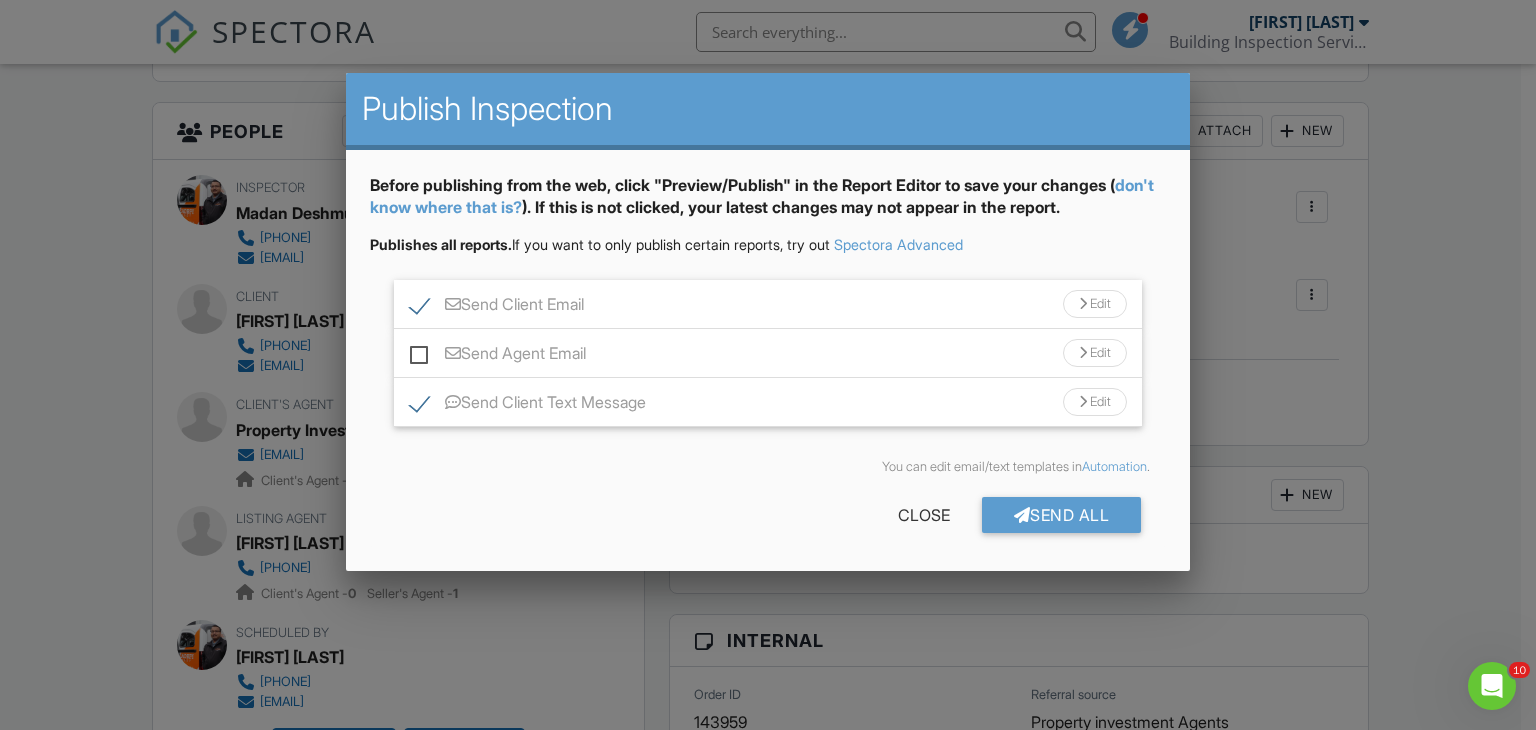 click on "Send Agent Email" at bounding box center (498, 356) 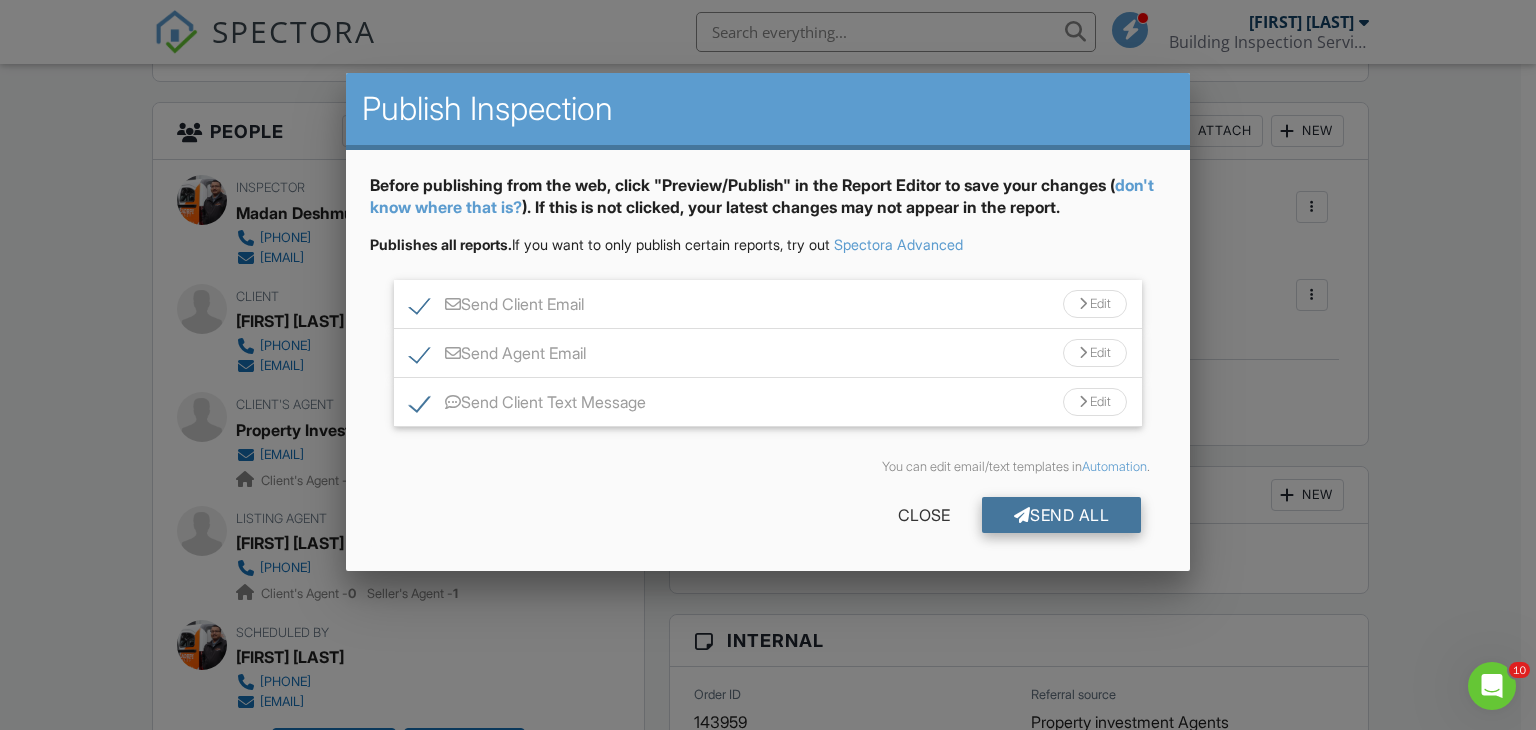 click on "Send All" at bounding box center (1062, 515) 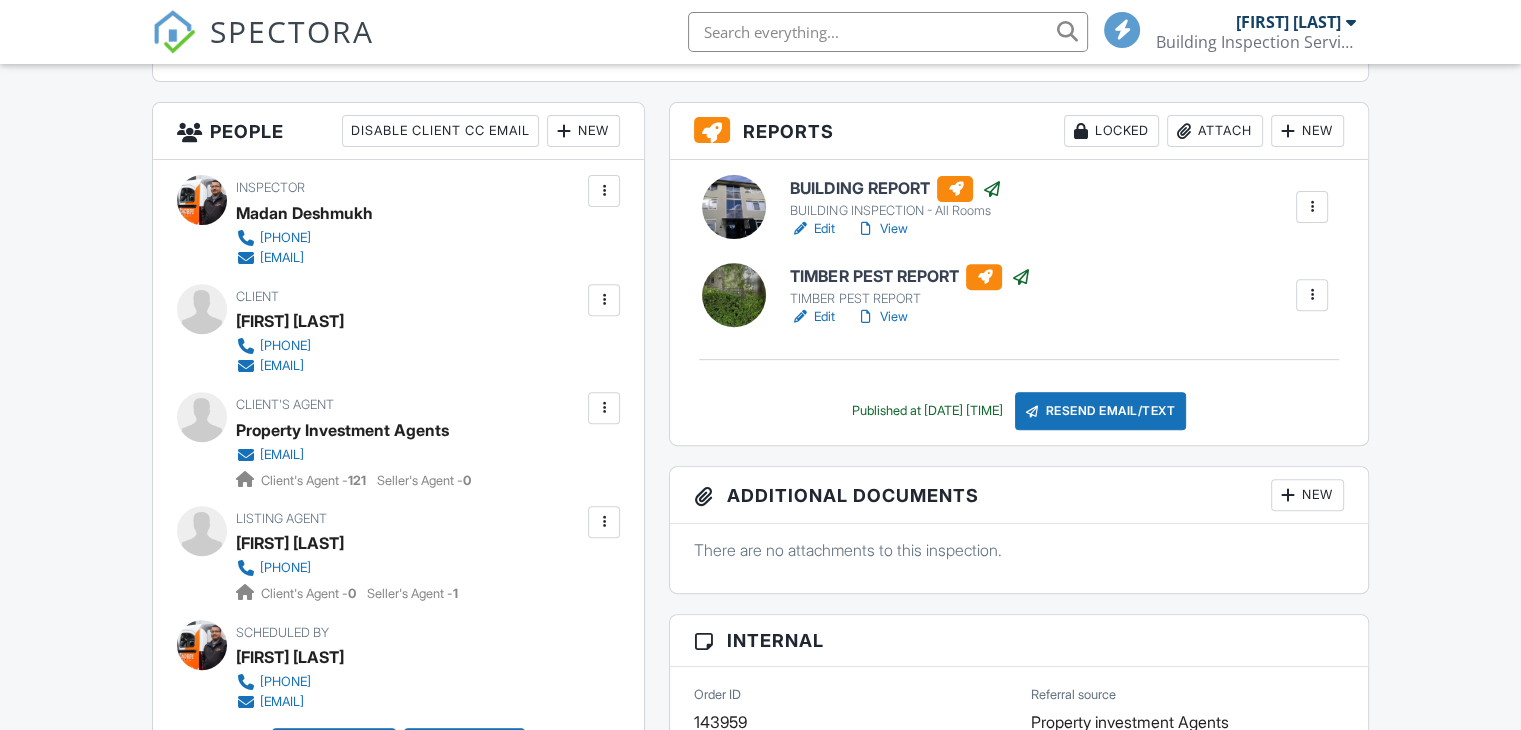 scroll, scrollTop: 700, scrollLeft: 0, axis: vertical 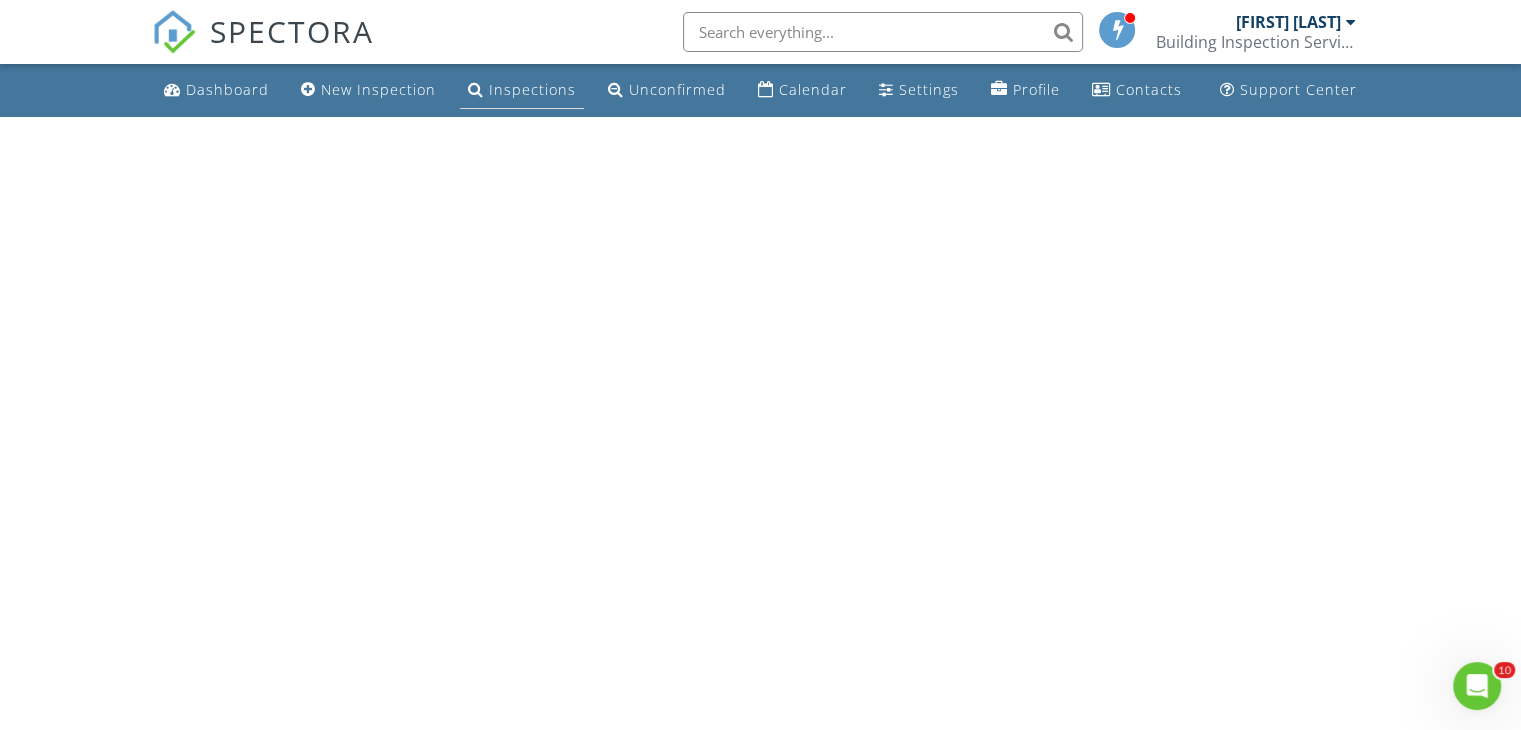 click on "Inspections" at bounding box center [532, 89] 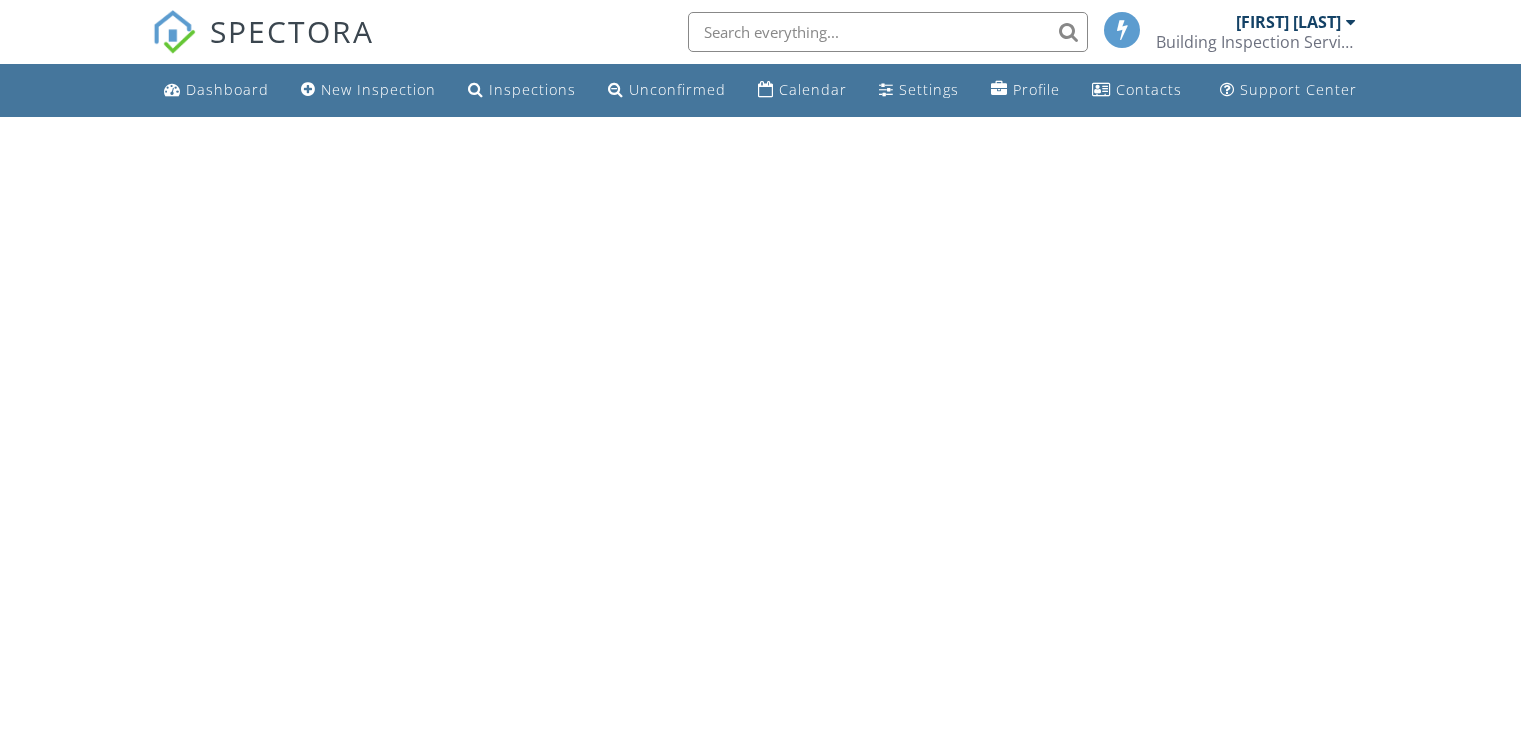 scroll, scrollTop: 0, scrollLeft: 0, axis: both 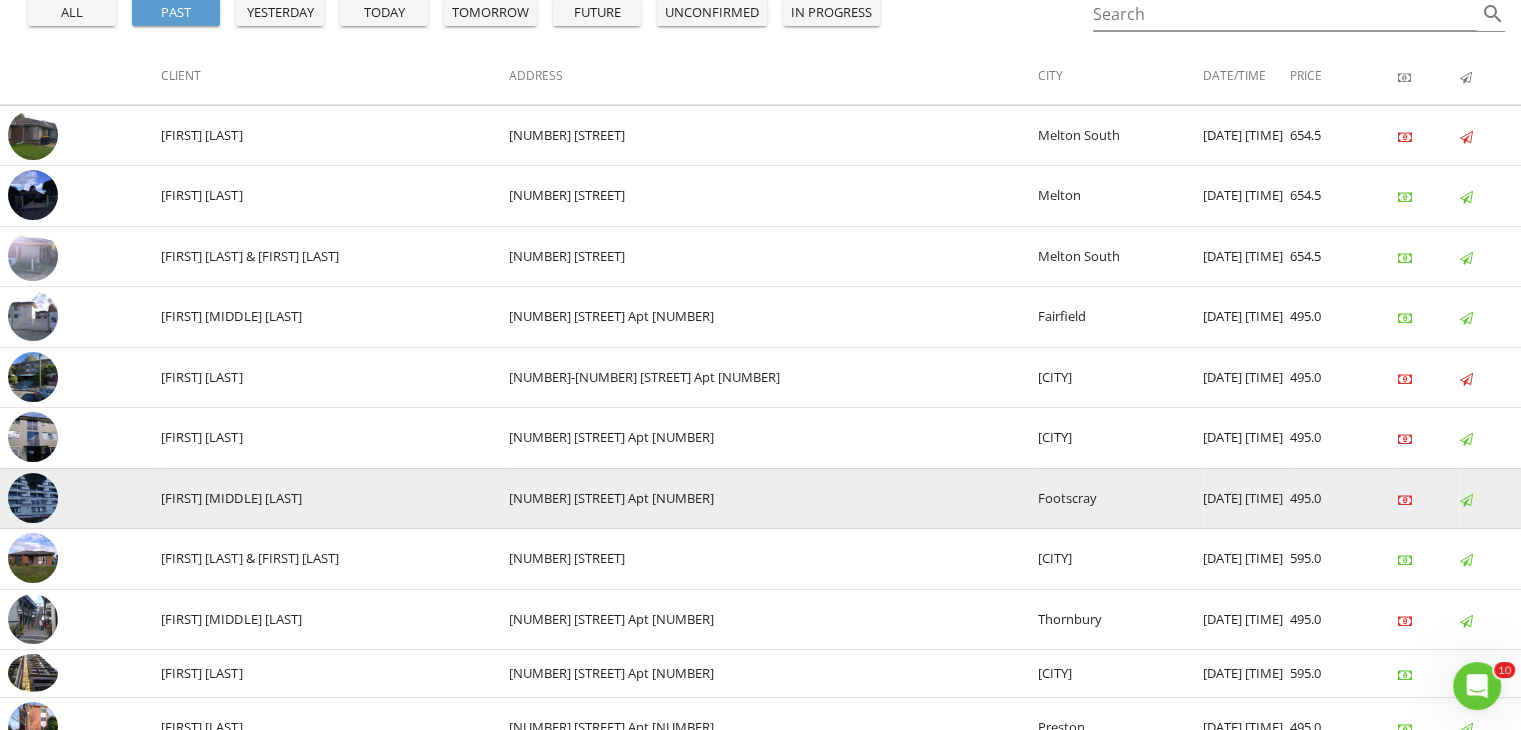 click at bounding box center [33, 498] 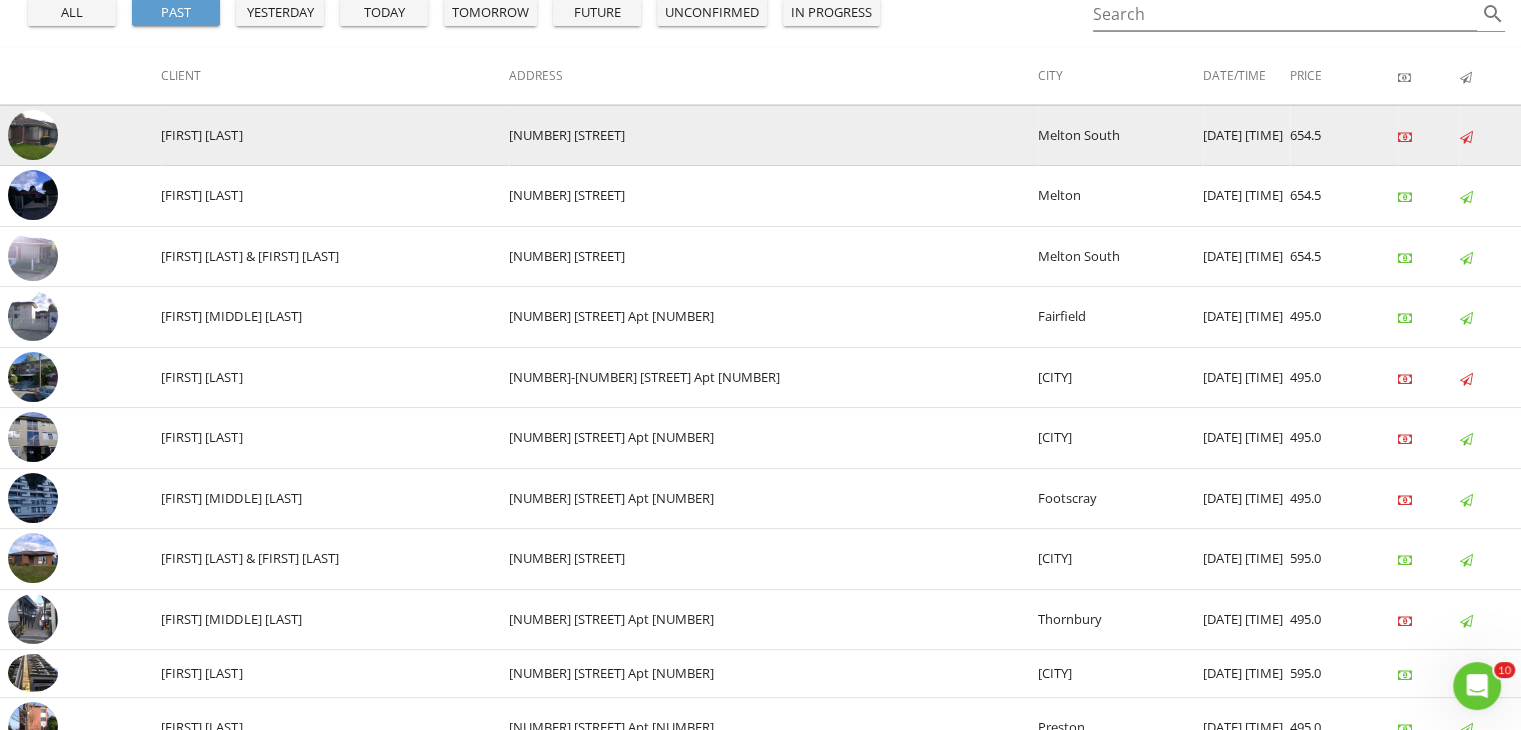 click at bounding box center (33, 135) 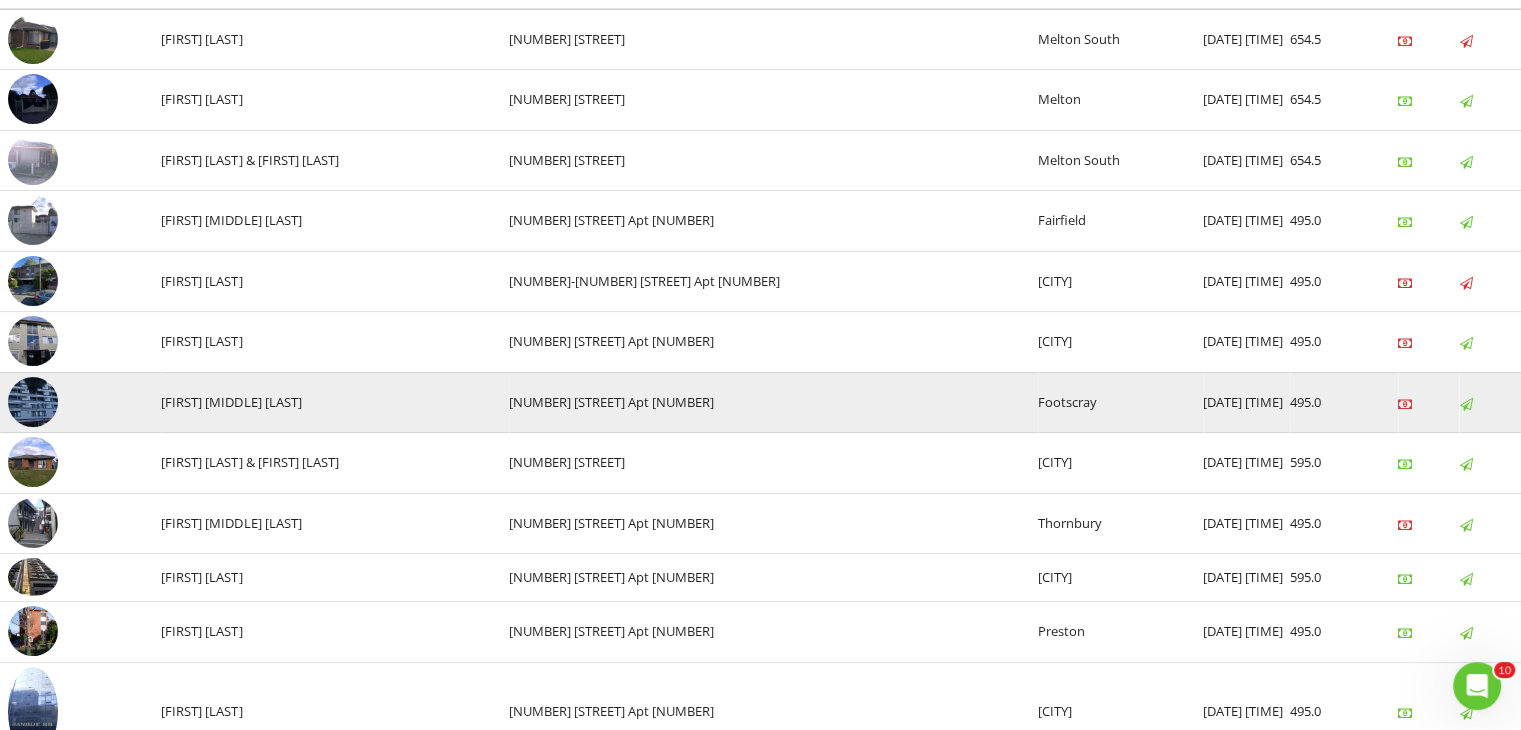 scroll, scrollTop: 400, scrollLeft: 0, axis: vertical 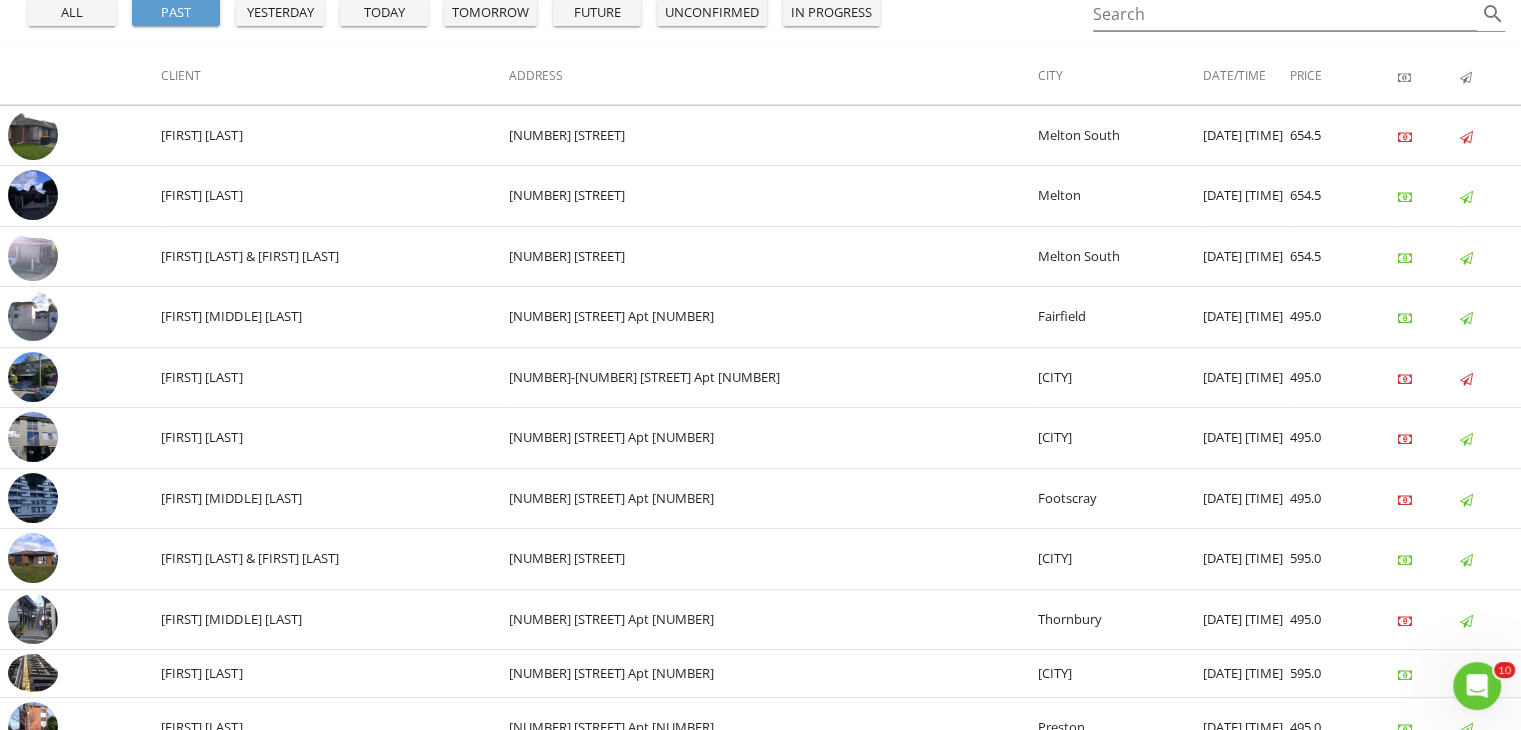 click on "future" at bounding box center [597, 13] 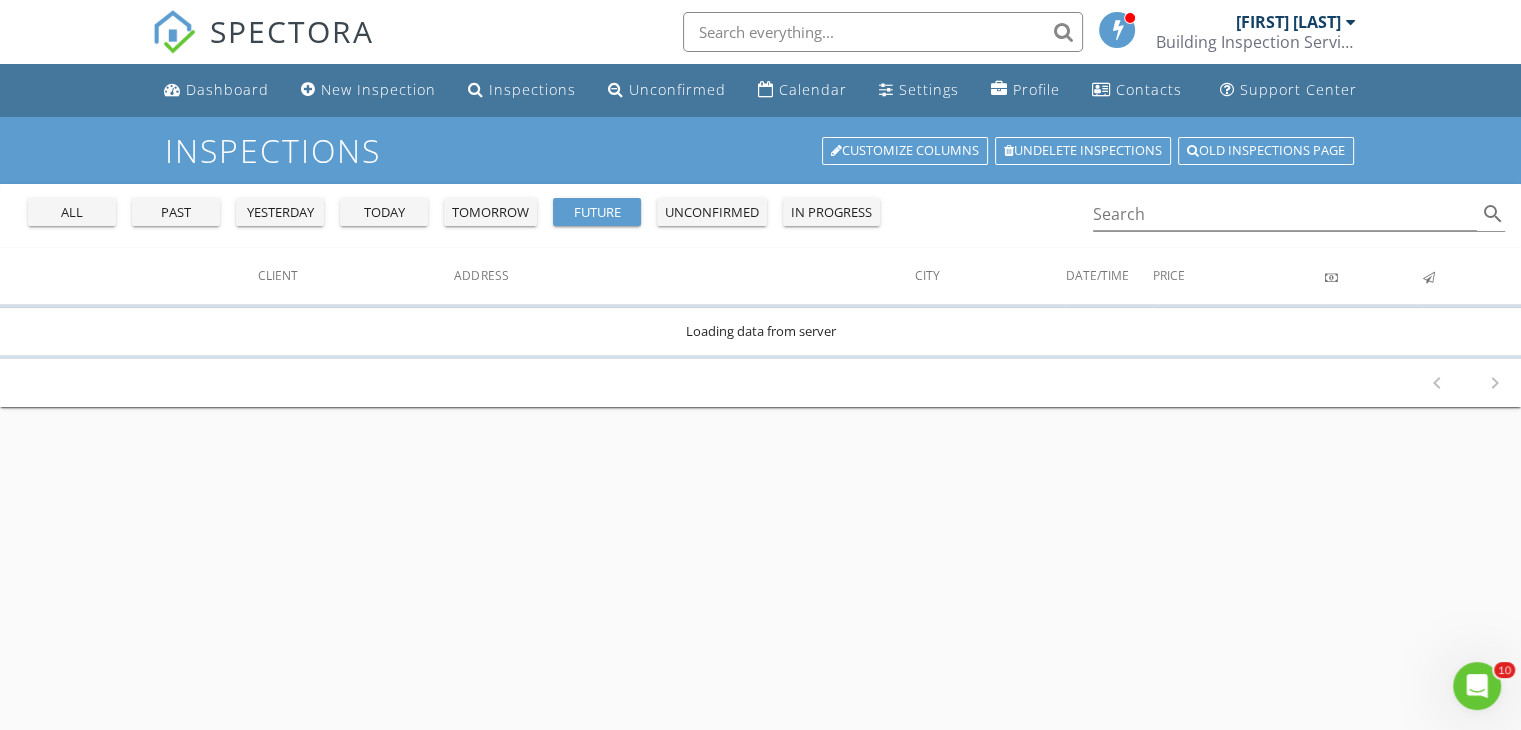 scroll, scrollTop: 0, scrollLeft: 0, axis: both 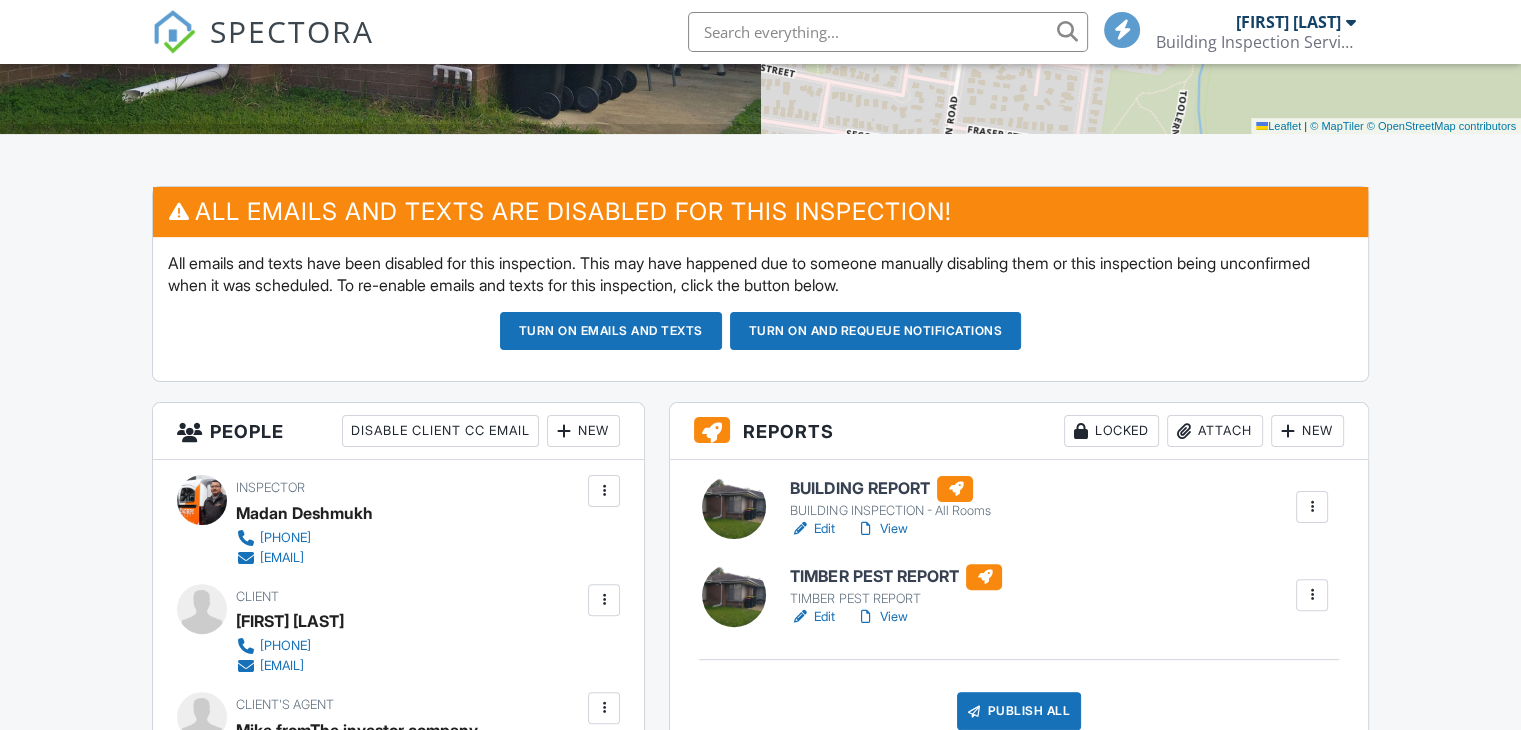 click on "View" at bounding box center (881, 529) 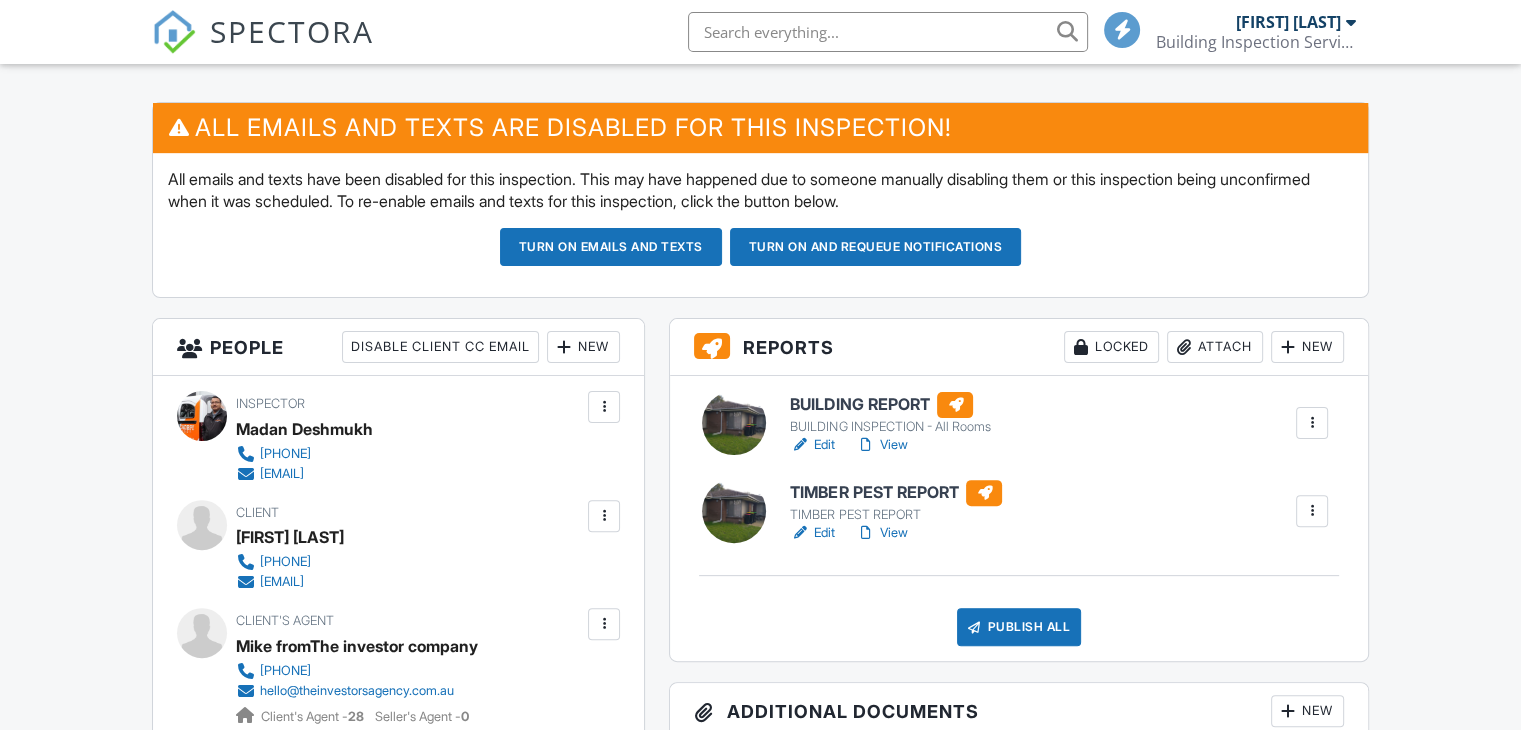 scroll, scrollTop: 500, scrollLeft: 0, axis: vertical 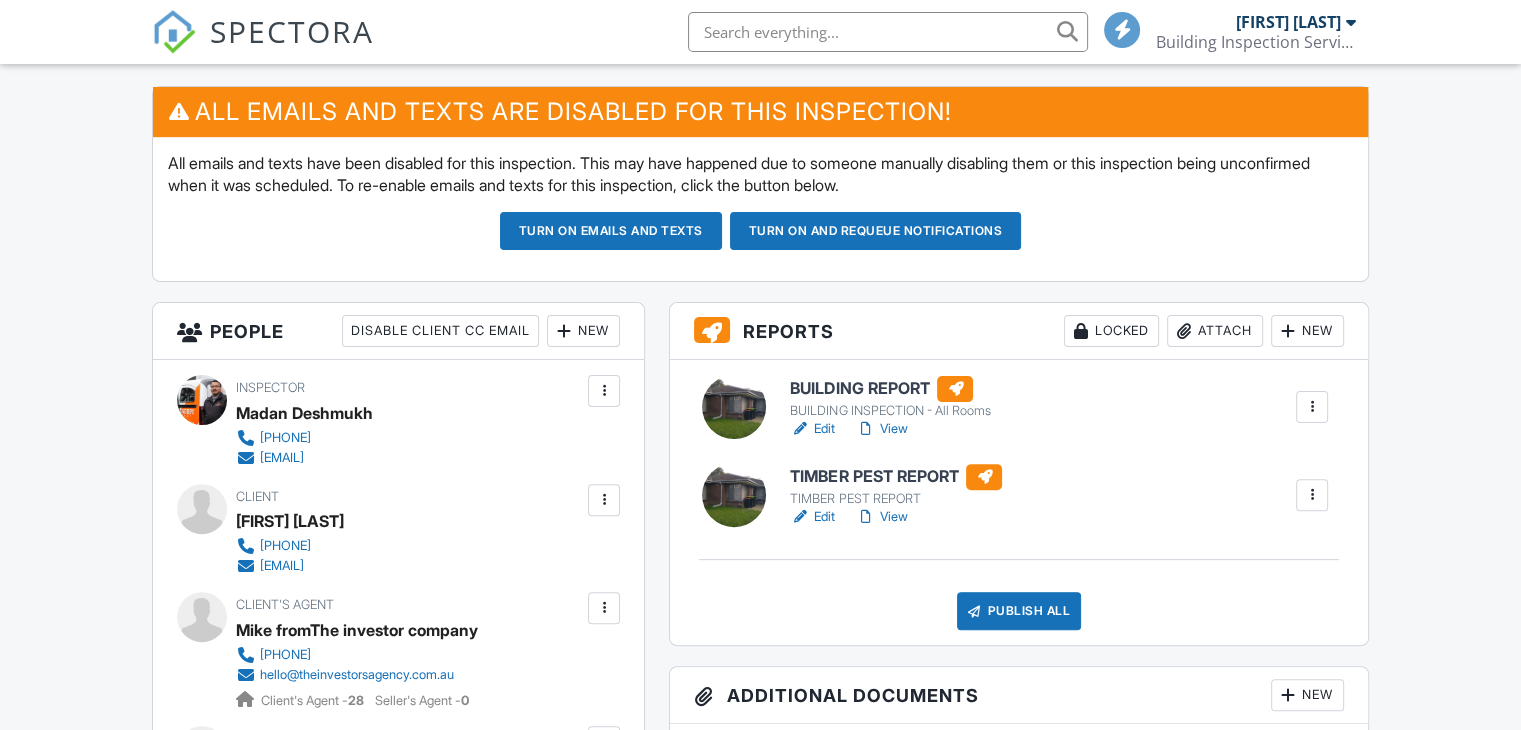 click on "View" at bounding box center (881, 429) 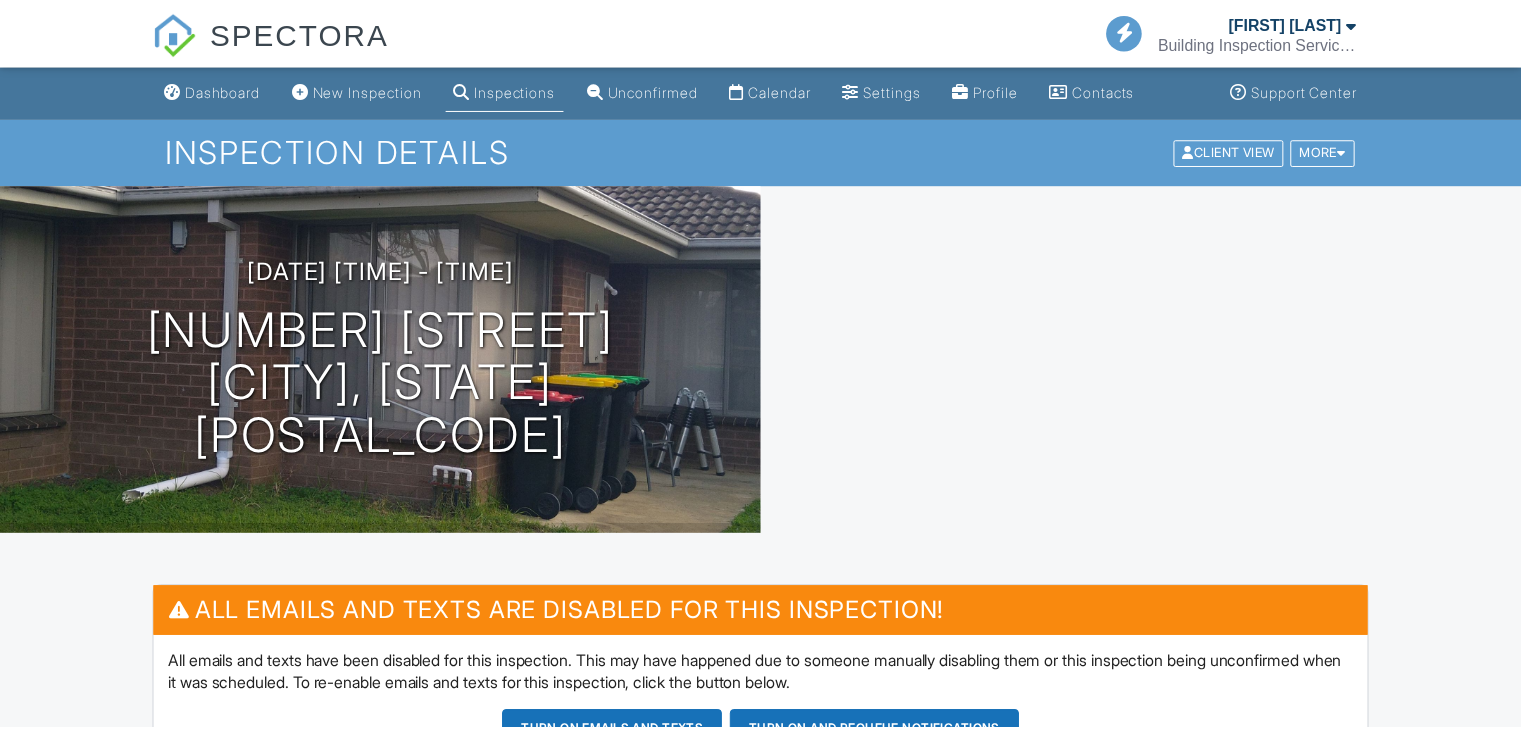 scroll, scrollTop: 0, scrollLeft: 0, axis: both 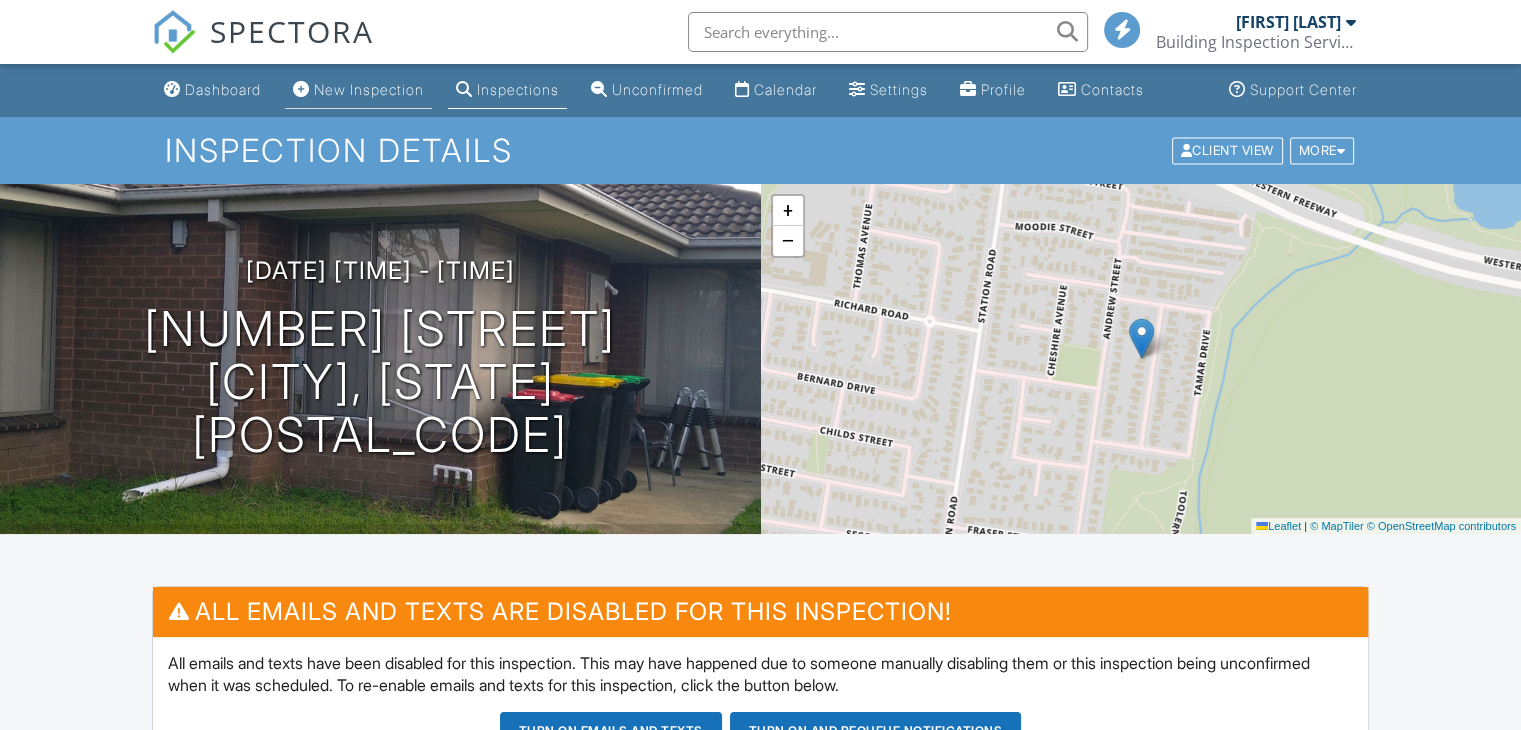 click on "New Inspection" at bounding box center (369, 89) 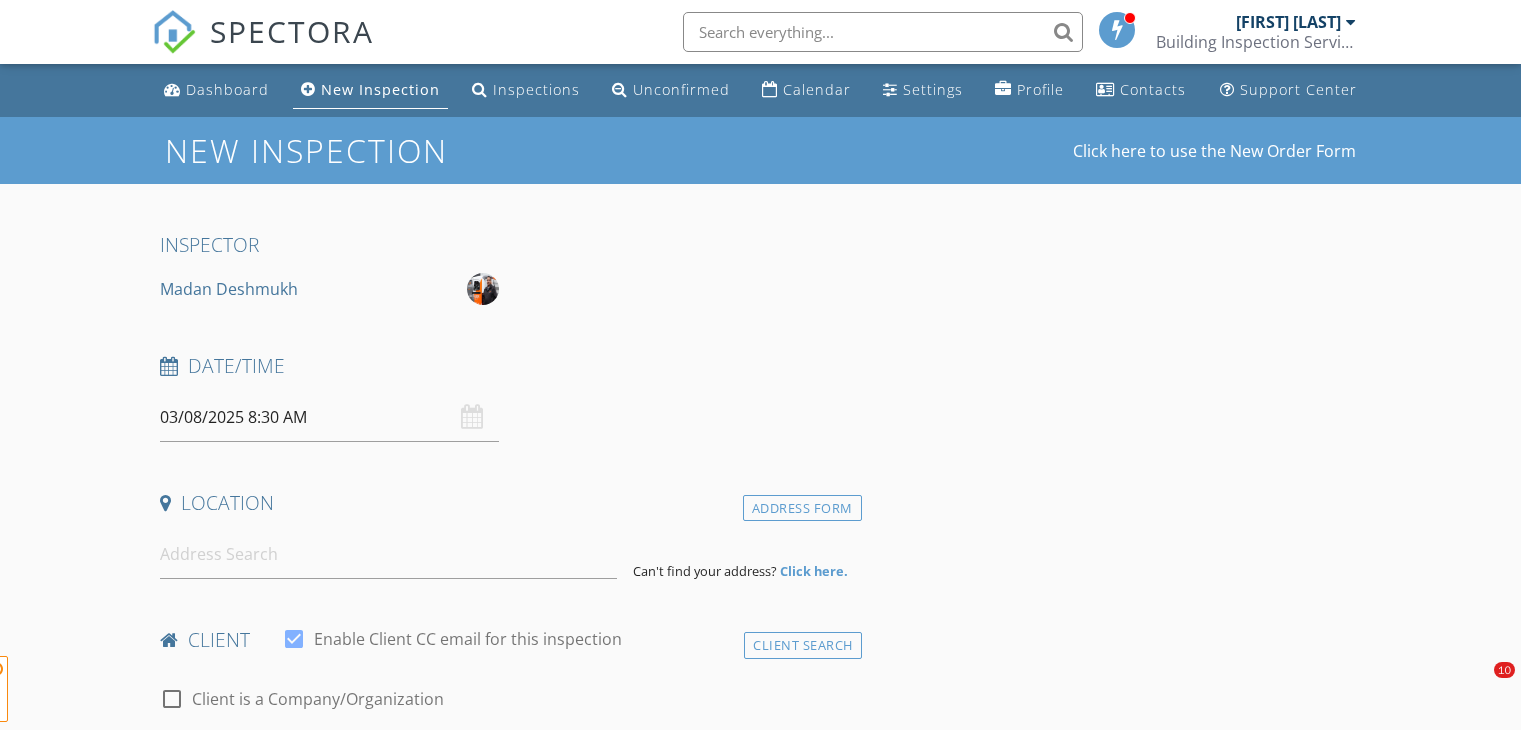 scroll, scrollTop: 0, scrollLeft: 0, axis: both 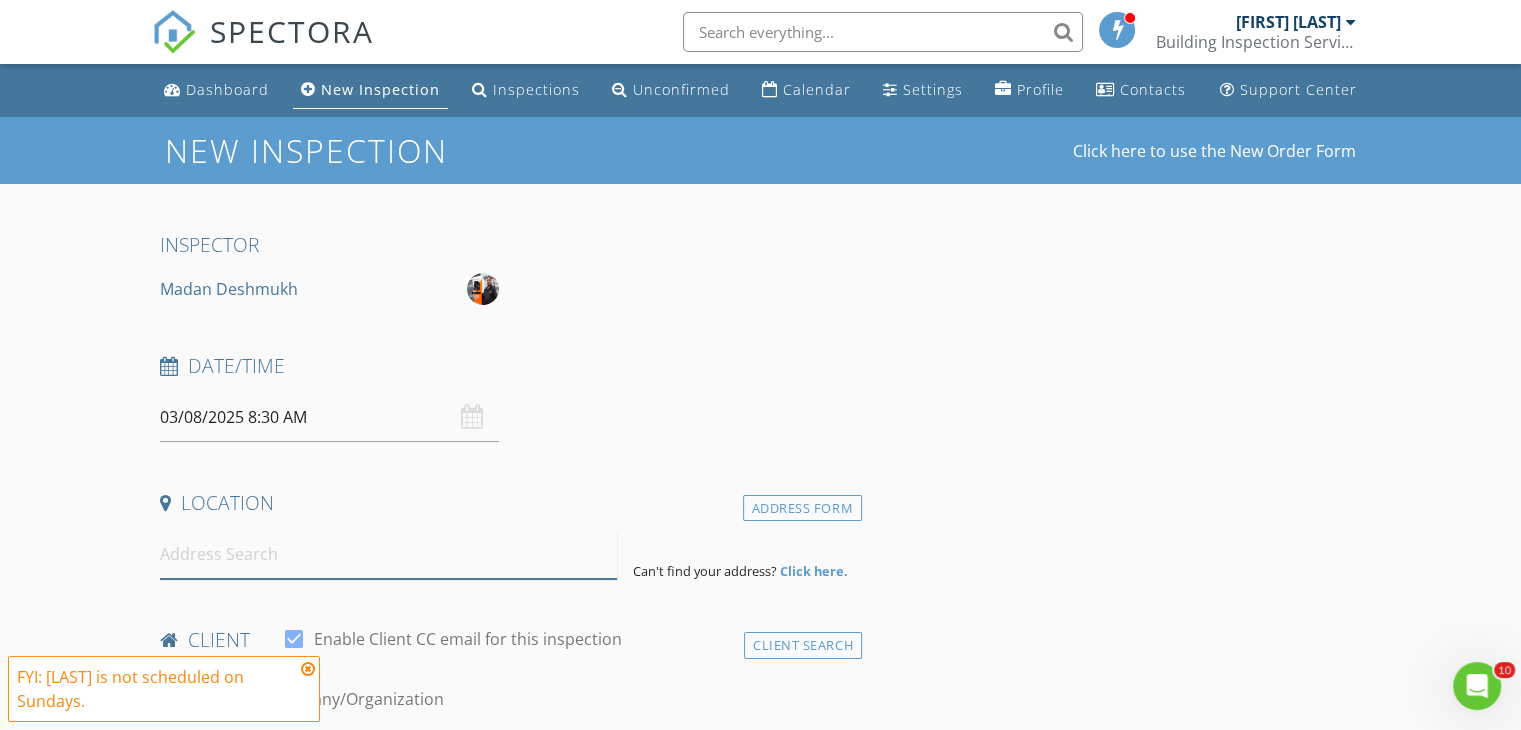 click at bounding box center [388, 554] 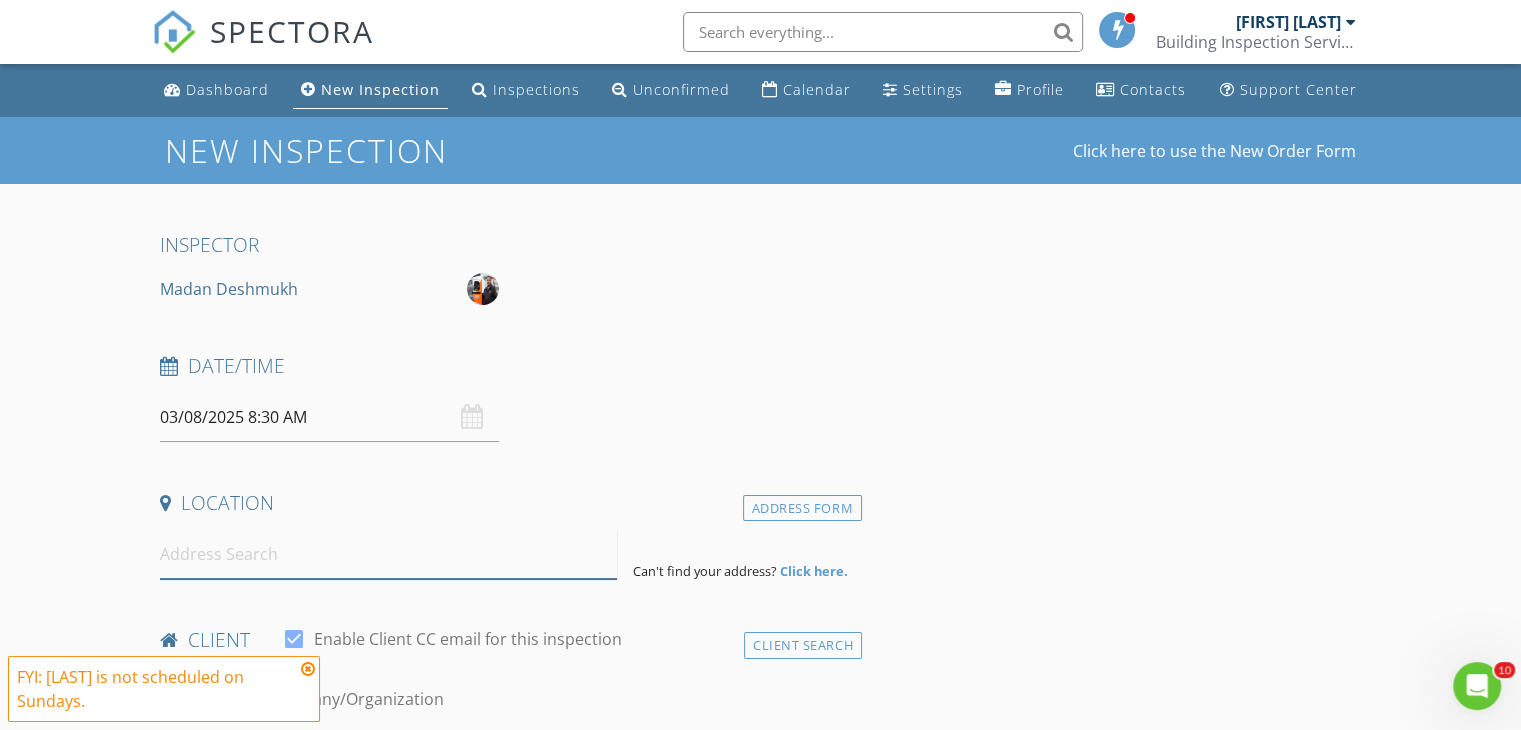 paste on "32 Lilydale Grove, [CITY] [STATE] [ZIP]" 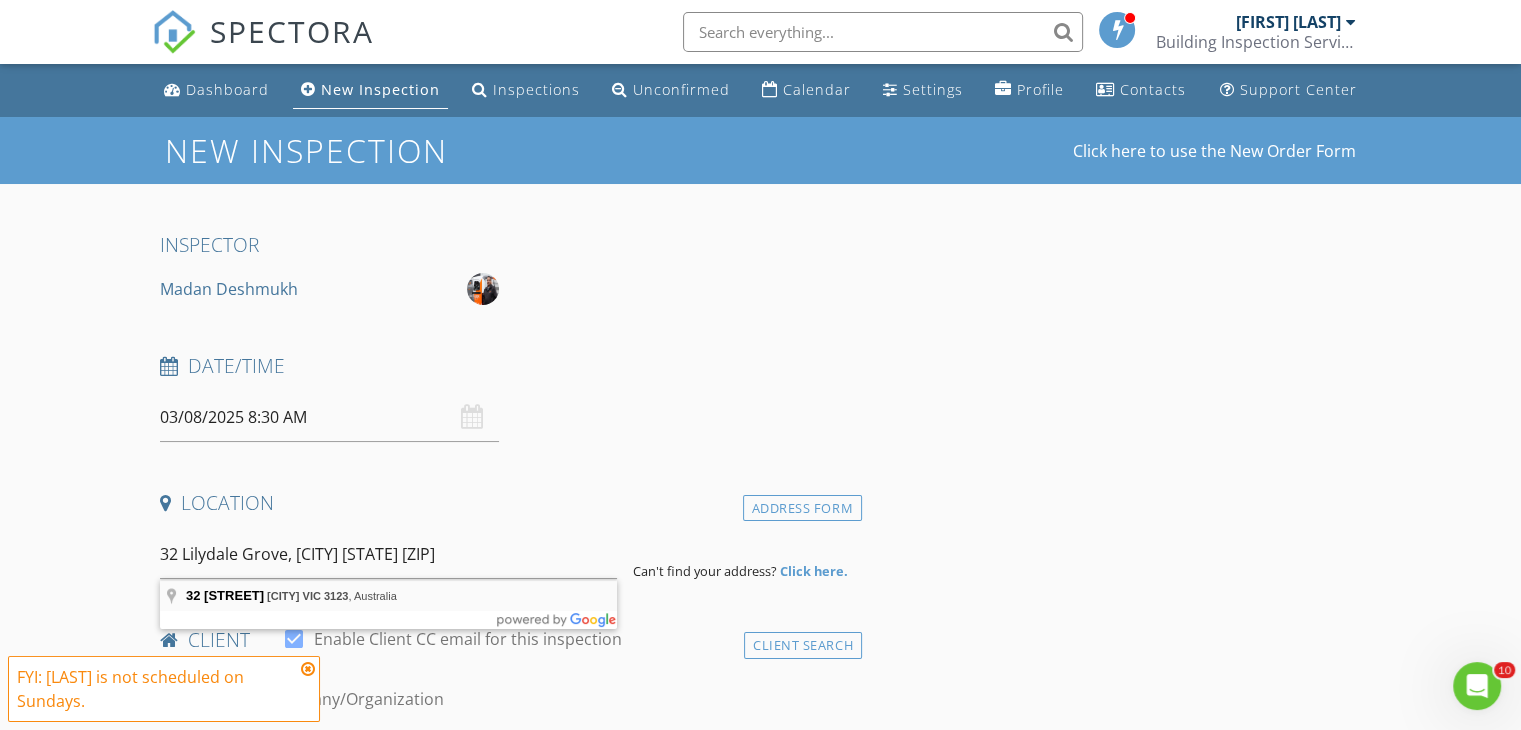 type on "32 Lilydale Grove, [CITY] [STATE] [ZIP], [COUNTRY]" 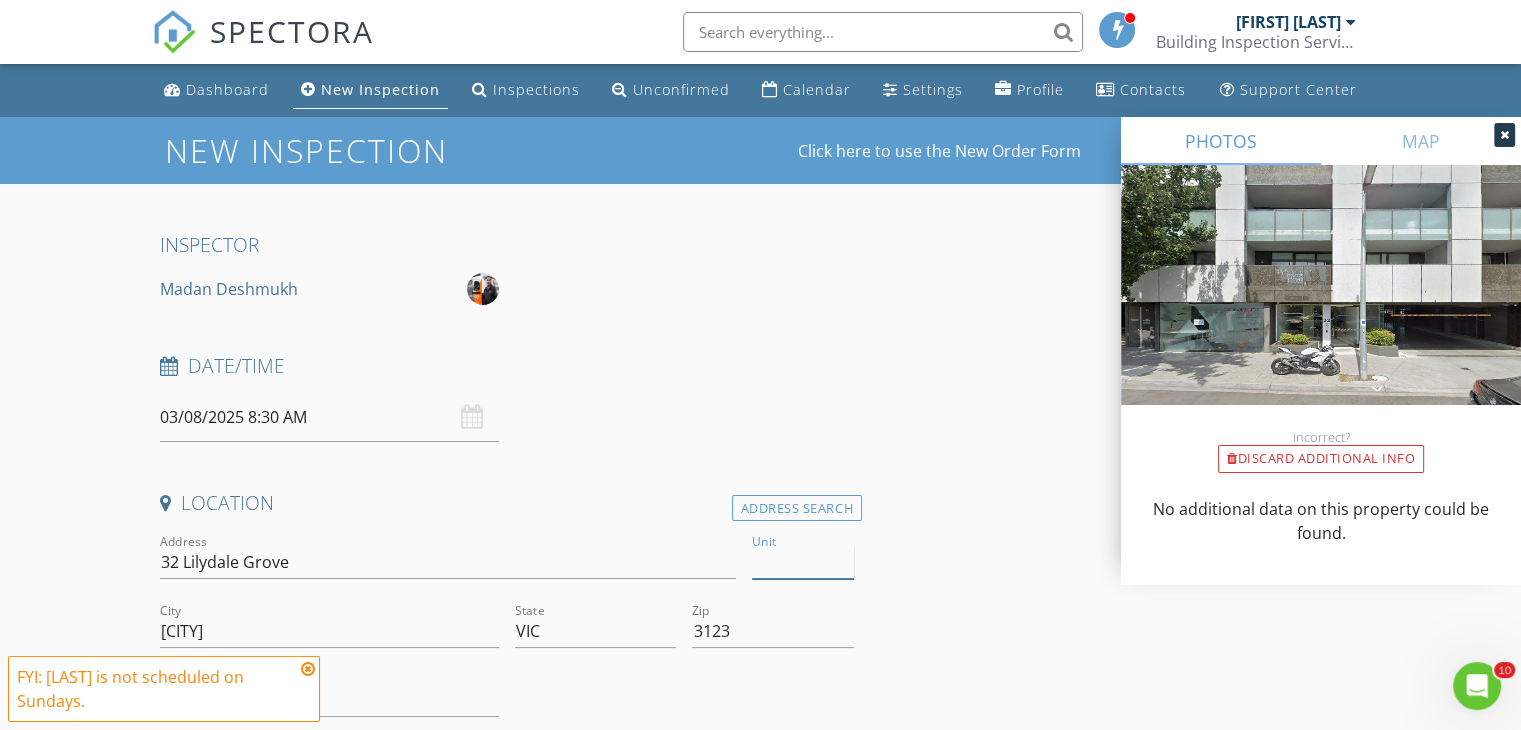 click on "Unit" at bounding box center (803, 562) 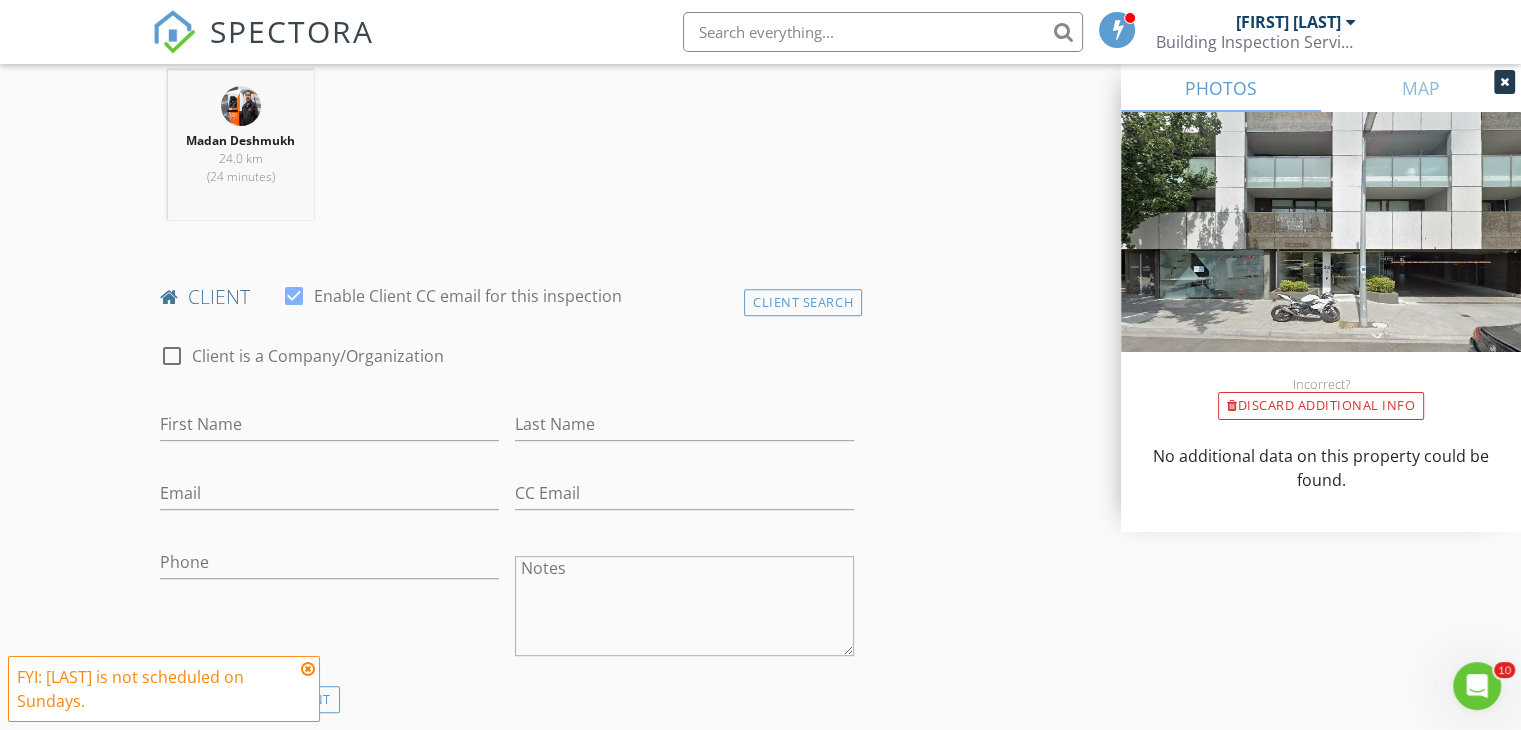 scroll, scrollTop: 800, scrollLeft: 0, axis: vertical 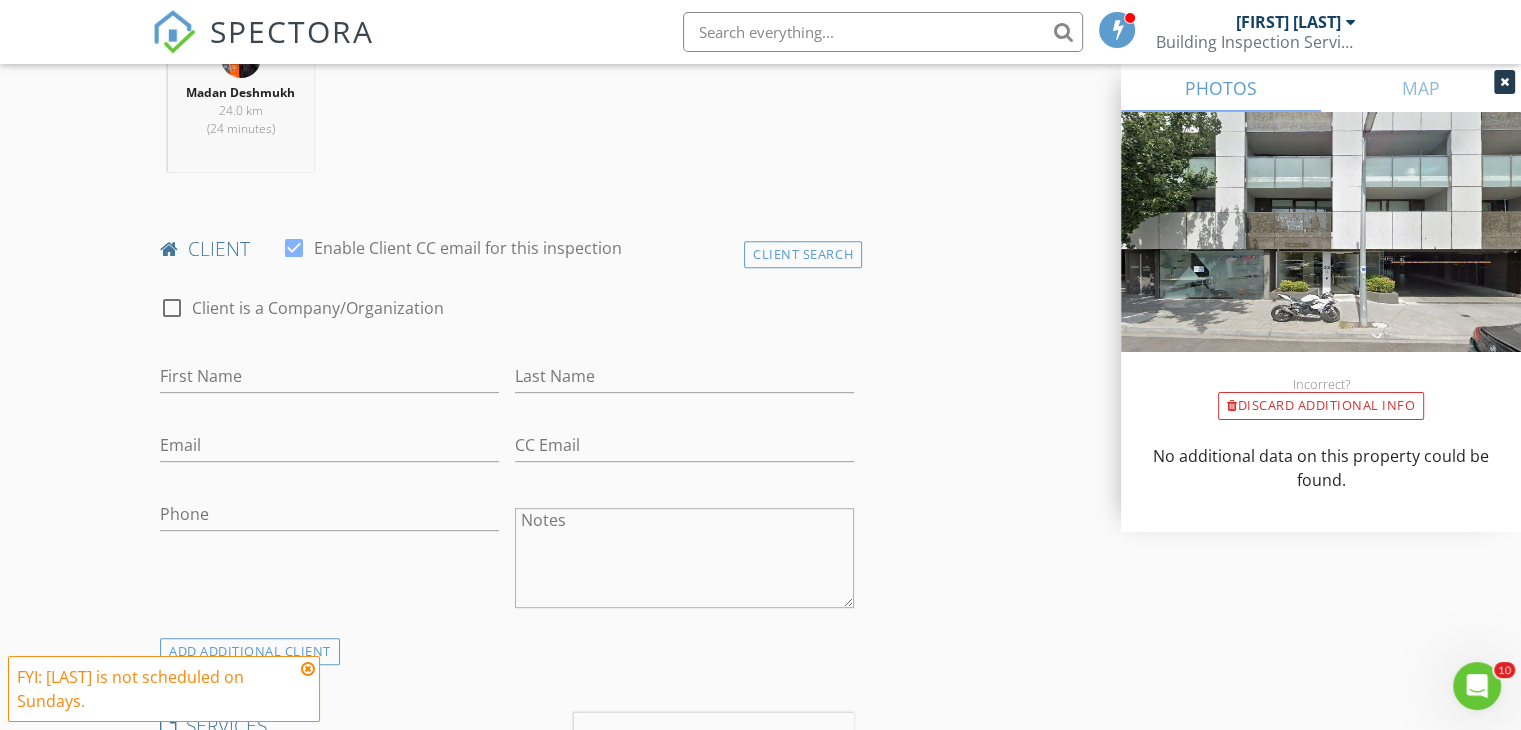 type on "Apt 310" 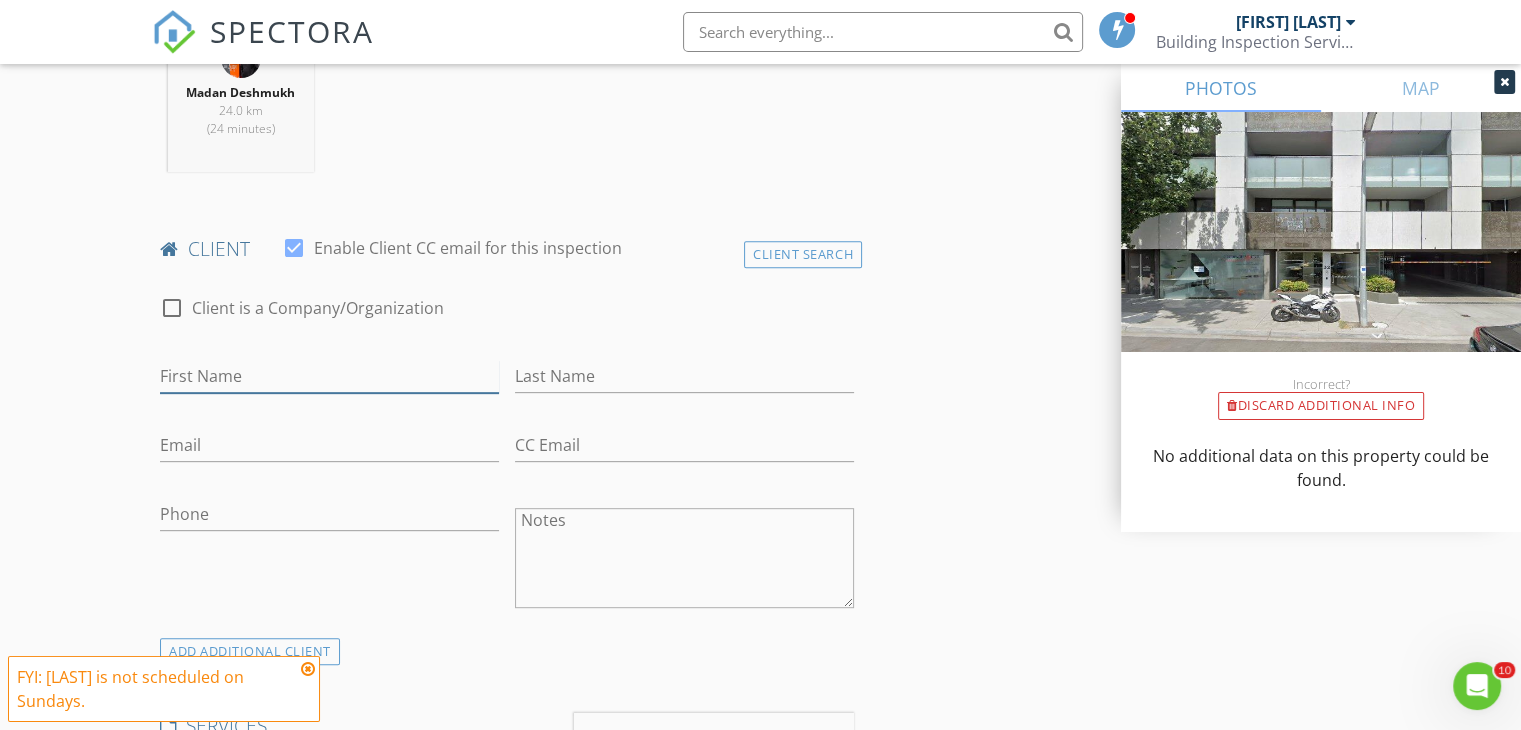 click on "First Name" at bounding box center (329, 376) 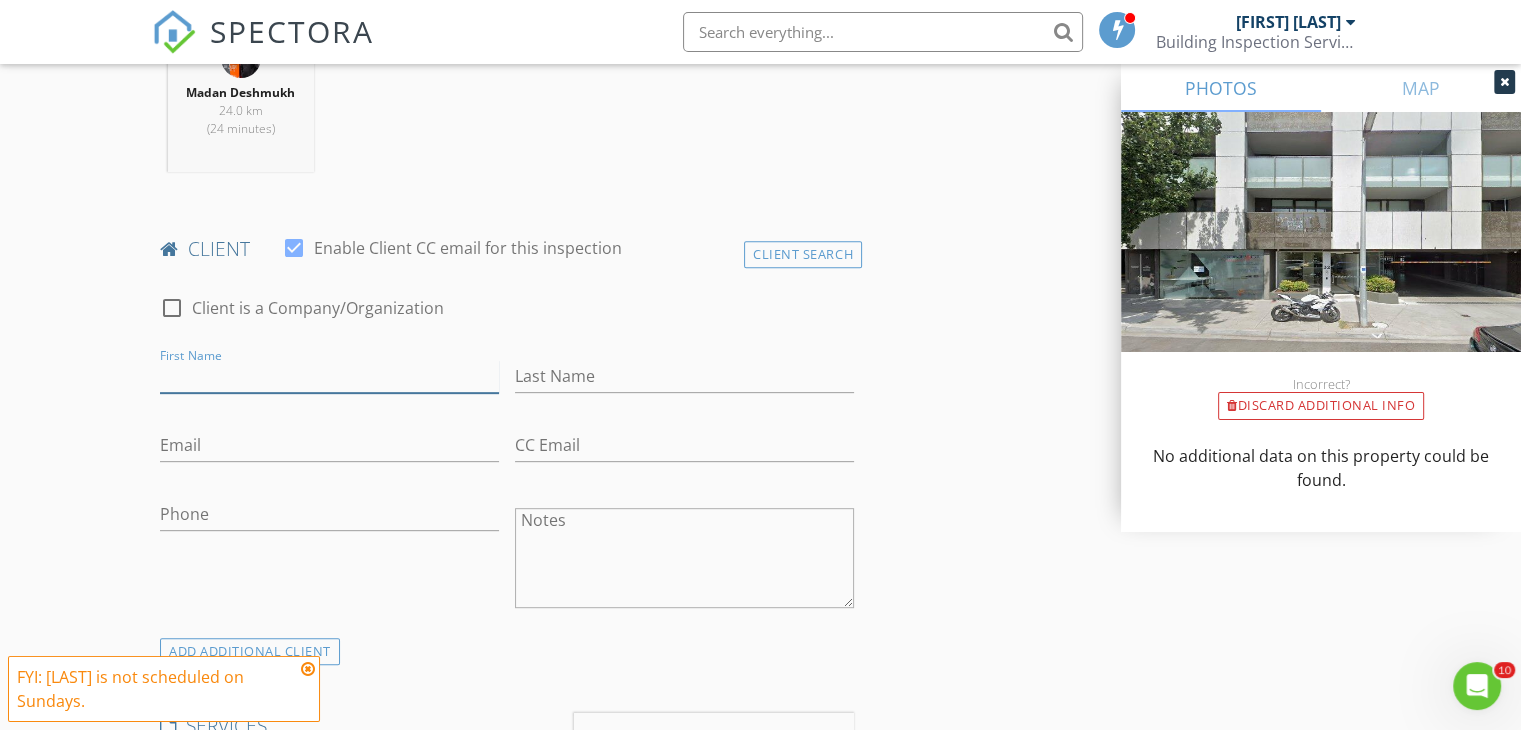 paste on "[FIRST] [LAST]" 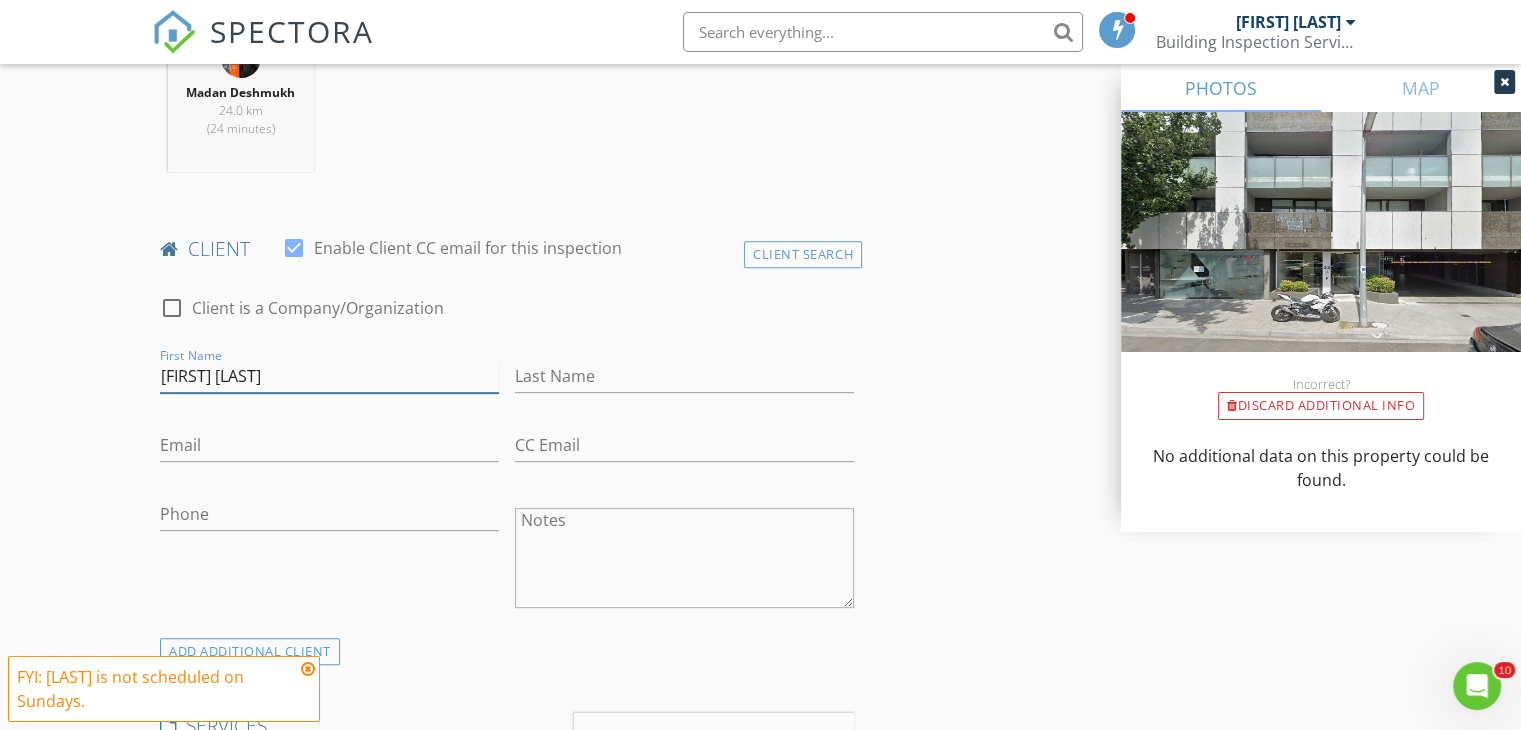 drag, startPoint x: 240, startPoint y: 375, endPoint x: 296, endPoint y: 378, distance: 56.0803 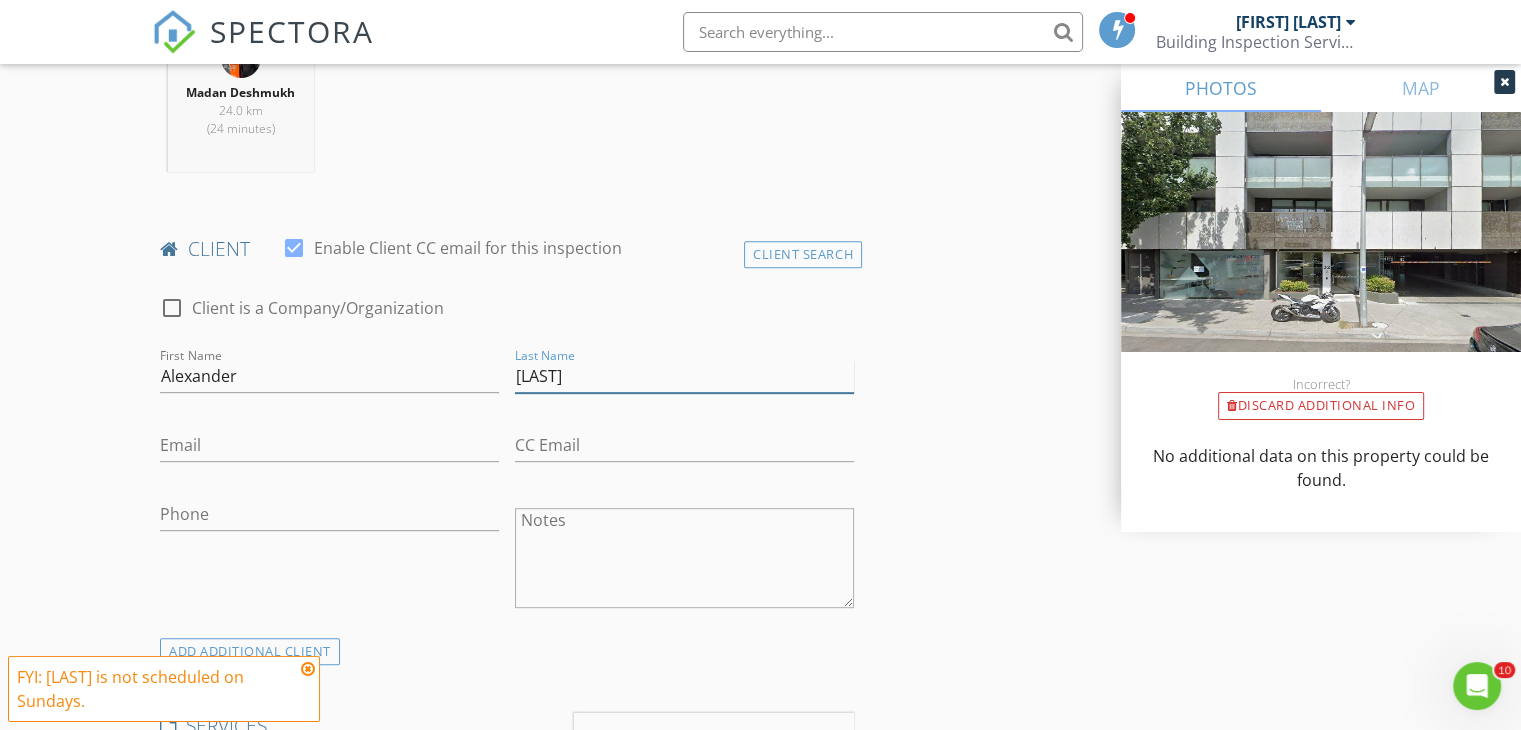 type on "[LAST]" 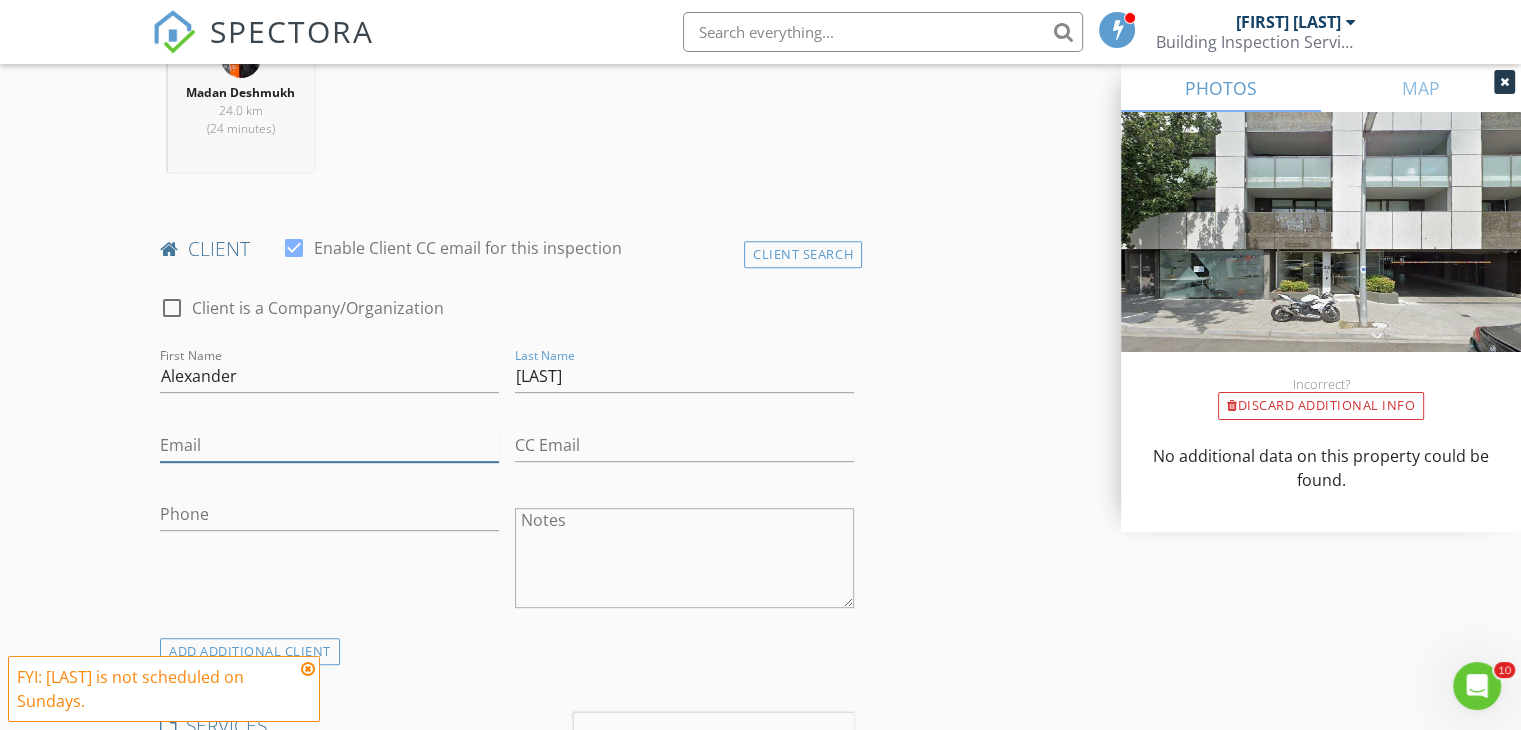 click on "Email" at bounding box center (329, 445) 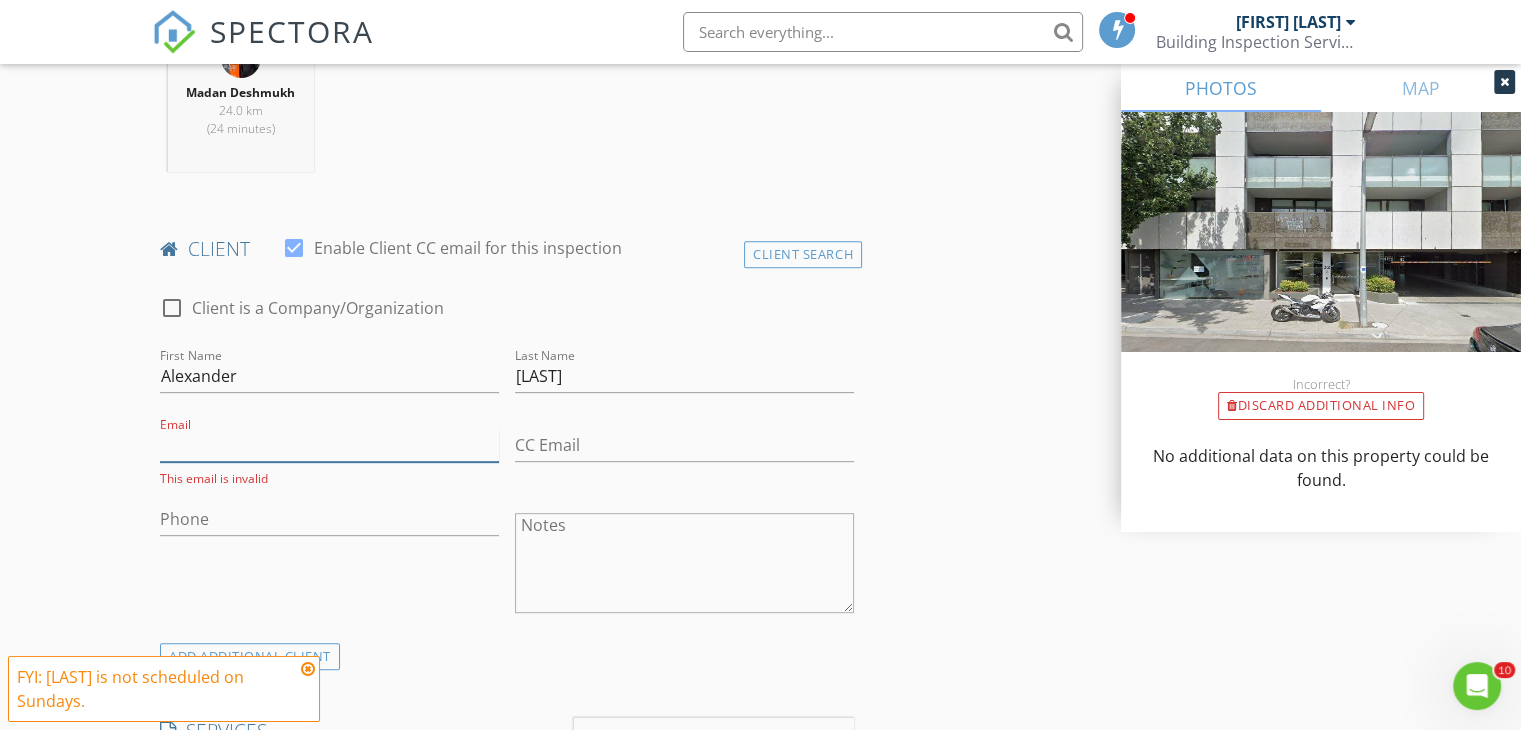 paste on "[EMAIL]" 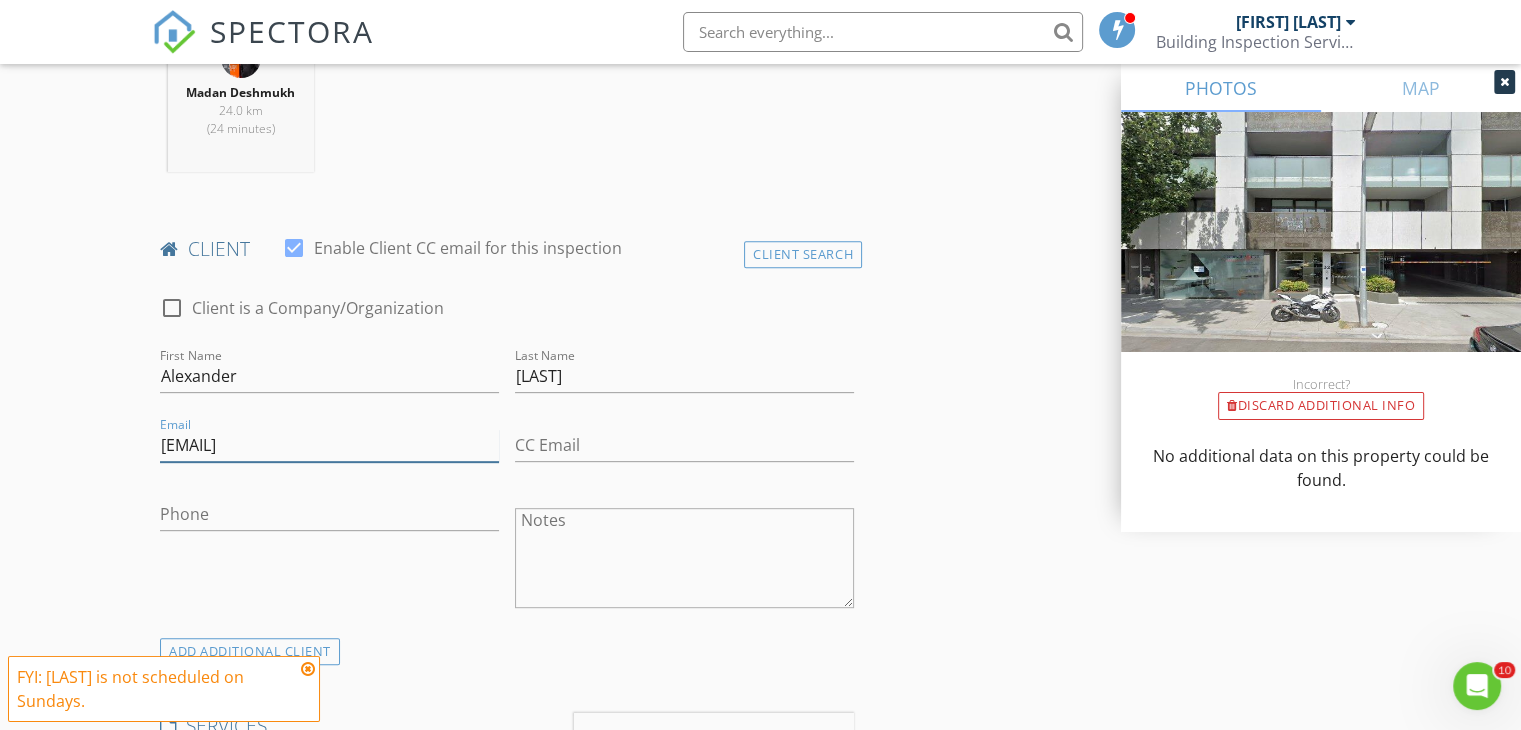 type on "[EMAIL]" 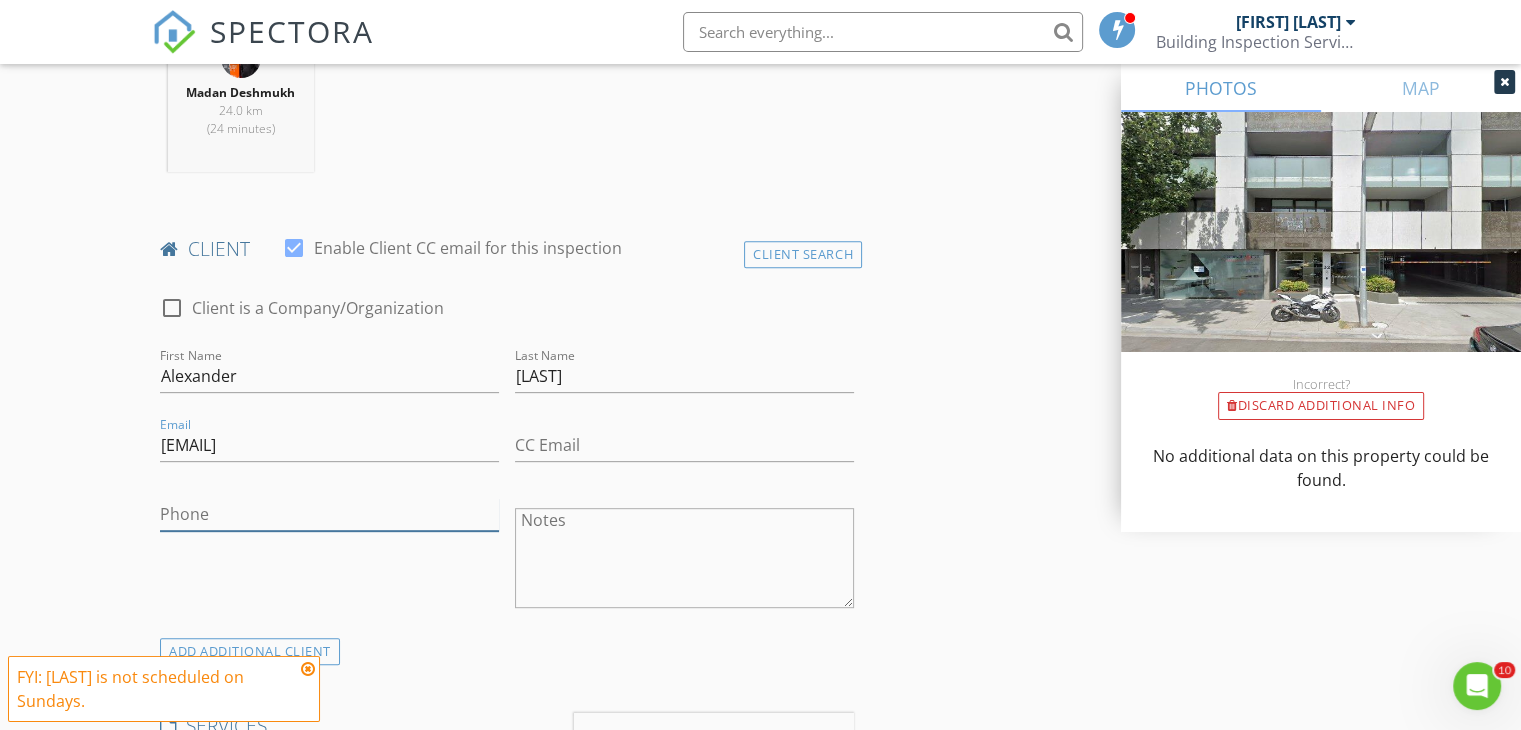 click on "Phone" at bounding box center (329, 514) 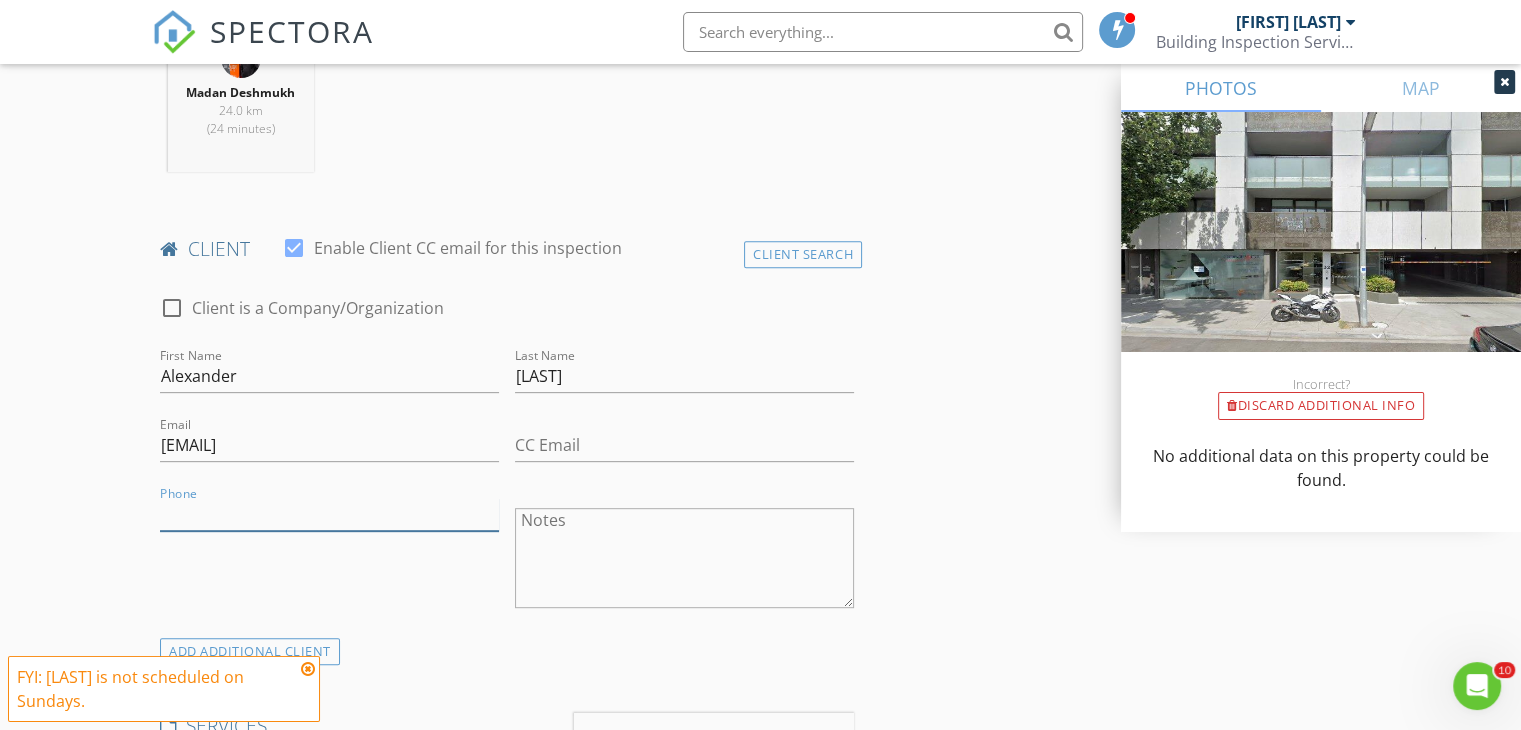 paste on "[PHONE]" 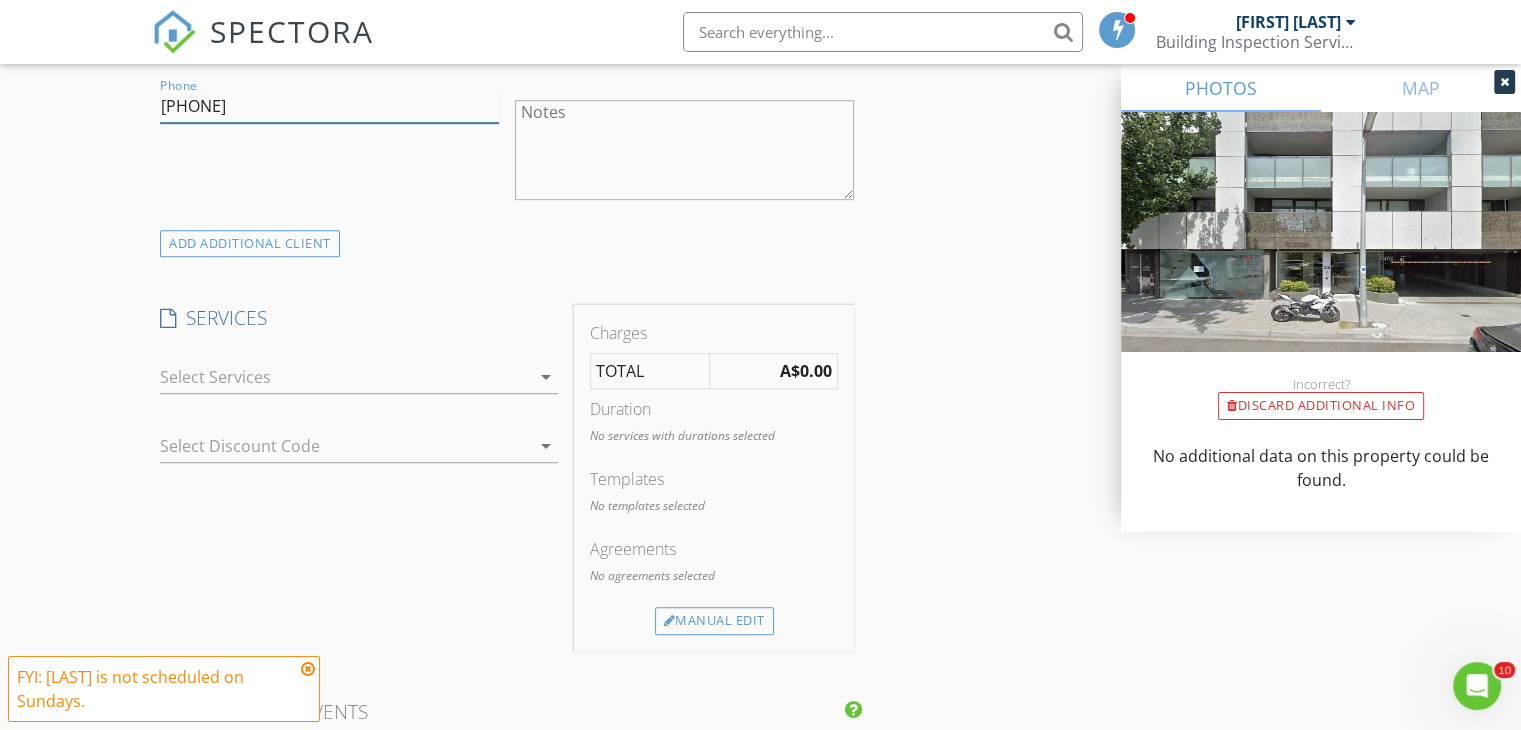 scroll, scrollTop: 1300, scrollLeft: 0, axis: vertical 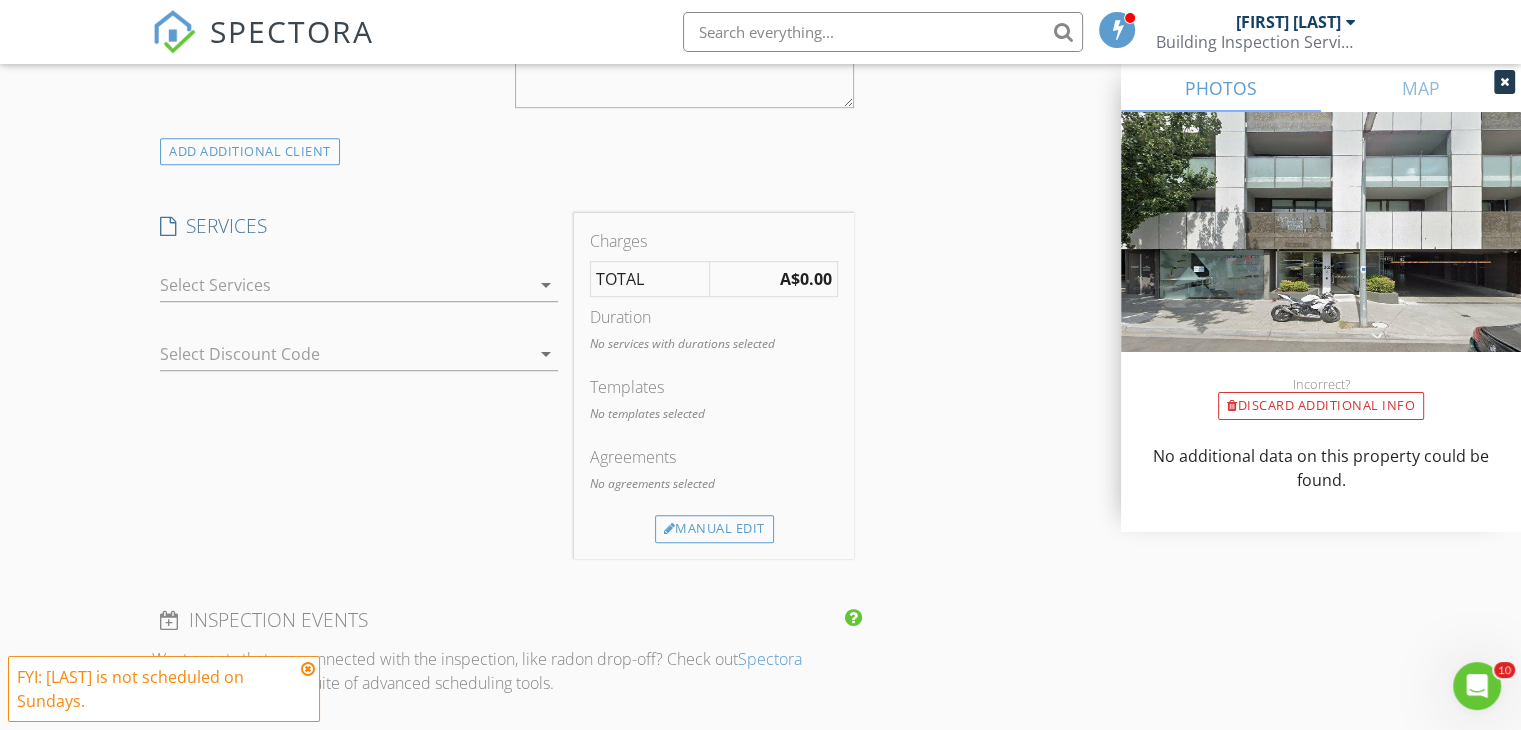 type on "[PHONE]" 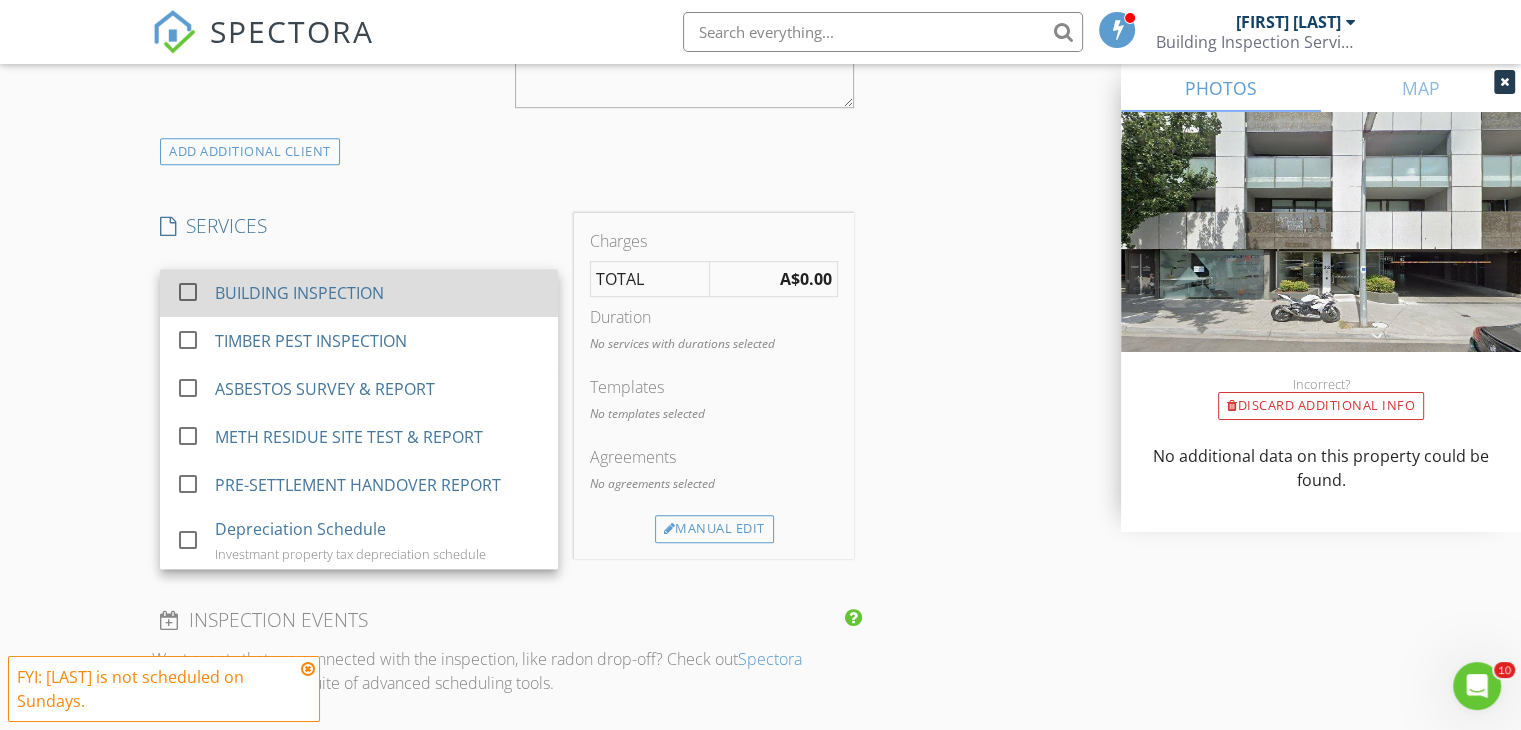 click on "BUILDING INSPECTION" at bounding box center (379, 293) 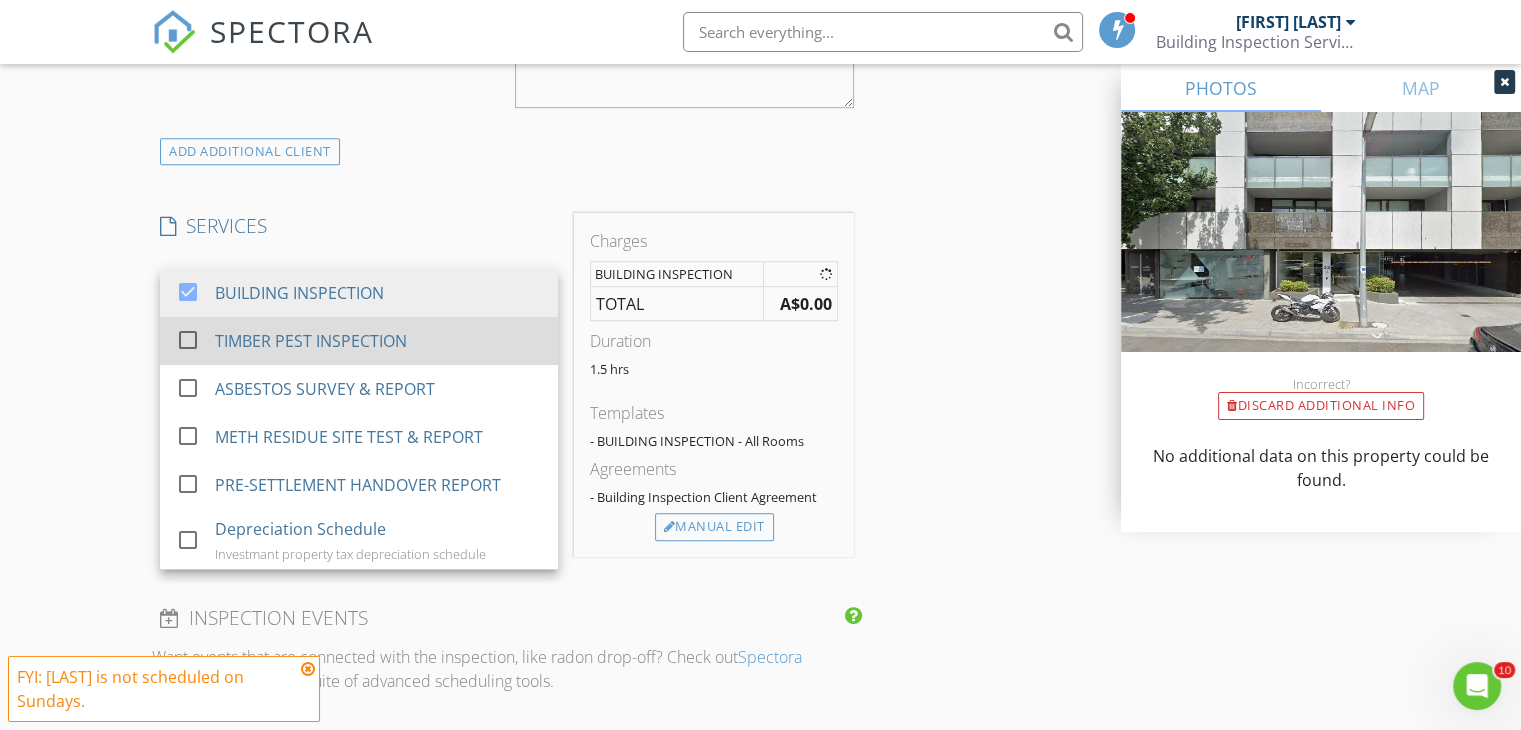 click on "TIMBER PEST INSPECTION" at bounding box center [379, 341] 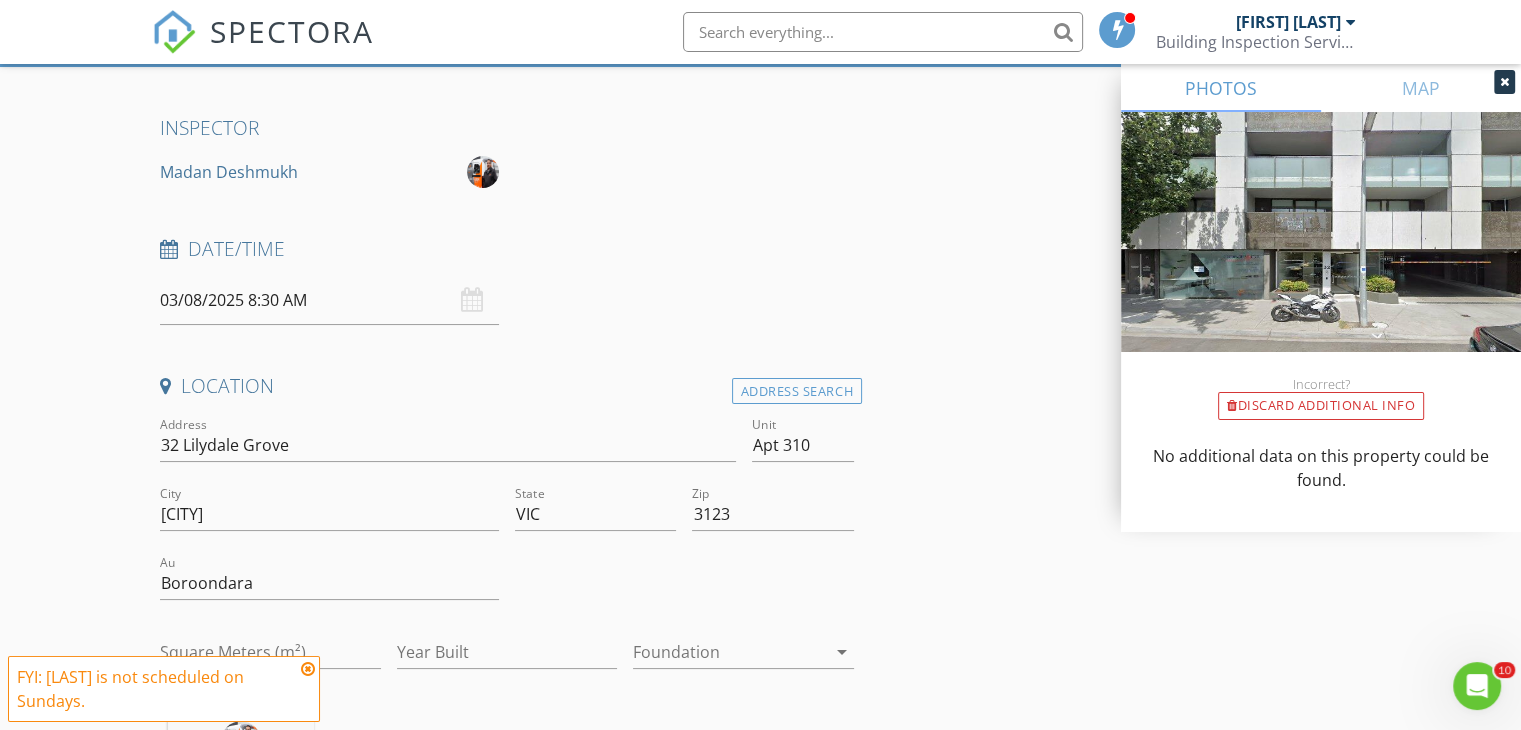 scroll, scrollTop: 0, scrollLeft: 0, axis: both 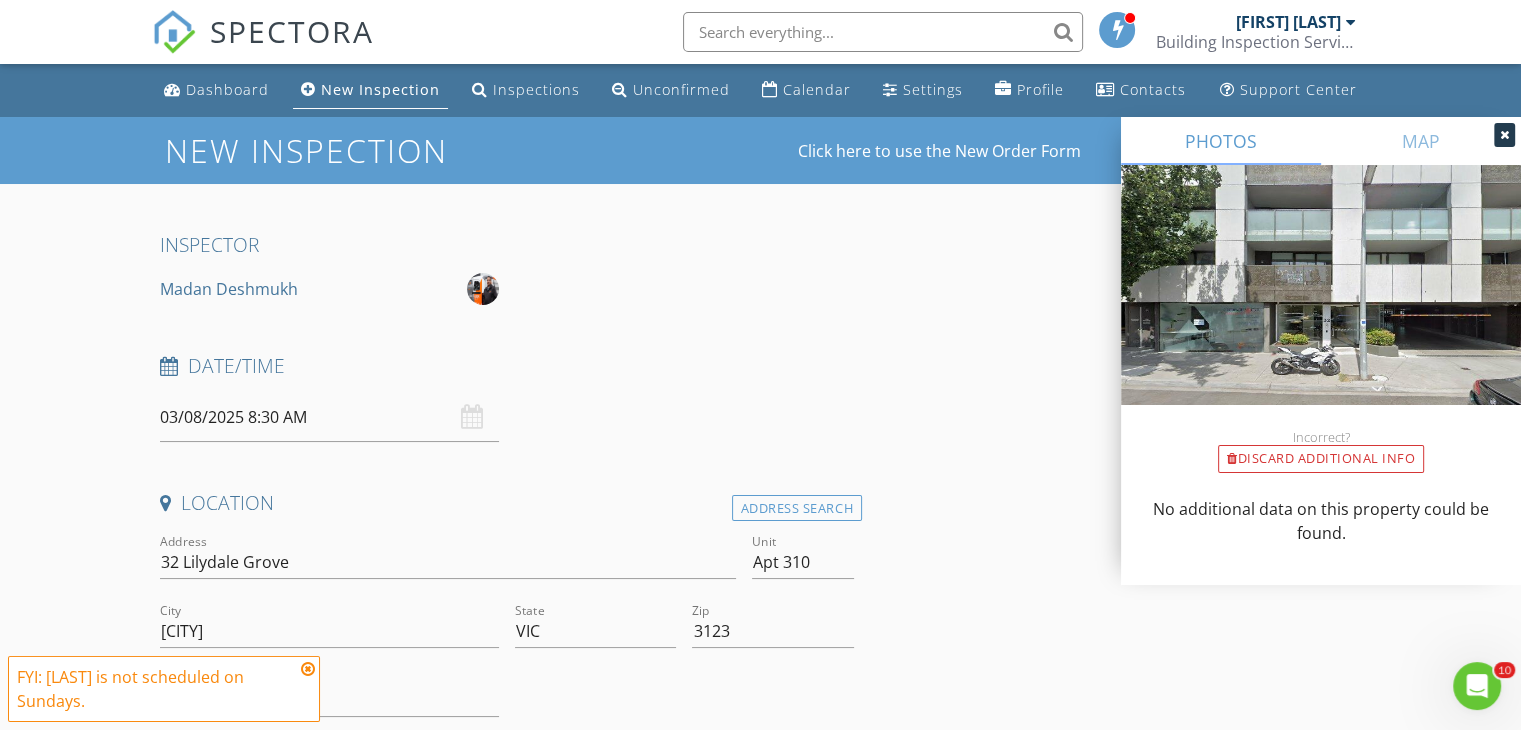 click on "03/08/2025 8:30 AM" at bounding box center (329, 417) 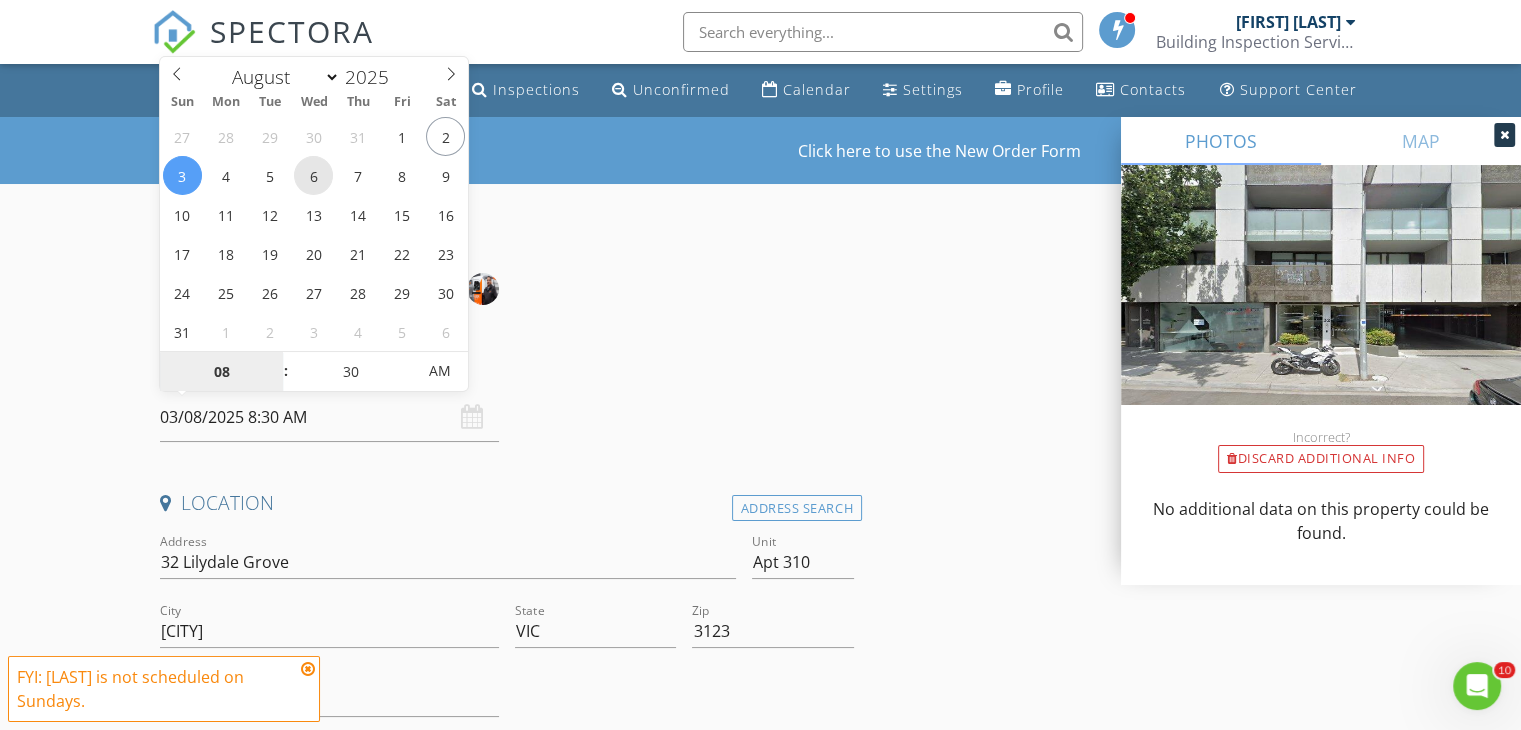 type on "06/08/2025 8:30 AM" 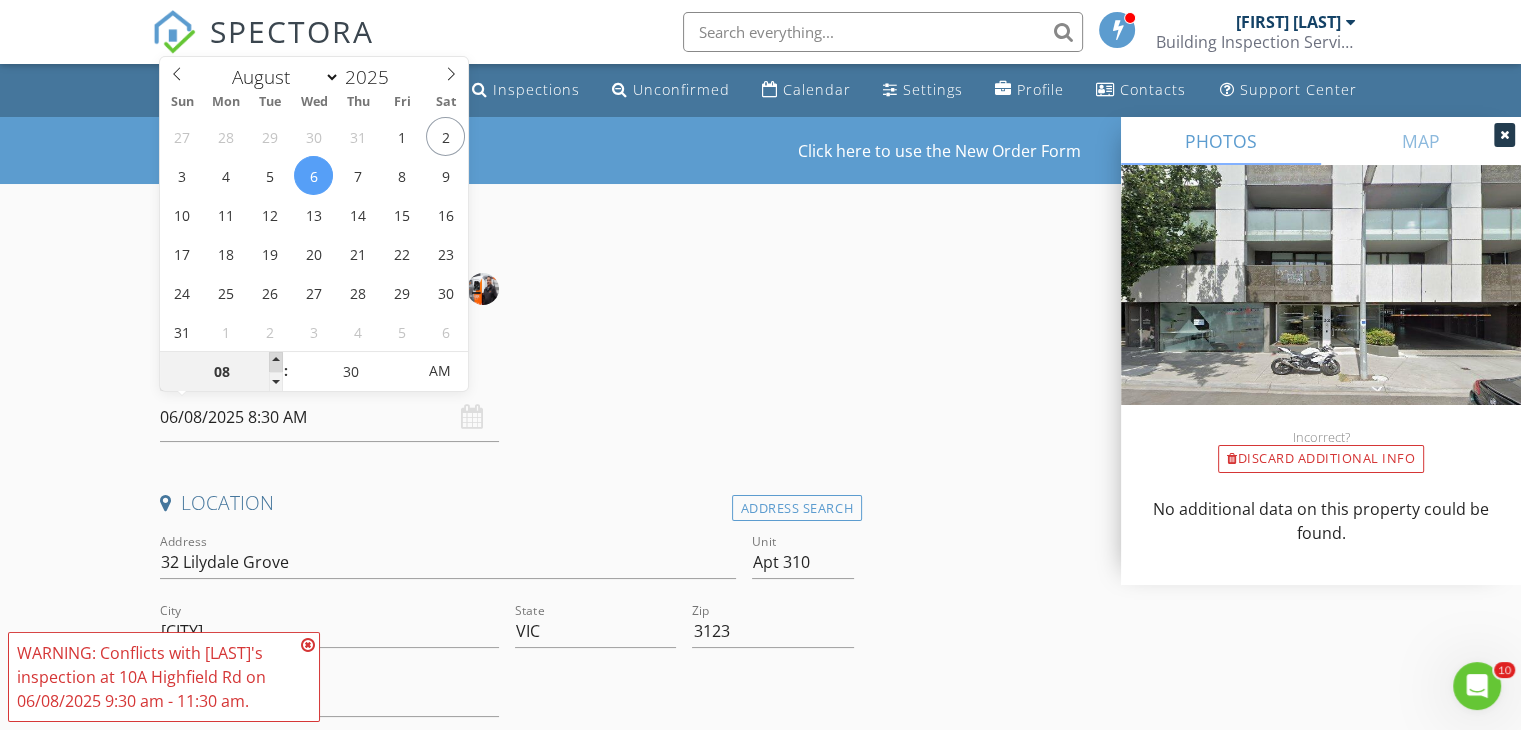 type on "09" 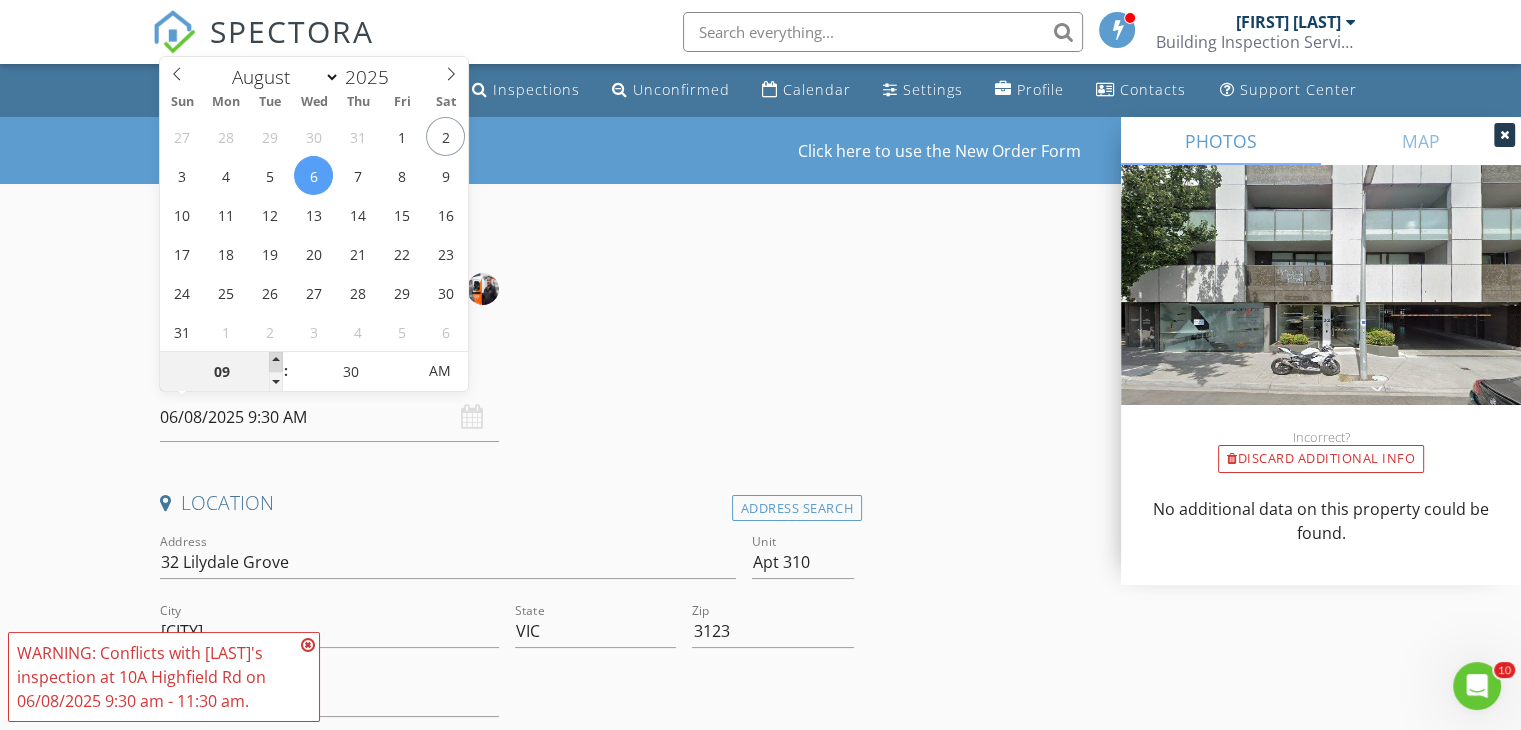 click at bounding box center (276, 362) 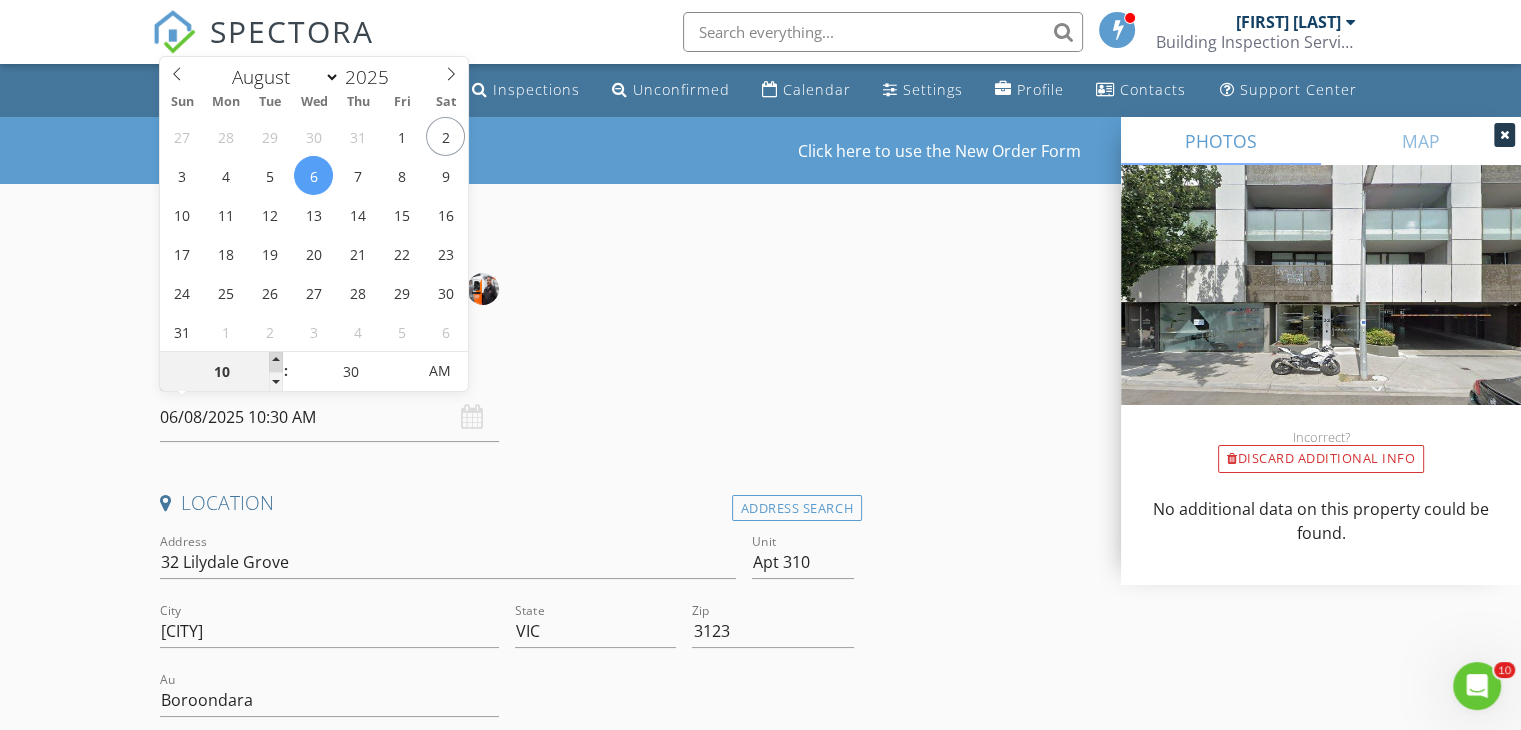 click at bounding box center (276, 362) 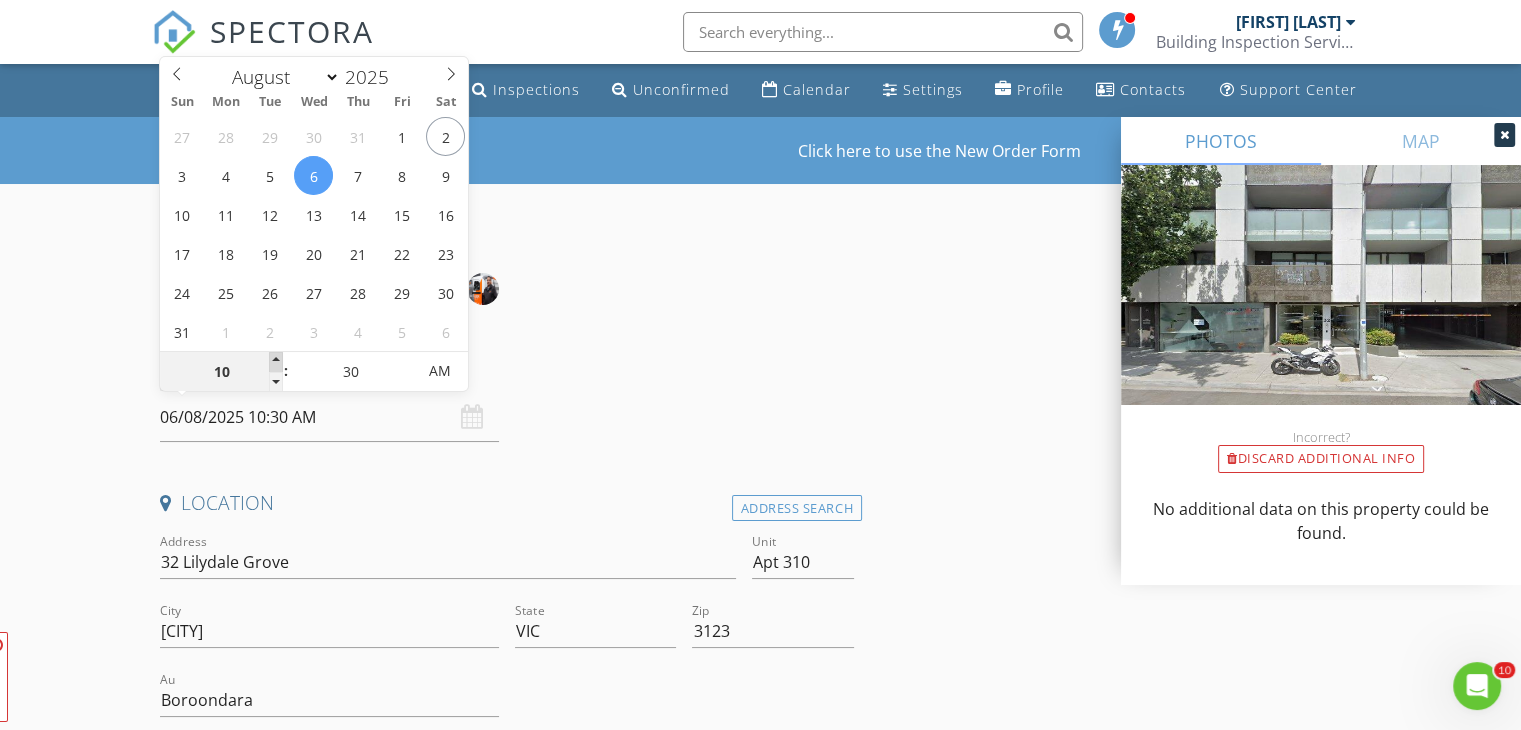 type on "11" 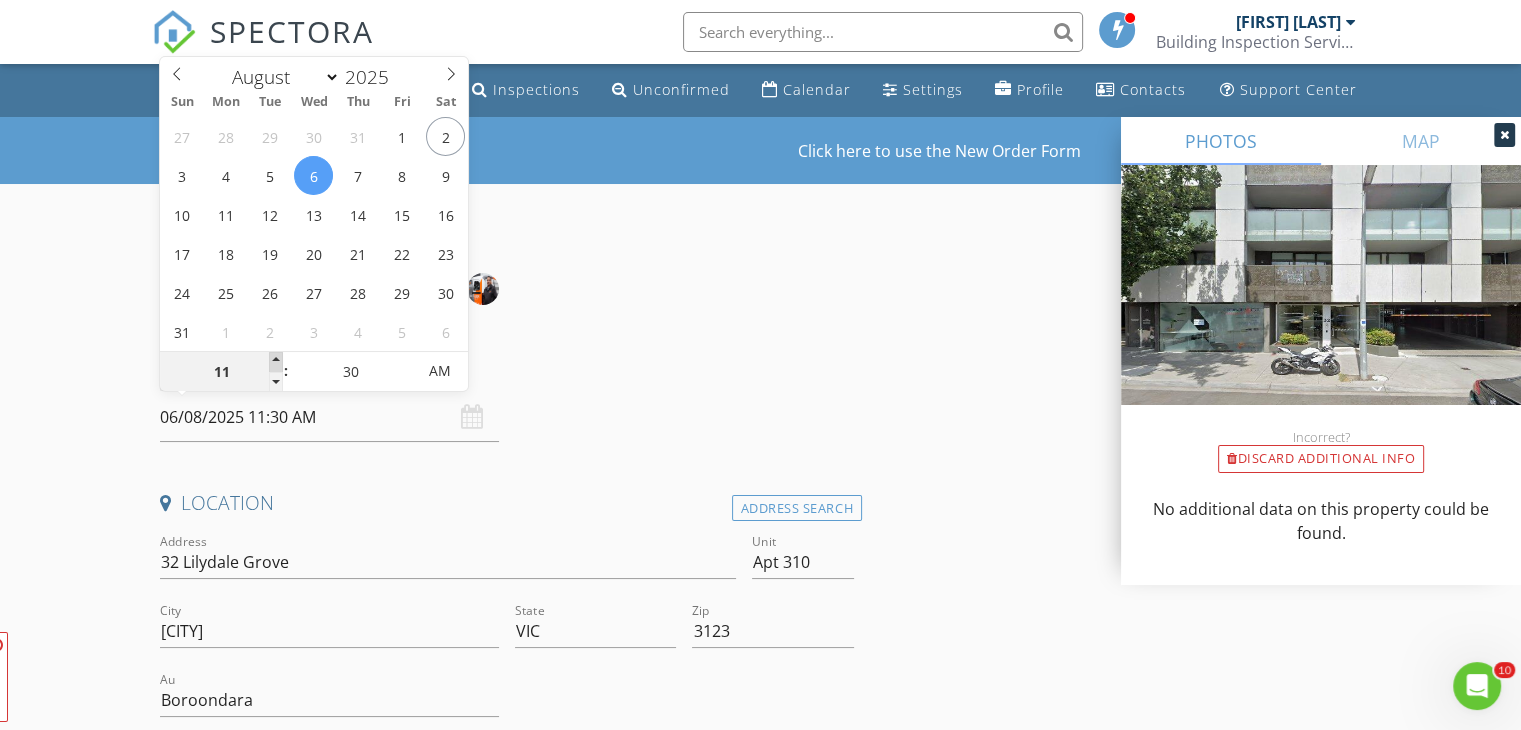click at bounding box center [276, 362] 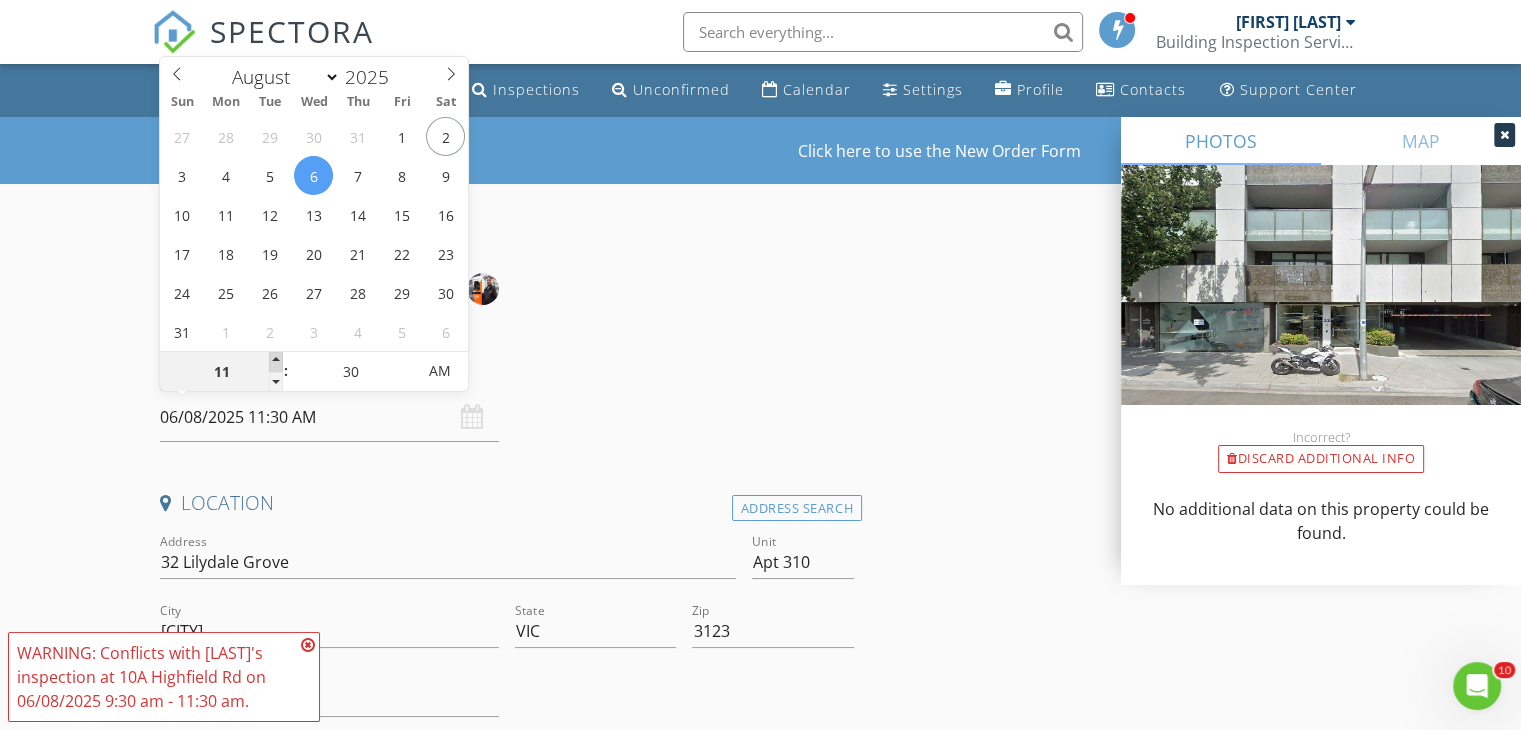 type on "12" 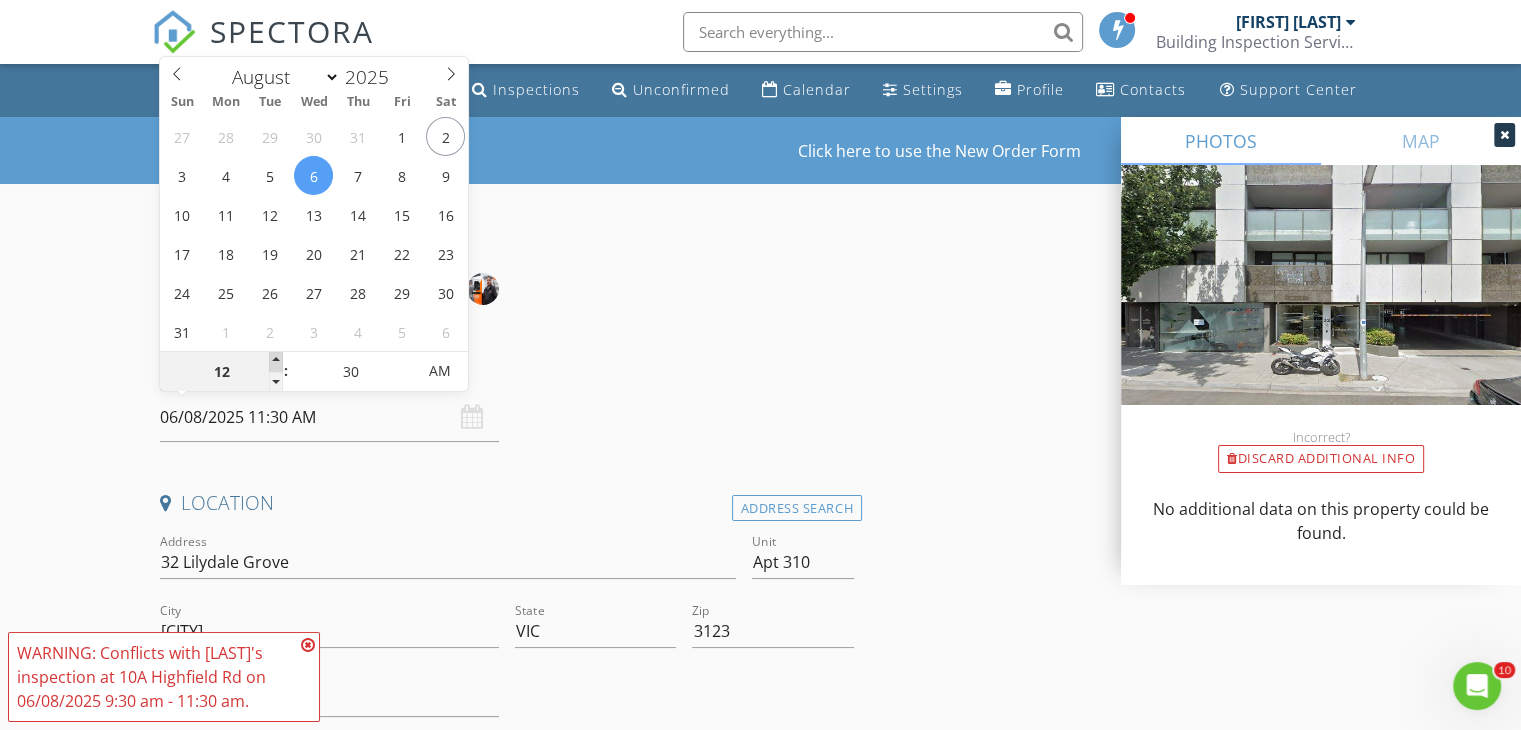 type on "06/08/2025 12:30 PM" 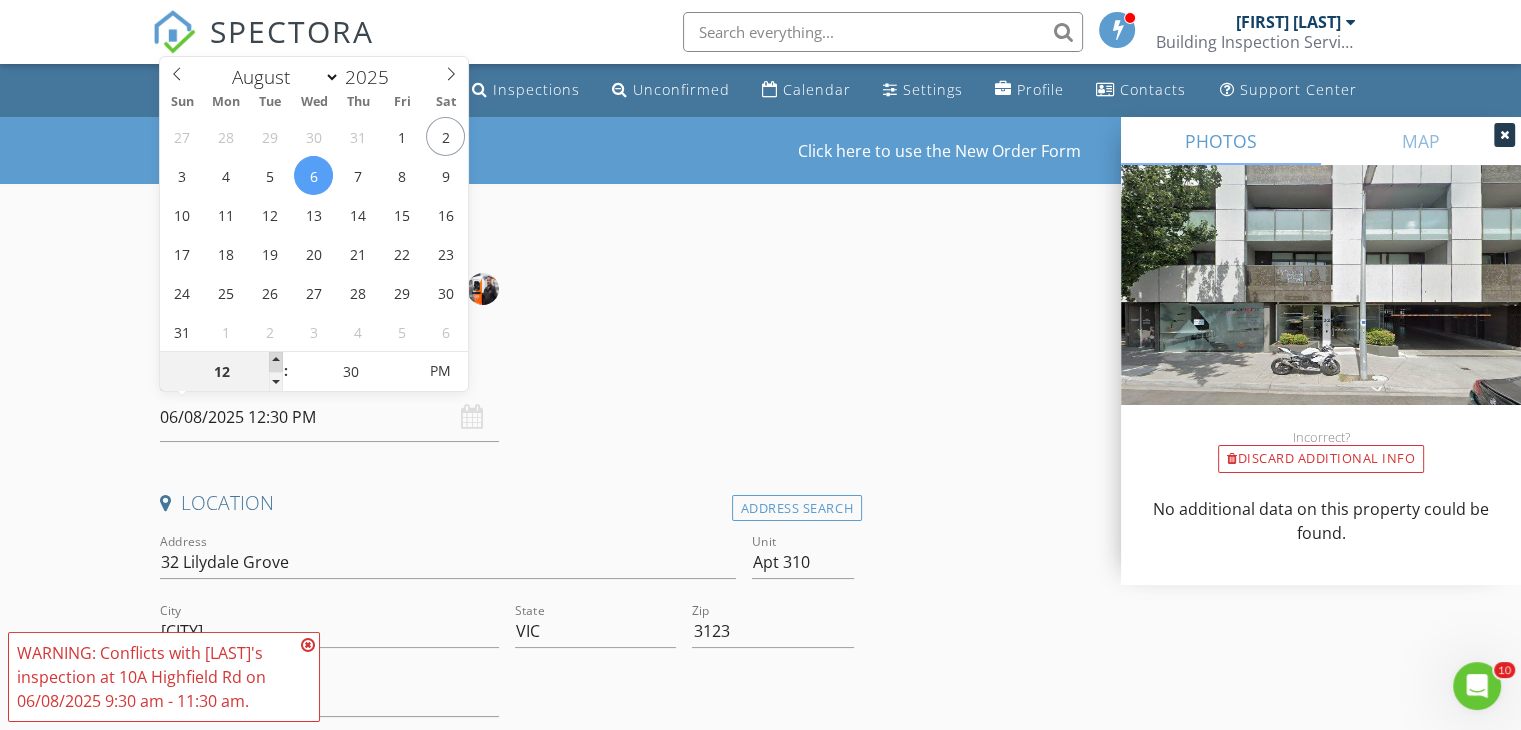 click at bounding box center (276, 362) 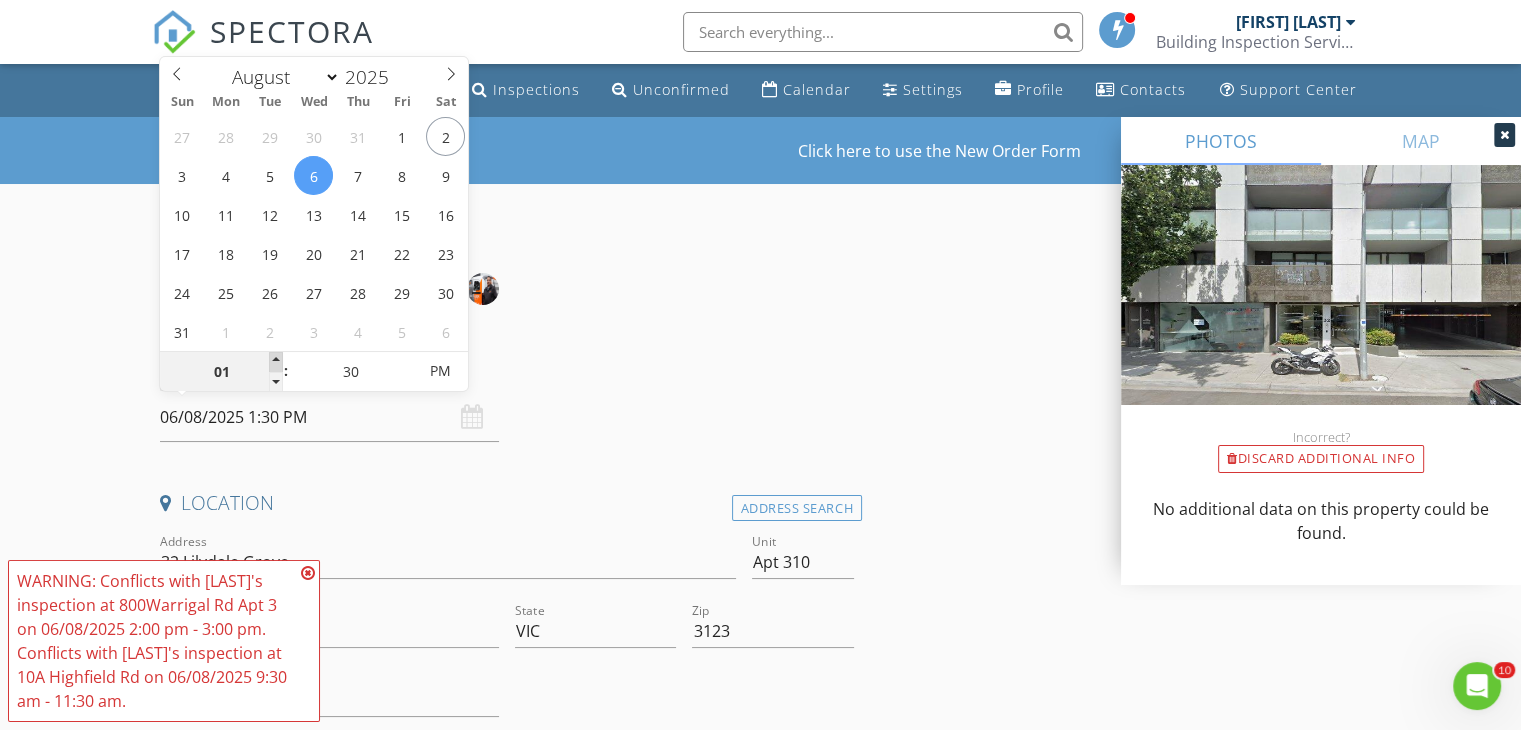 click at bounding box center (276, 362) 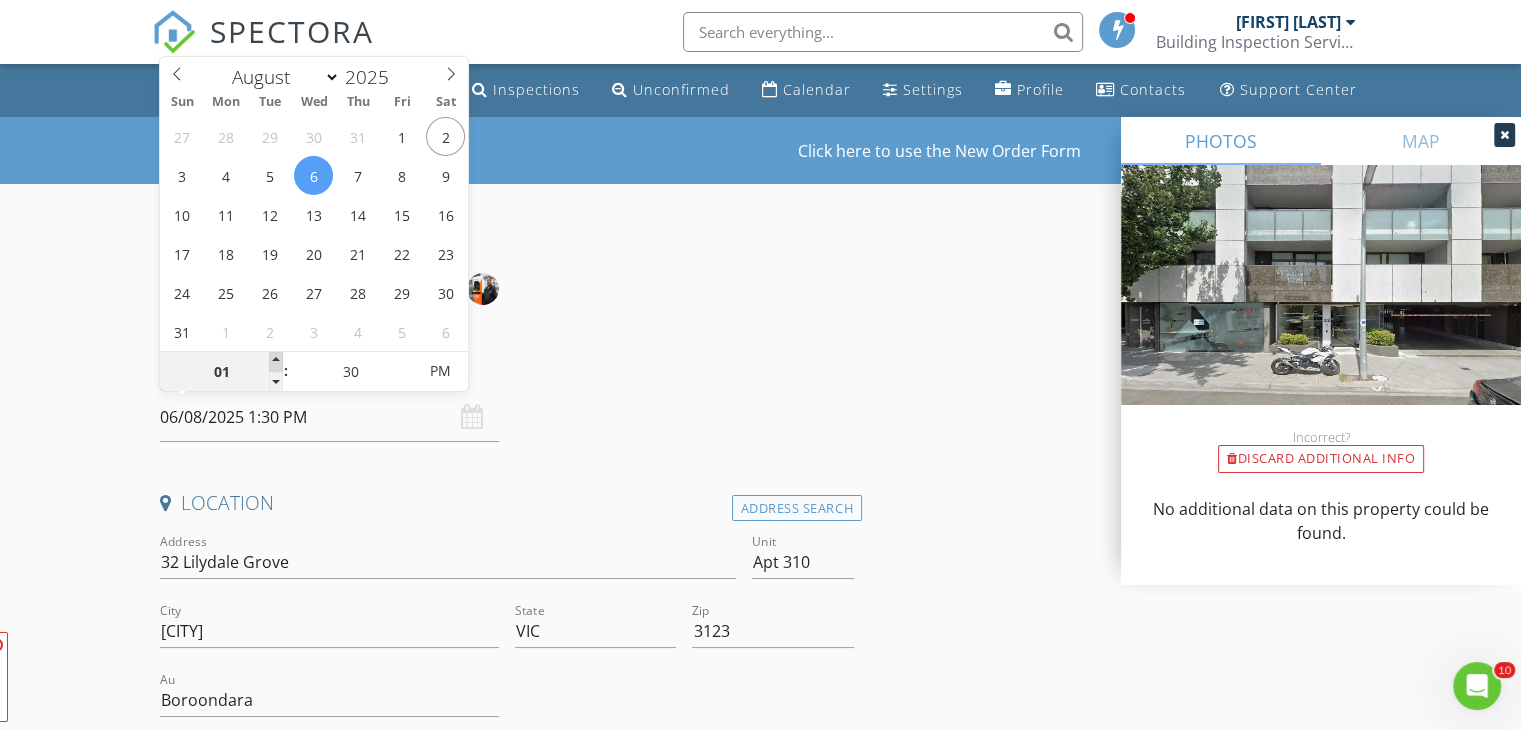 type on "02" 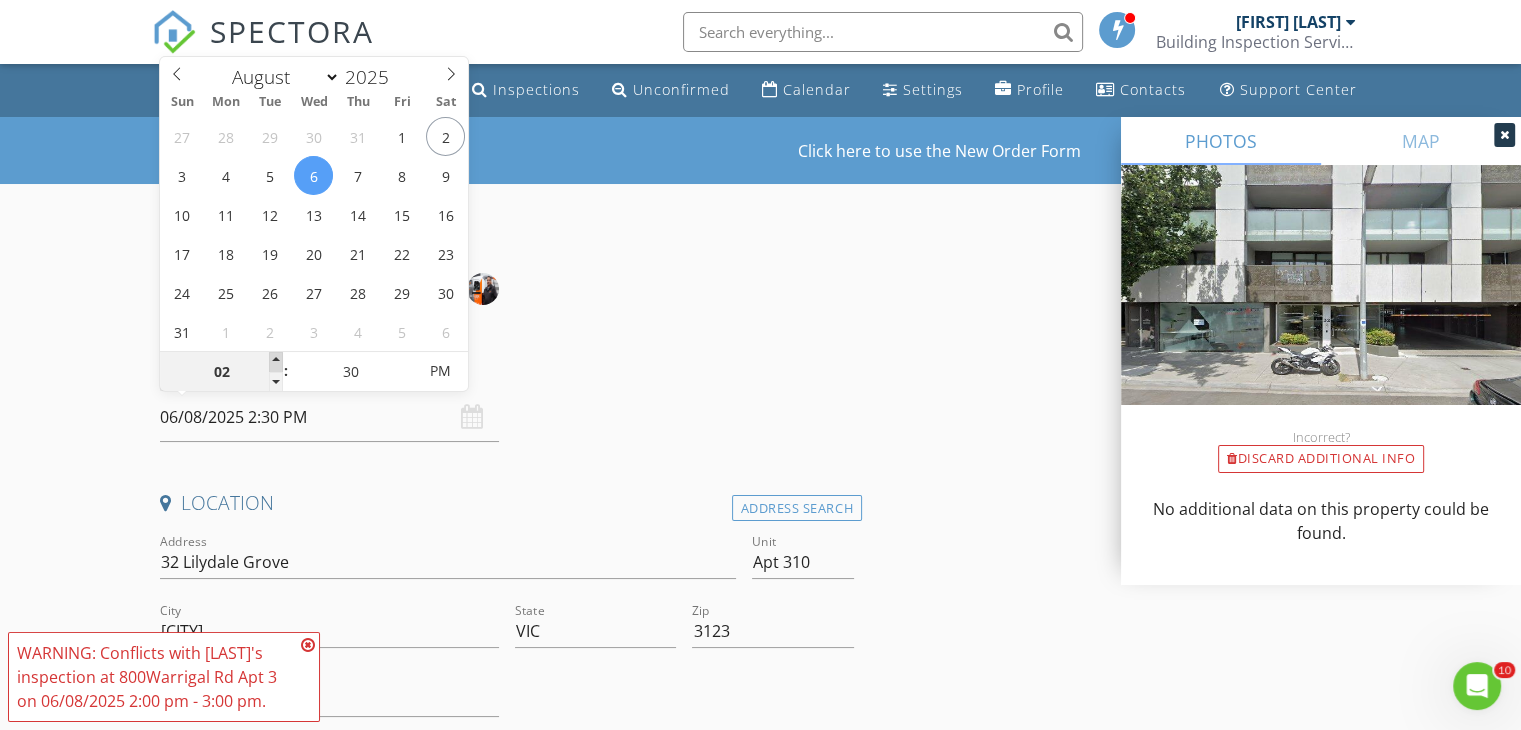 click at bounding box center [276, 362] 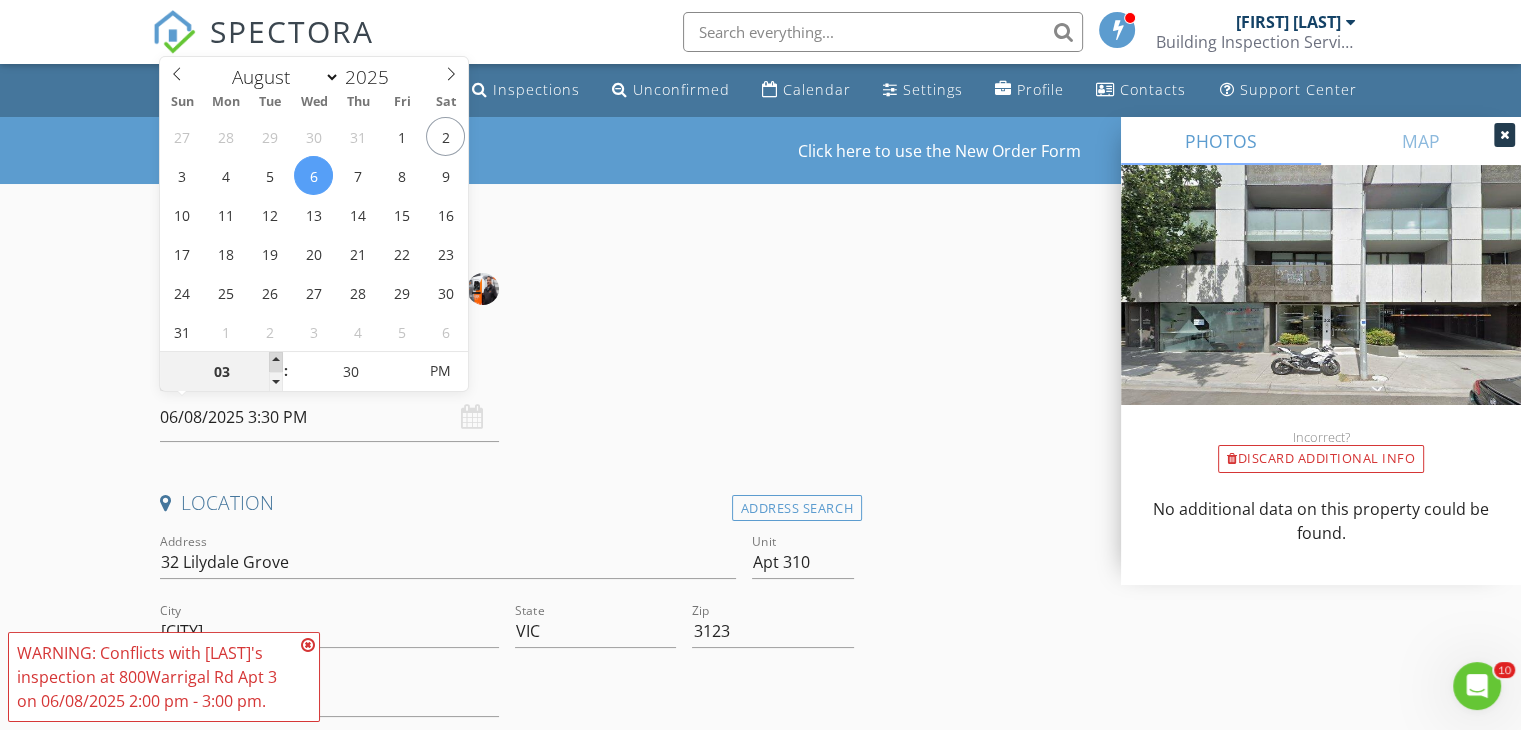 click at bounding box center [276, 362] 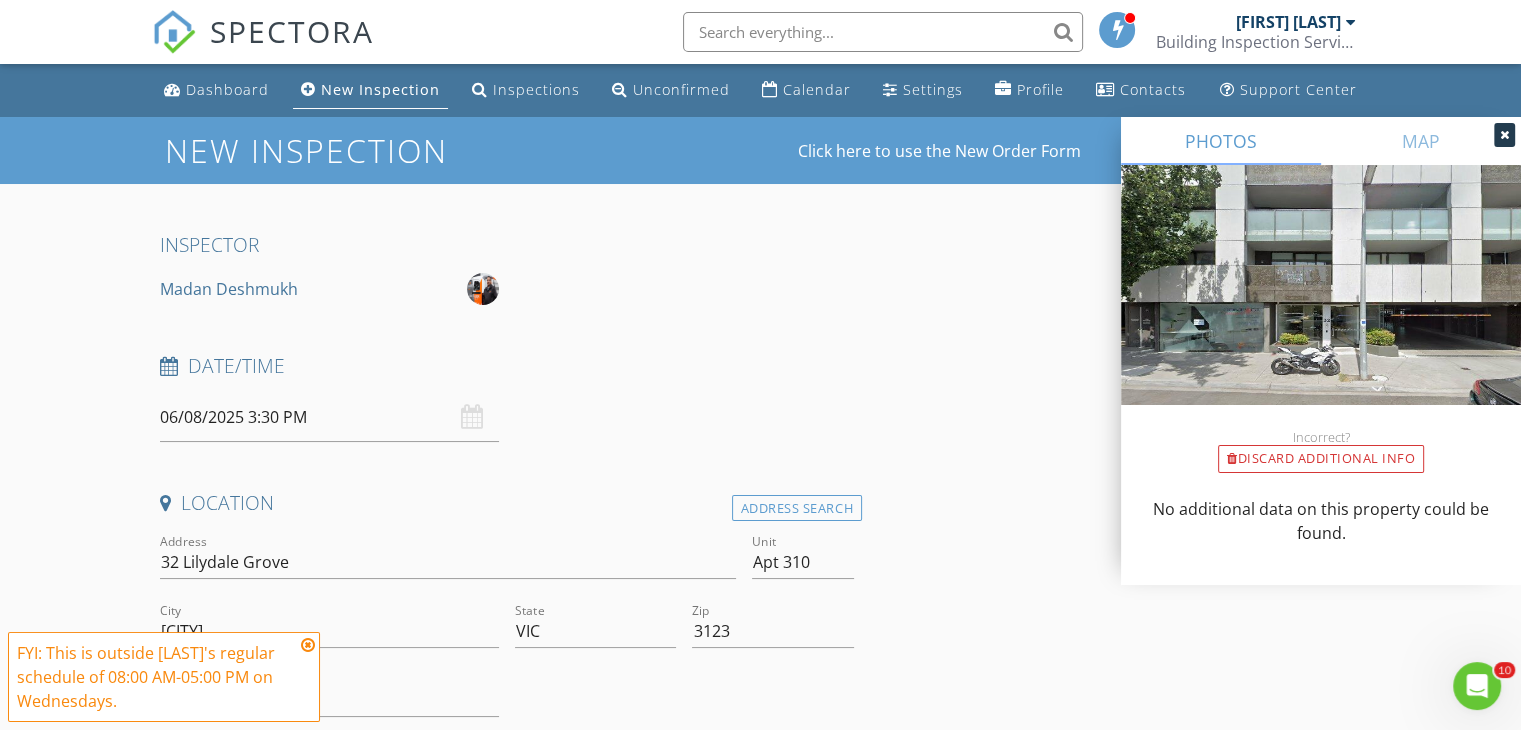 click on "Date/Time
06/08/2025 3:30 PM" at bounding box center (507, 397) 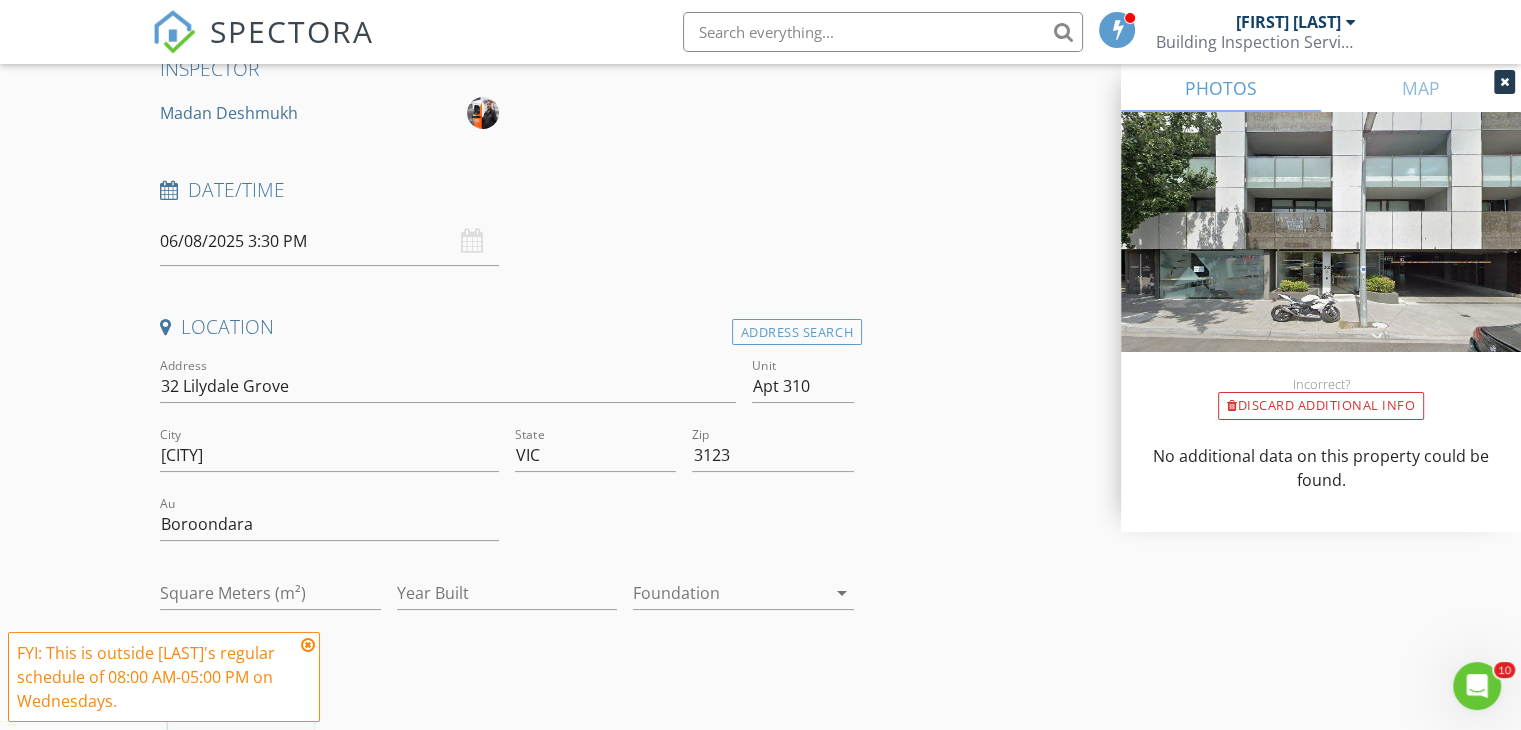 scroll, scrollTop: 200, scrollLeft: 0, axis: vertical 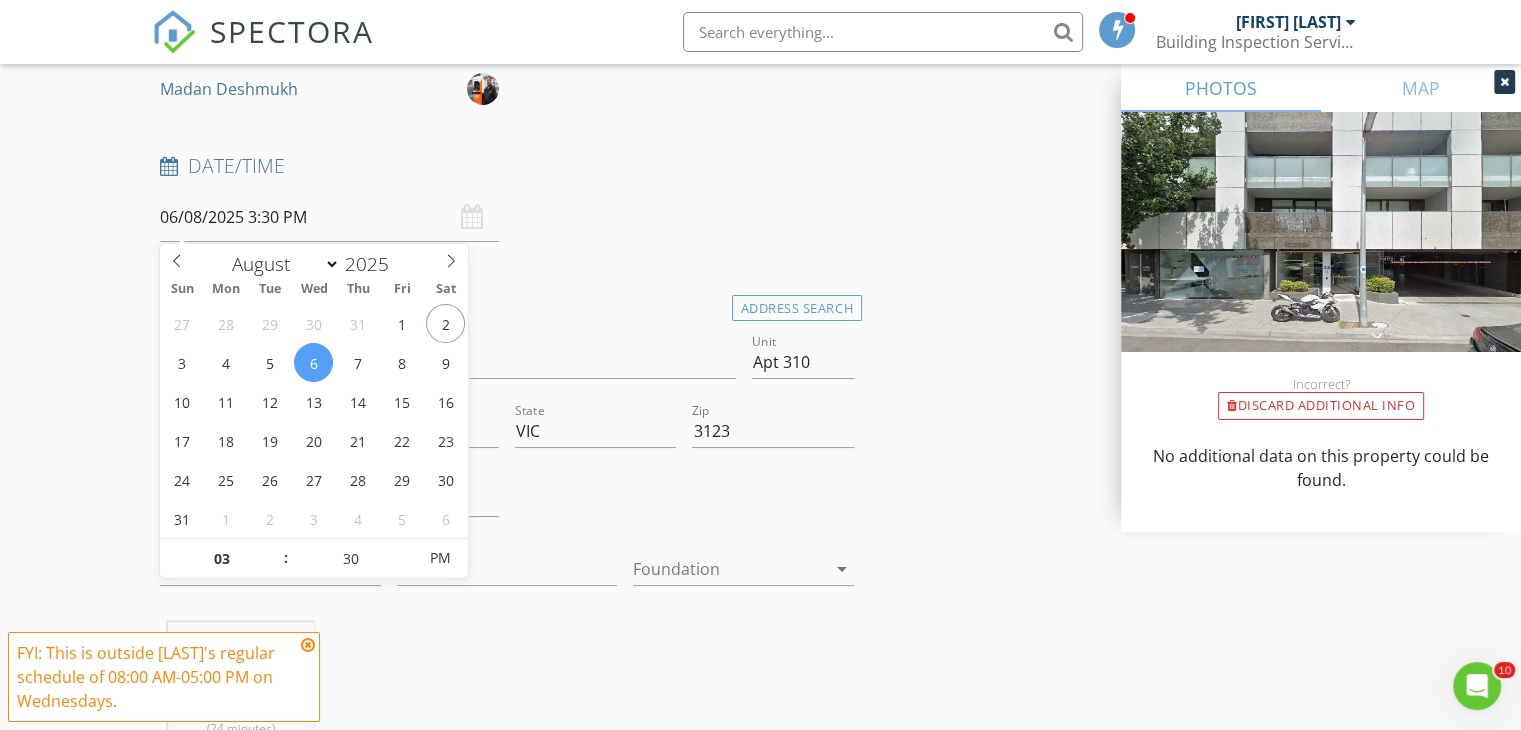 click on "06/08/2025 3:30 PM" at bounding box center [329, 217] 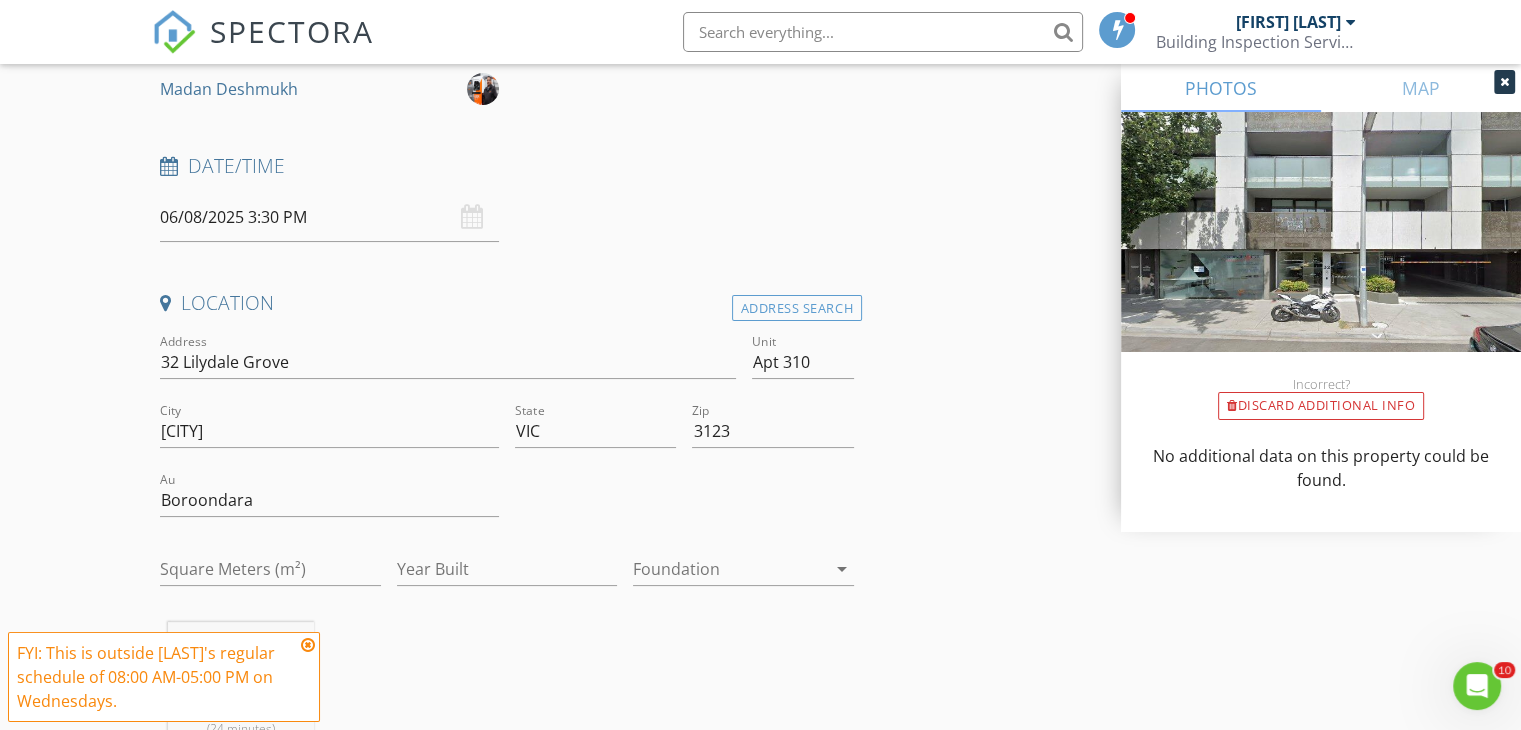 click on "INSPECTOR    Madan Deshmukh
Date/Time
06/08/2025 3:30 PM
Location
Address Search       Address 32 Lilydale Grove   Unit Apt 310   City Hawthorn East   State VIC   Zip 3123   Au Boroondara     Square Meters (m²)   Year Built   Foundation arrow_drop_down     Madan Deshmukh     24.0 km     (24 minutes)
client
check_box Enable Client CC email for this inspection   Client Search     check_box_outline_blank Client is a Company/Organization     First Name Alexander   Last Name Yim   Email alexjyim@gmail.com   CC Email   Phone 0488306855           Notes
ADD ADDITIONAL client
SERVICES
check_box   BUILDING INSPECTION   check_box   TIMBER PEST INSPECTION    check_box_outline_blank   ASBESTOS SURVEY & REPORT   check_box_outline_blank   METH RESIDUE SITE TEST & REPORT   check_box_outline_blank     check_box_outline_blank" at bounding box center [507, 1684] 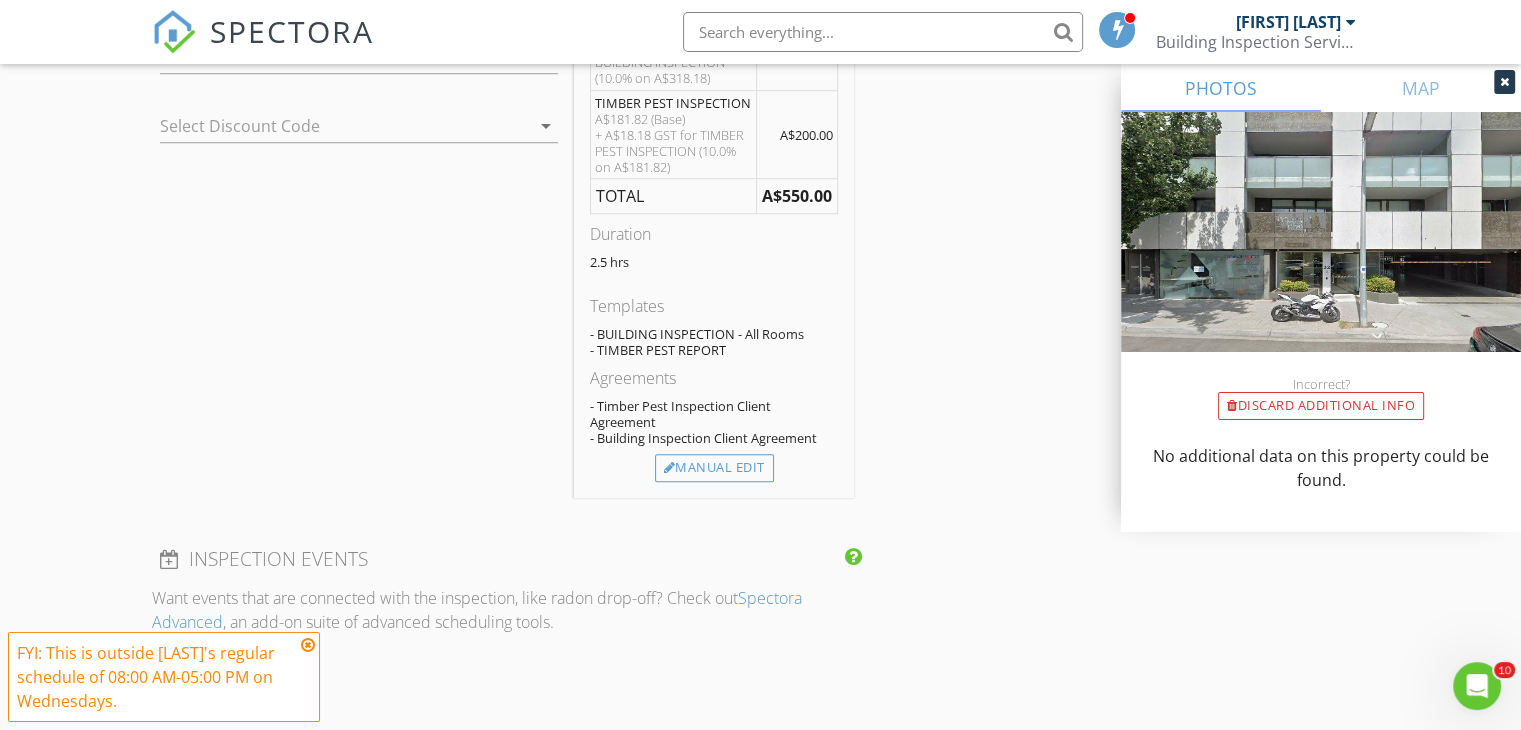 scroll, scrollTop: 1600, scrollLeft: 0, axis: vertical 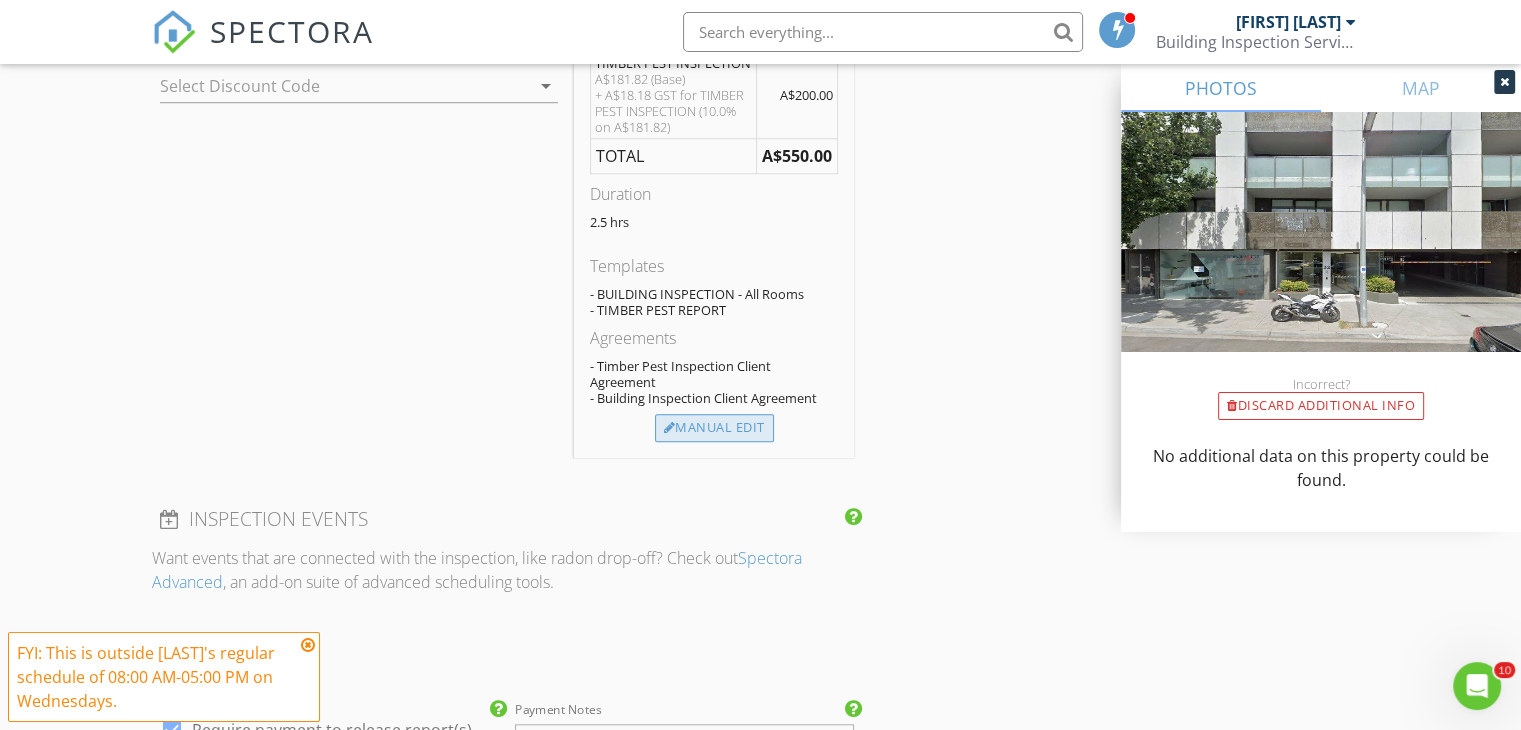 click on "Manual Edit" at bounding box center (714, 428) 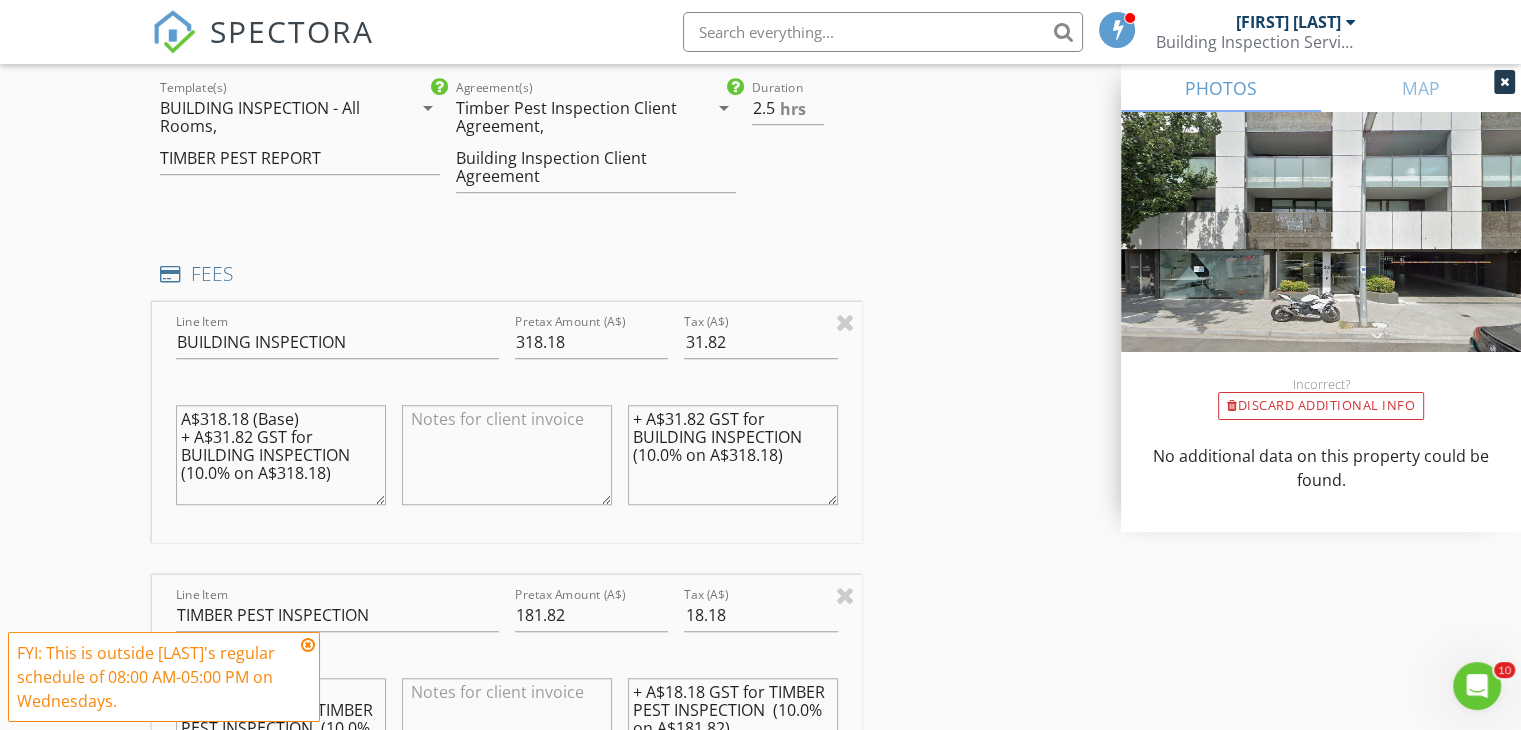 scroll, scrollTop: 1300, scrollLeft: 0, axis: vertical 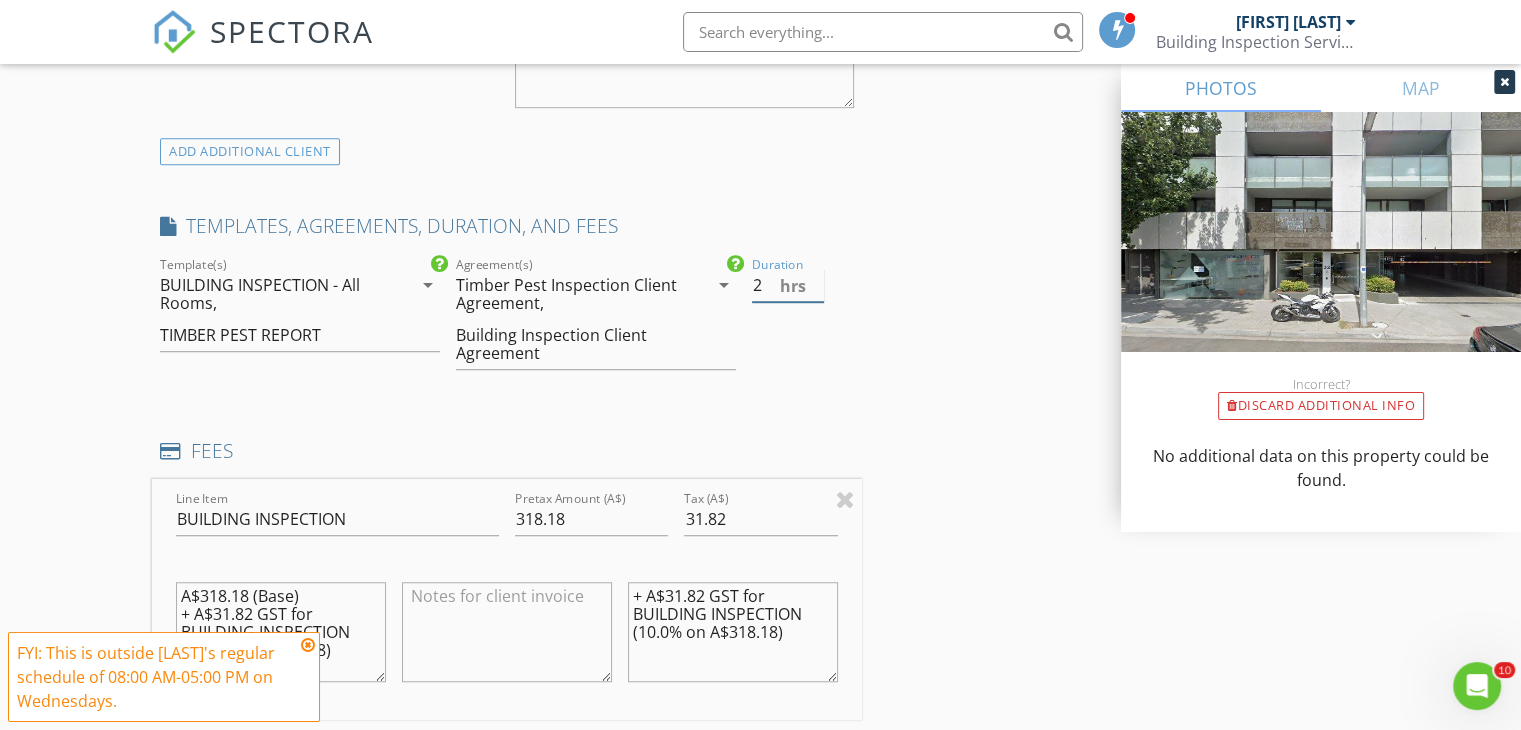 click on "2" at bounding box center [788, 285] 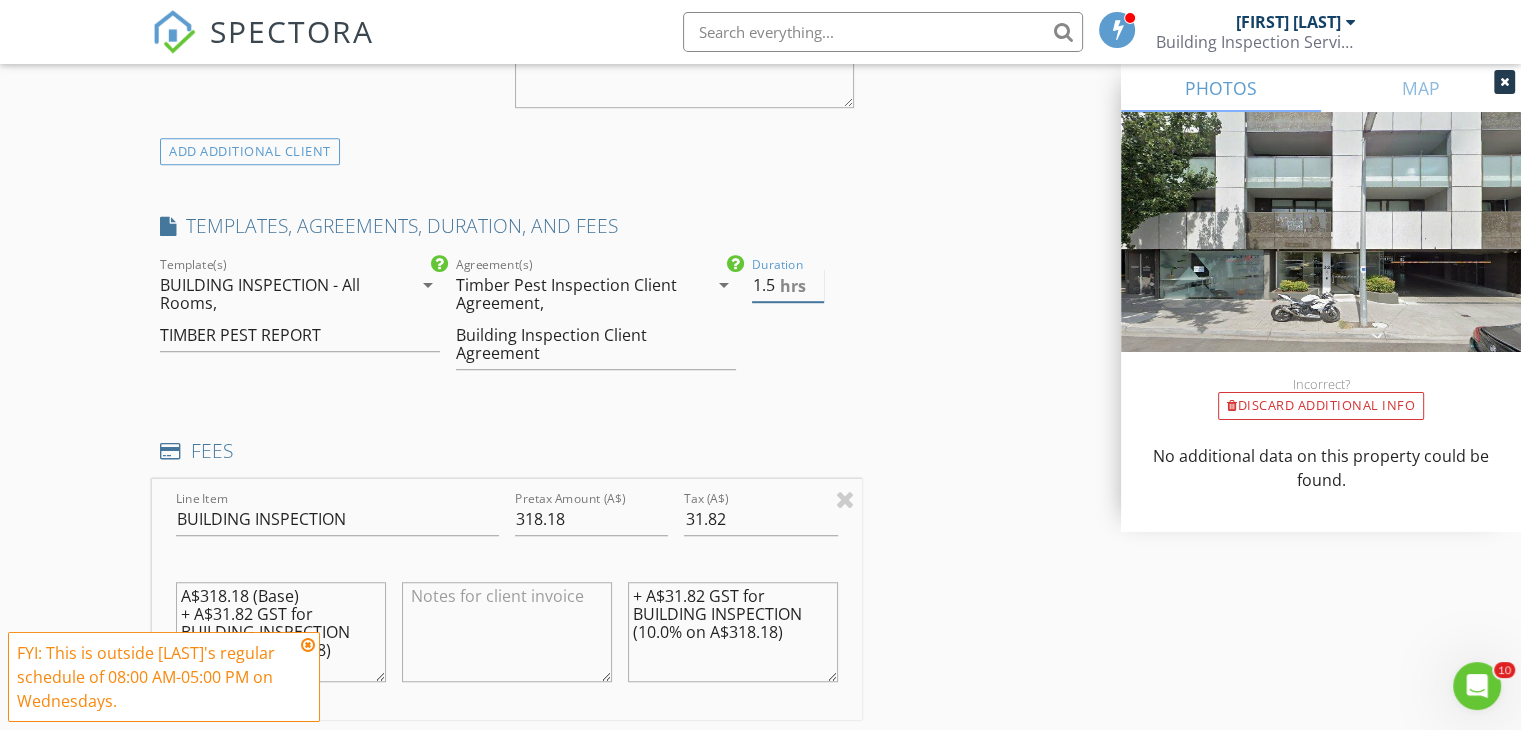 click on "1.5" at bounding box center [788, 285] 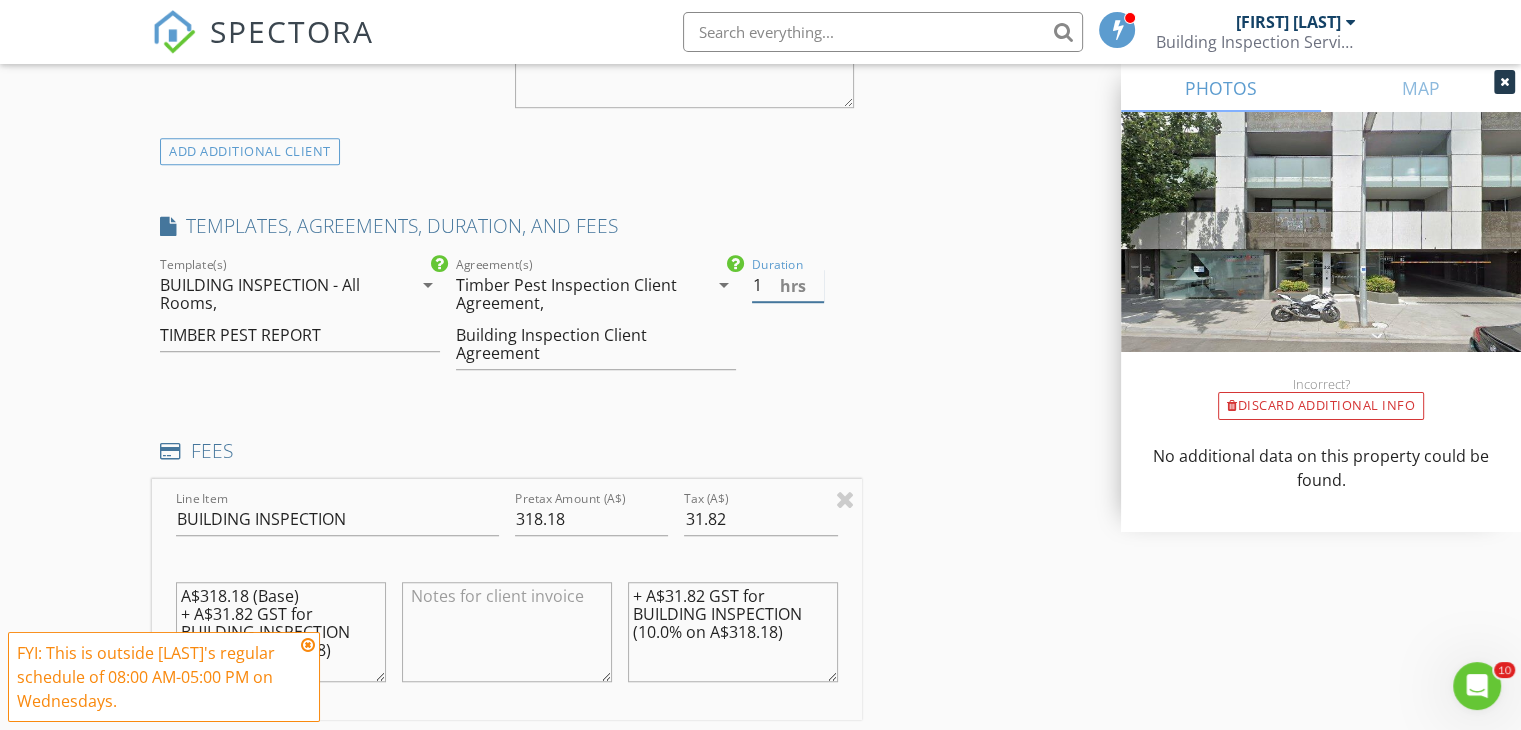 type on "1" 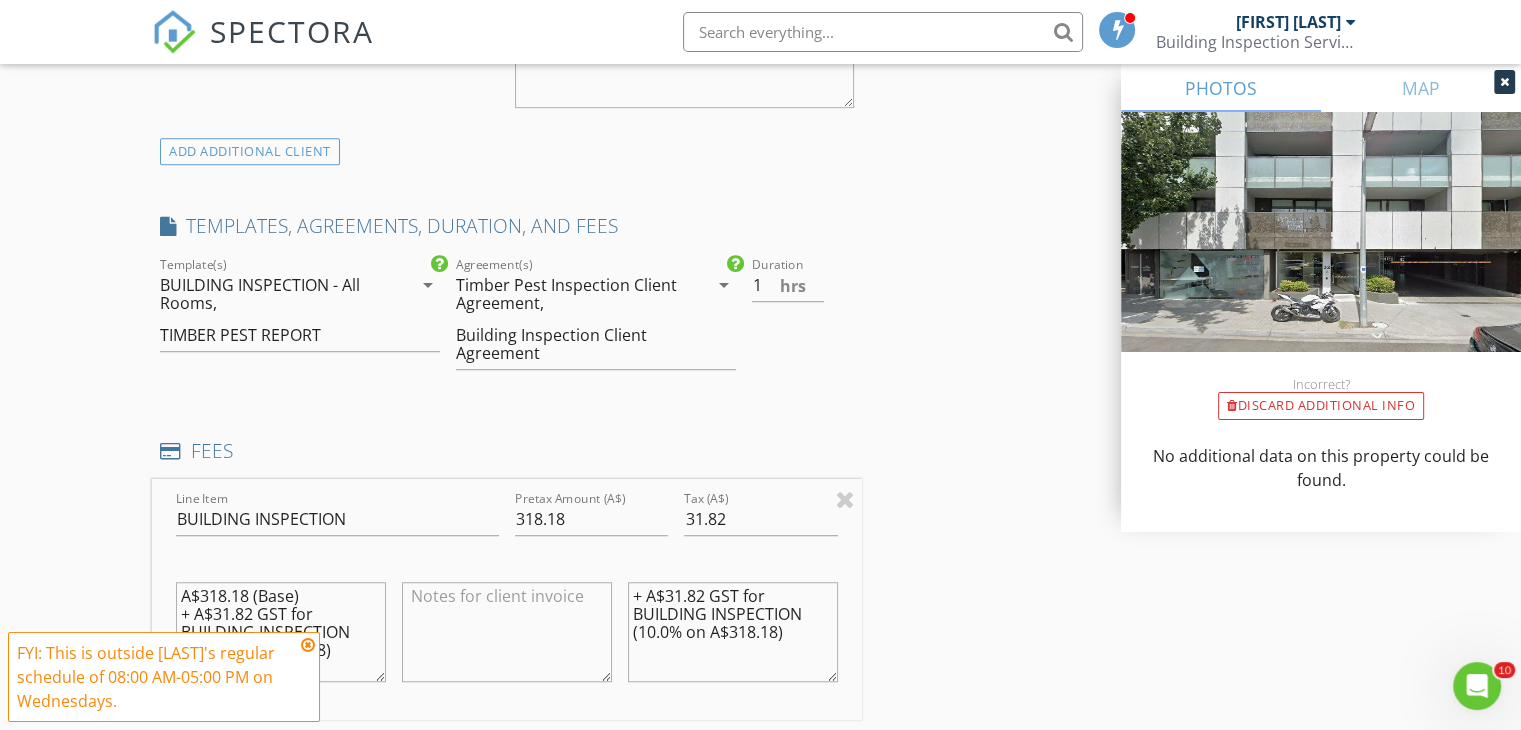 click on "INSPECTOR    Madan Deshmukh
Date/Time
06/08/2025 3:30 PM
Location
Address Search       Address 32 Lilydale Grove   Unit Apt 310   City Hawthorn East   State VIC   Zip 3123   Au Boroondara     Square Meters (m²)   Year Built   Foundation arrow_drop_down     Madan Deshmukh     24.0 km     (24 minutes)
client
check_box Enable Client CC email for this inspection   Client Search     check_box_outline_blank Client is a Company/Organization     First Name Alexander   Last Name Yim   Email alexjyim@gmail.com   CC Email   Phone 0488306855           Notes
ADD ADDITIONAL client
SERVICES
check_box   BUILDING INSPECTION   check_box   TIMBER PEST INSPECTION    check_box_outline_blank   ASBESTOS SURVEY & REPORT   check_box_outline_blank   METH RESIDUE SITE TEST & REPORT   check_box_outline_blank" at bounding box center [760, 823] 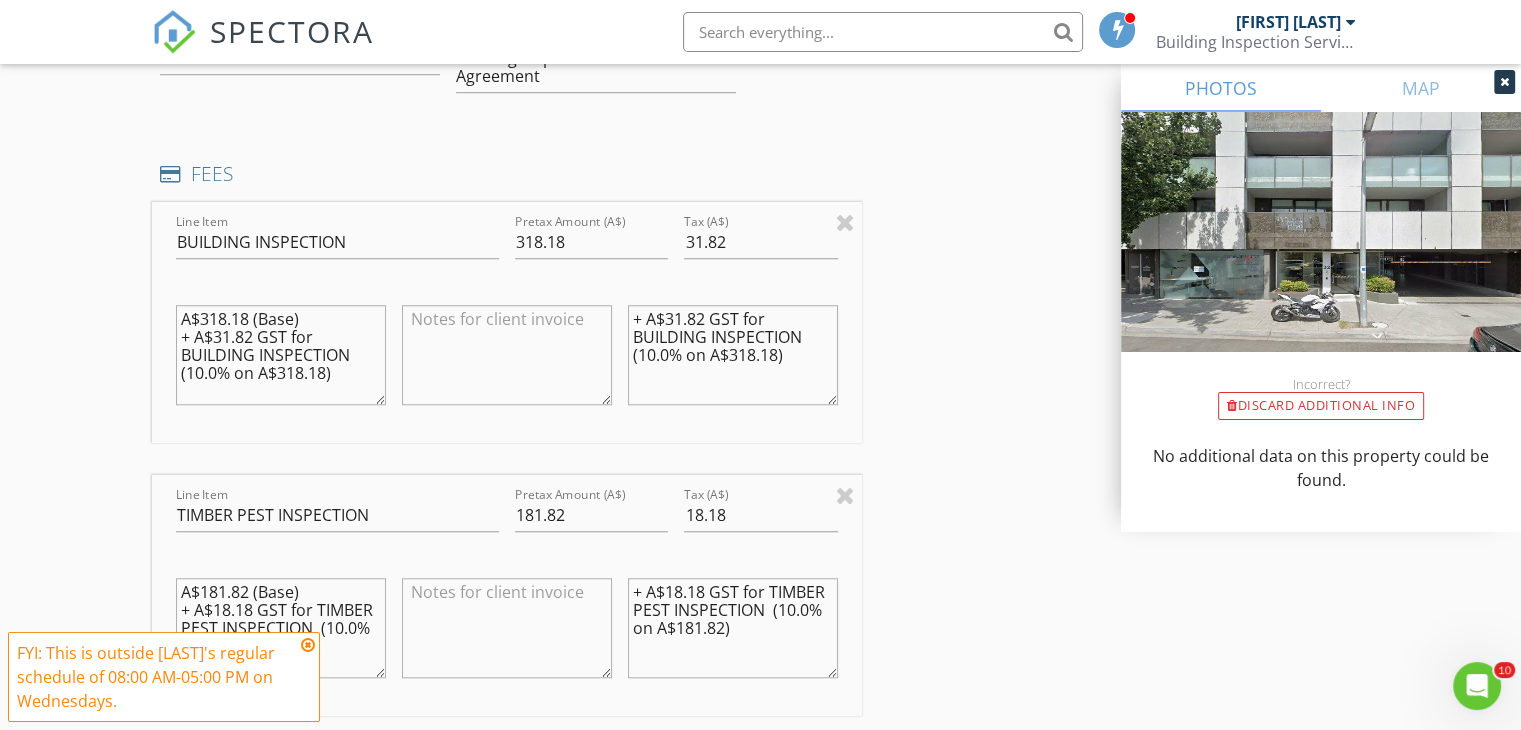 scroll, scrollTop: 1700, scrollLeft: 0, axis: vertical 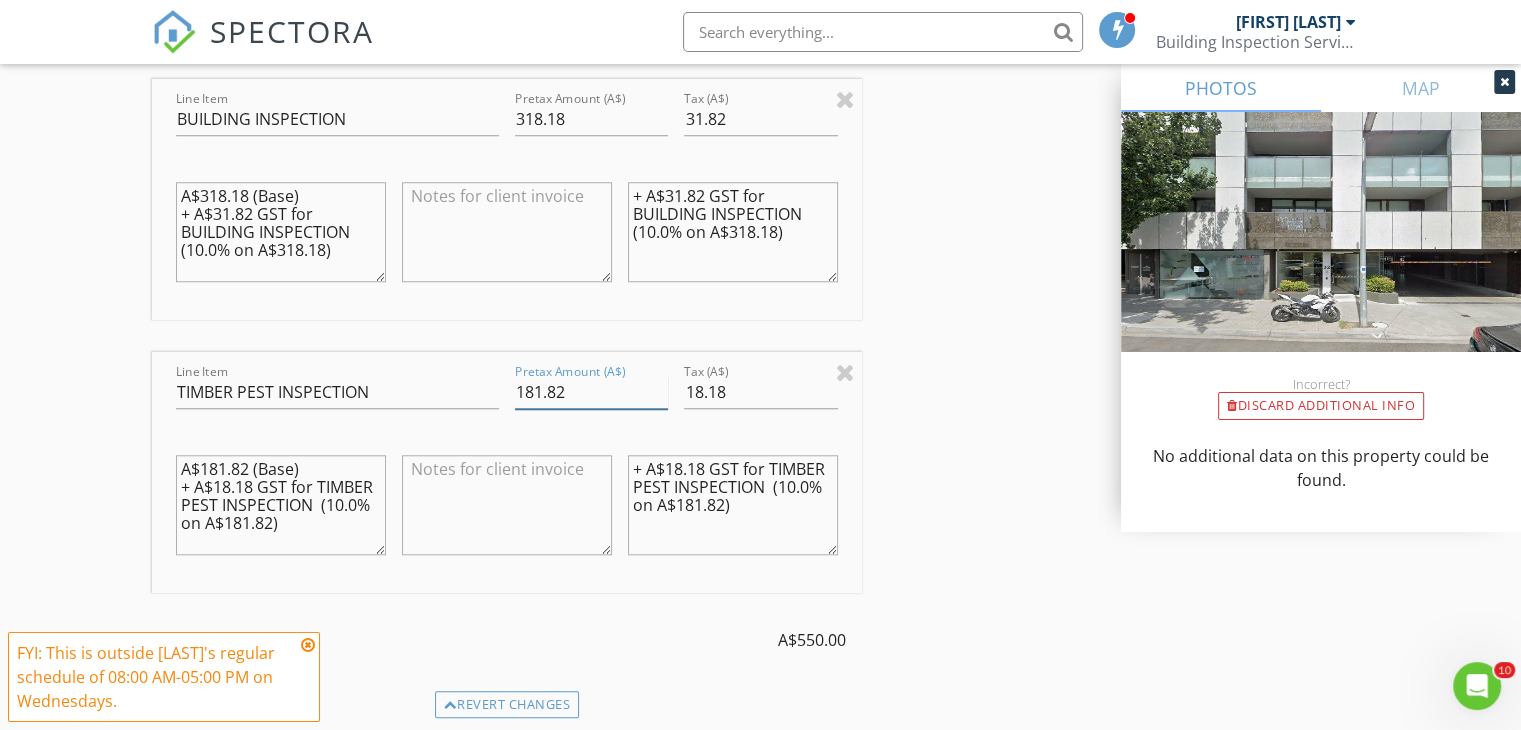 click on "181.82" at bounding box center [591, 392] 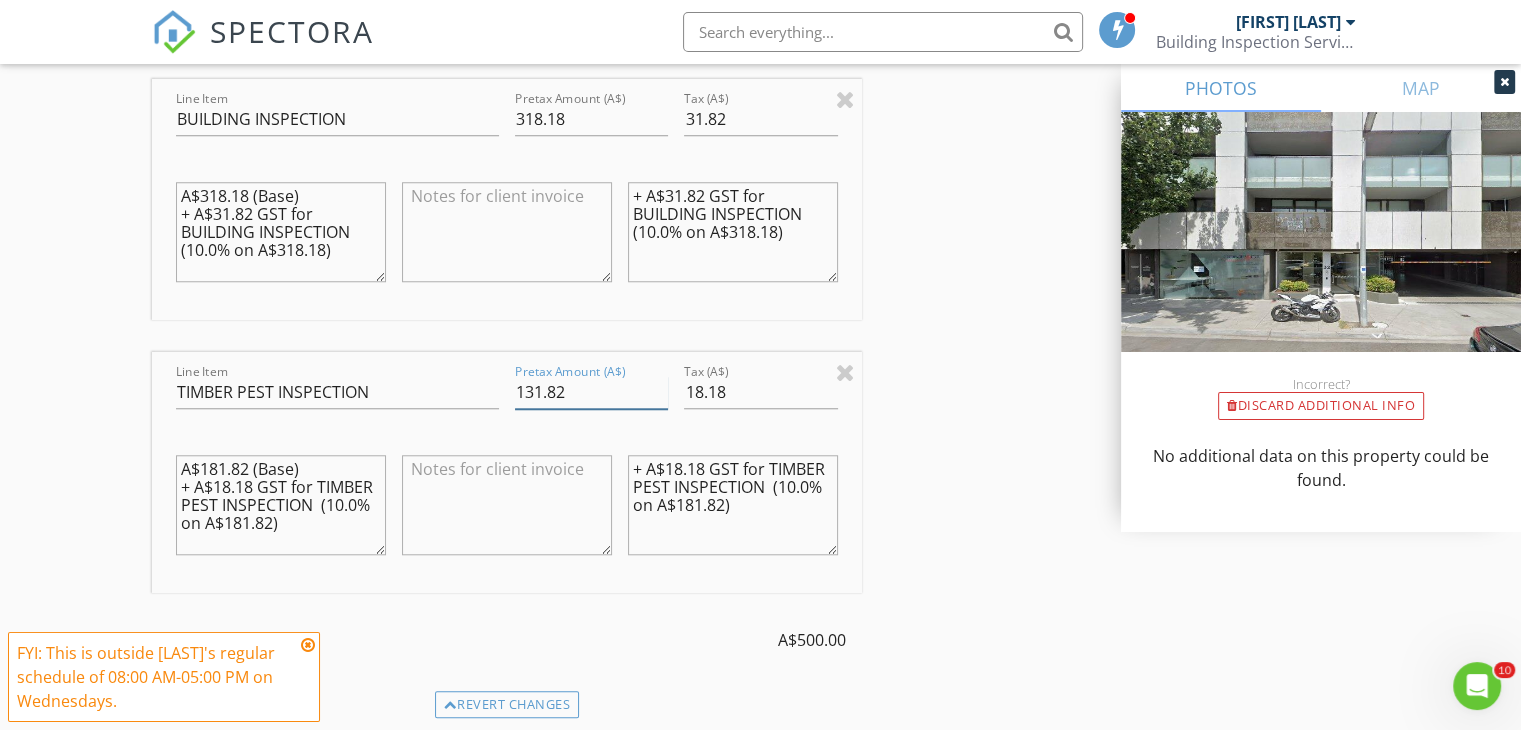 type on "131.82" 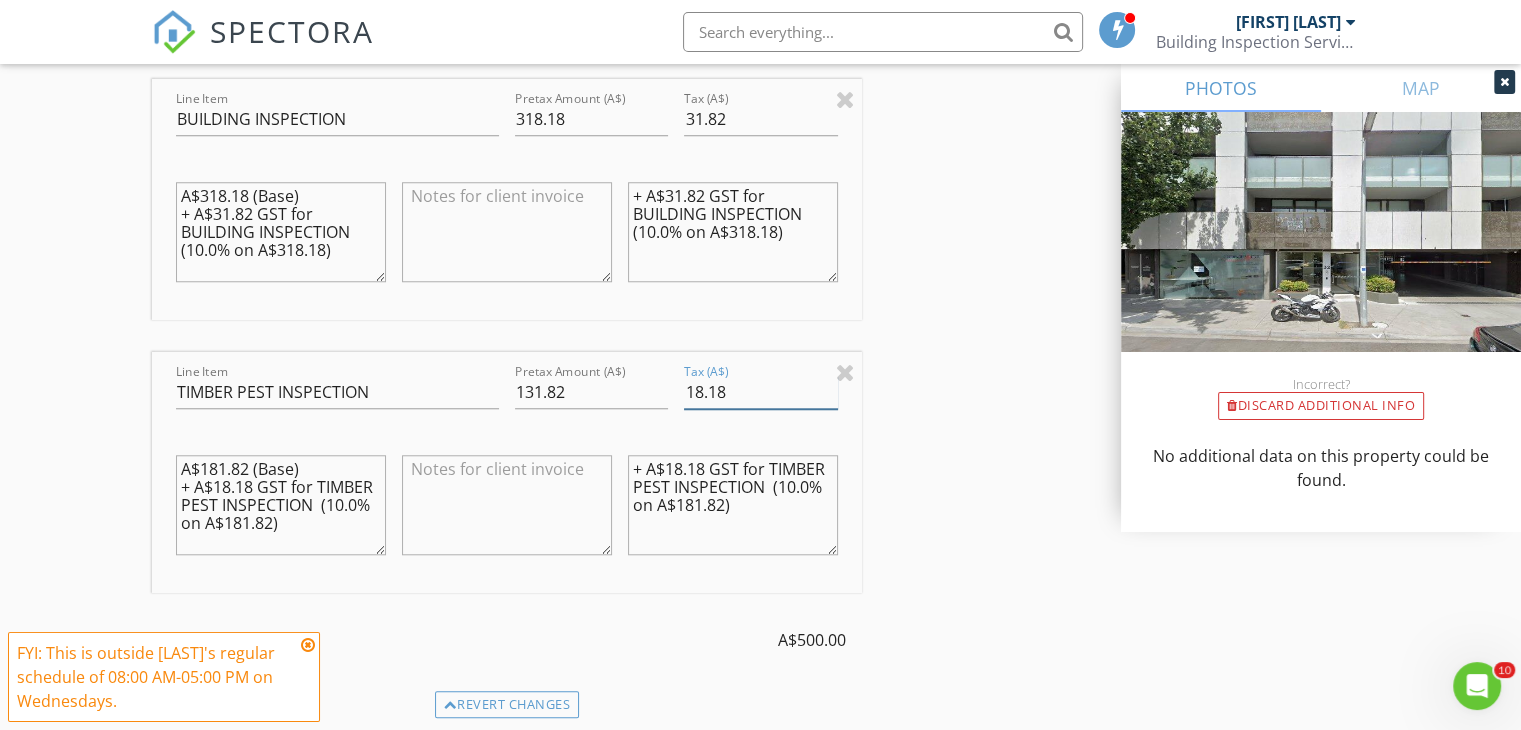 click on "18.18" at bounding box center (760, 392) 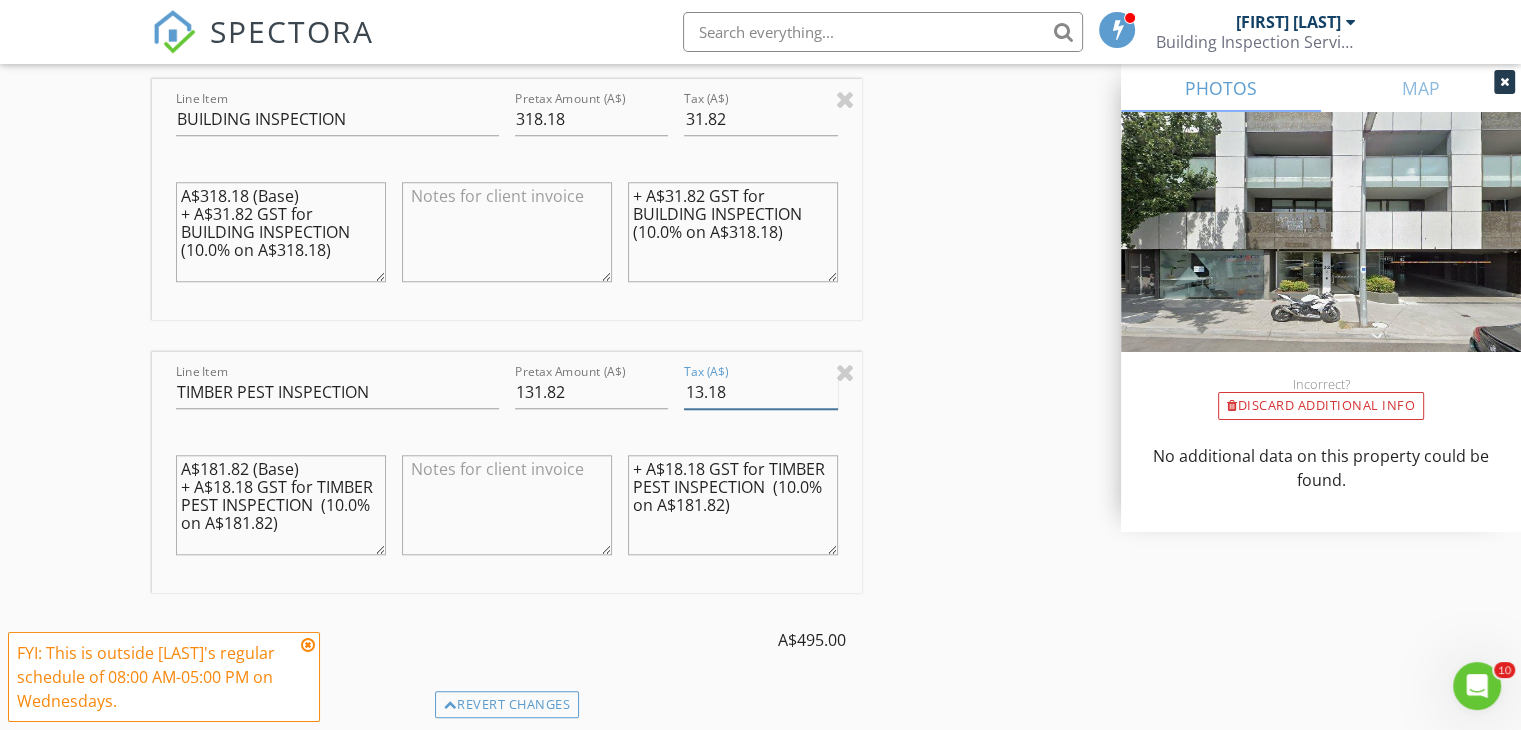 type on "13.18" 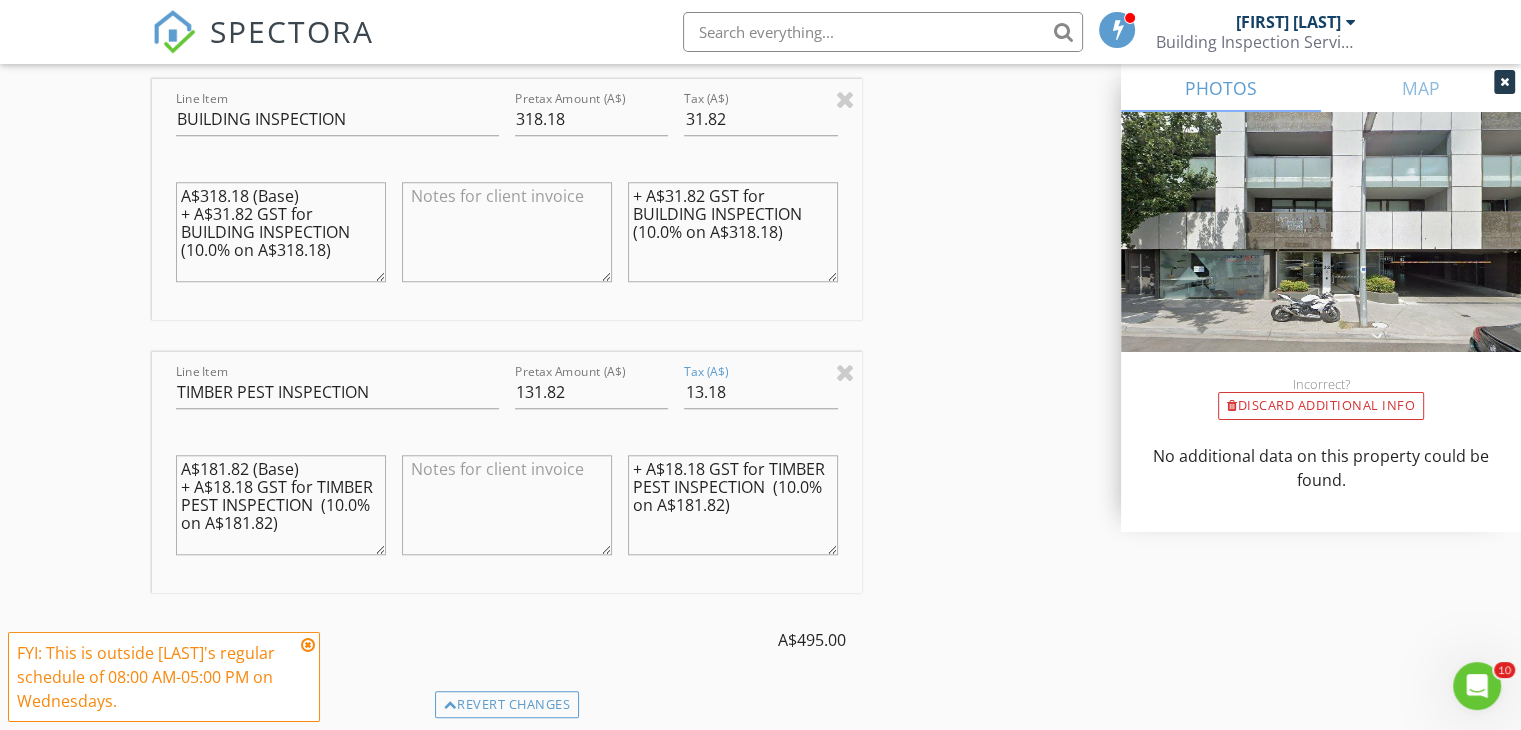 click on "+ A$18.18 GST for TIMBER PEST INSPECTION  (10.0% on A$181.82)" at bounding box center [733, 505] 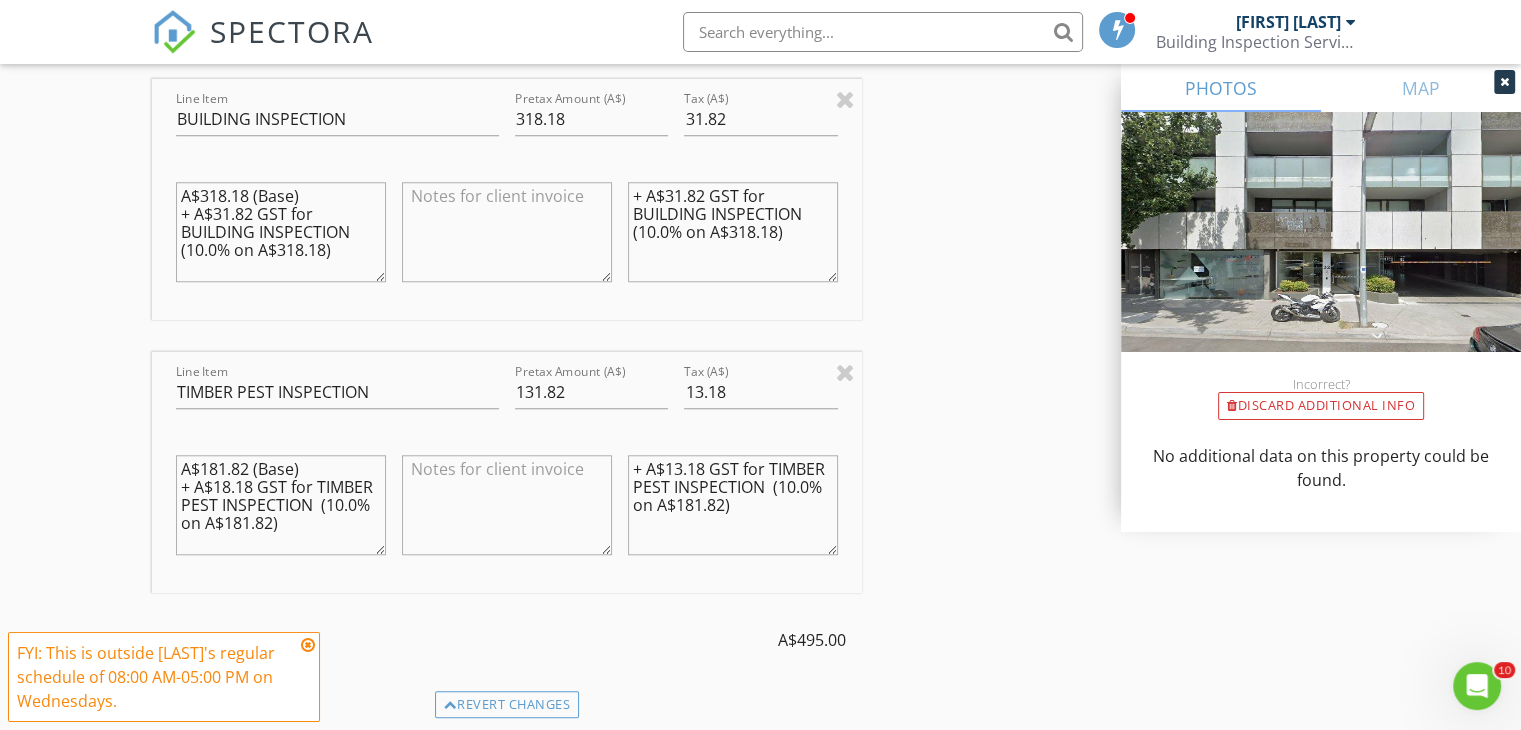 click on "+ A$13.18 GST for TIMBER PEST INSPECTION  (10.0% on A$181.82)" at bounding box center [733, 505] 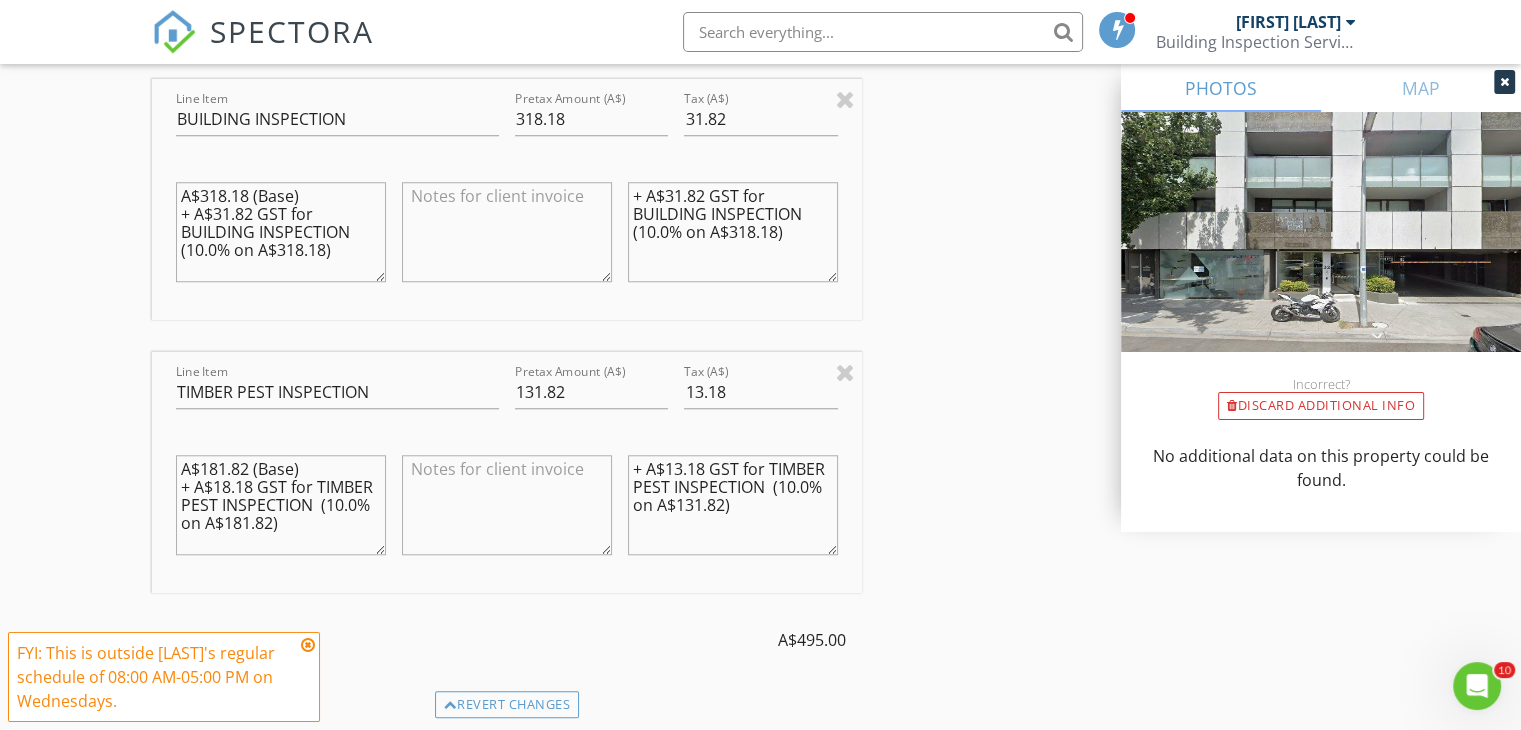 type on "+ A$13.18 GST for TIMBER PEST INSPECTION  (10.0% on A$131.82)" 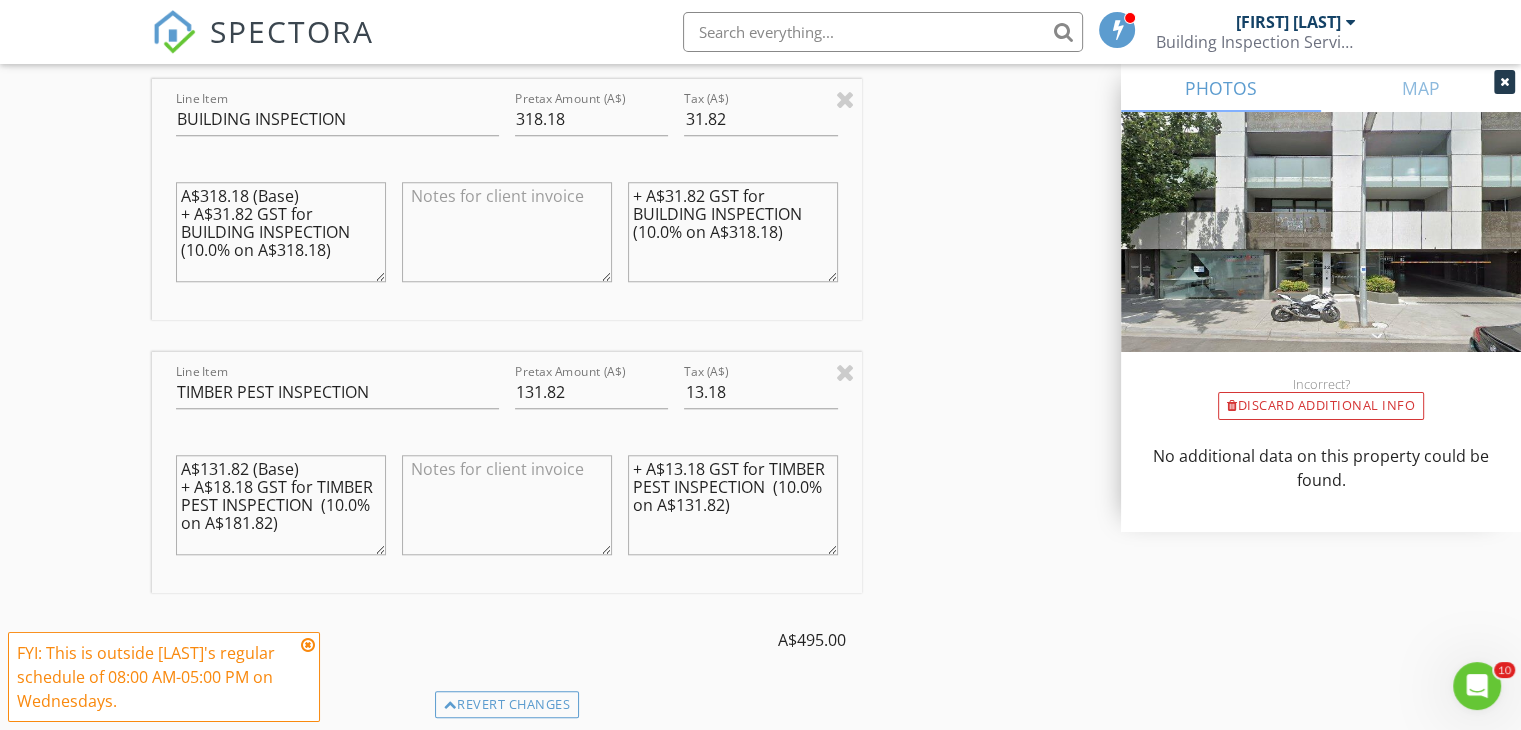 click on "A$131.82 (Base)
+ A$18.18 GST for TIMBER PEST INSPECTION  (10.0% on A$181.82)" at bounding box center [281, 505] 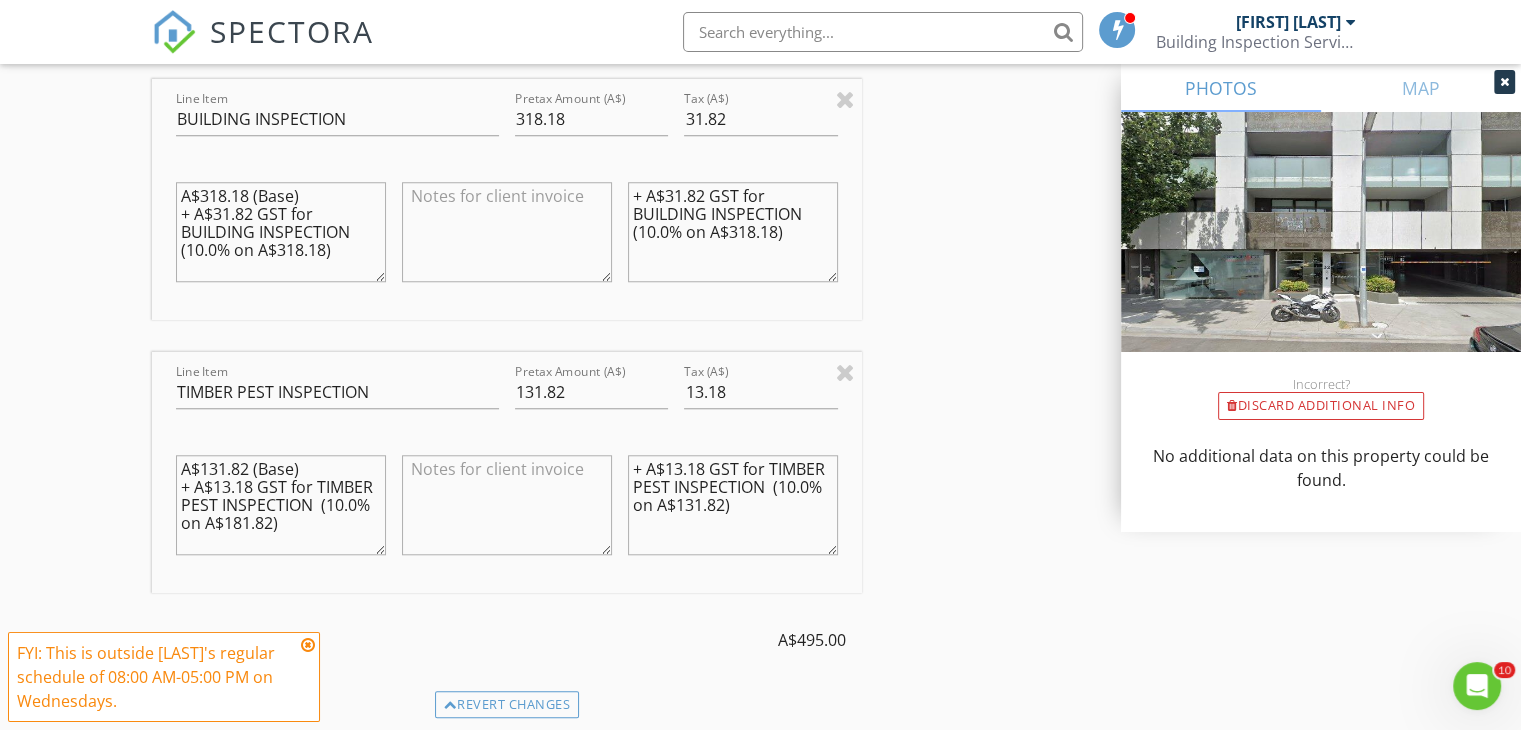 click on "A$131.82 (Base)
+ A$13.18 GST for TIMBER PEST INSPECTION  (10.0% on A$181.82)" at bounding box center (281, 505) 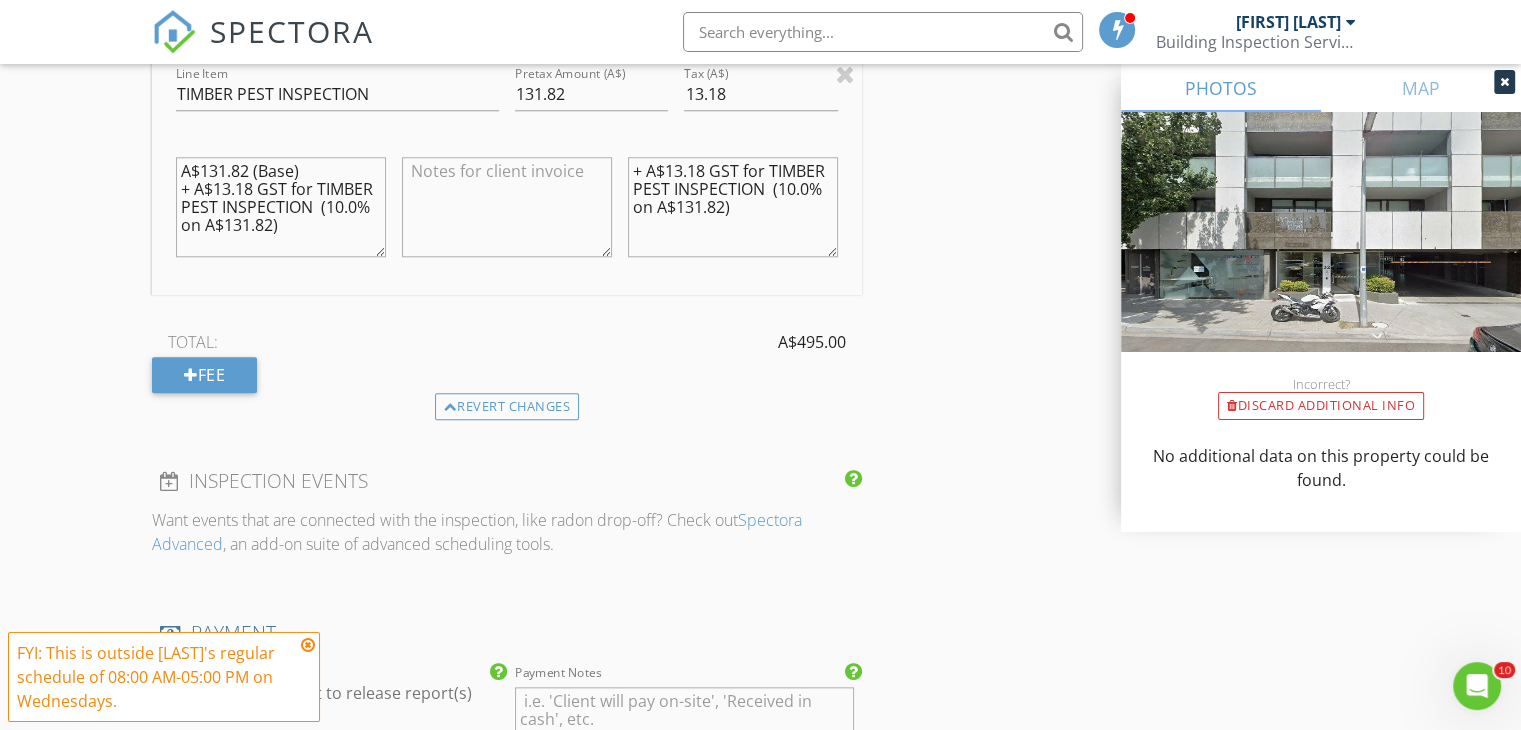 scroll, scrollTop: 2000, scrollLeft: 0, axis: vertical 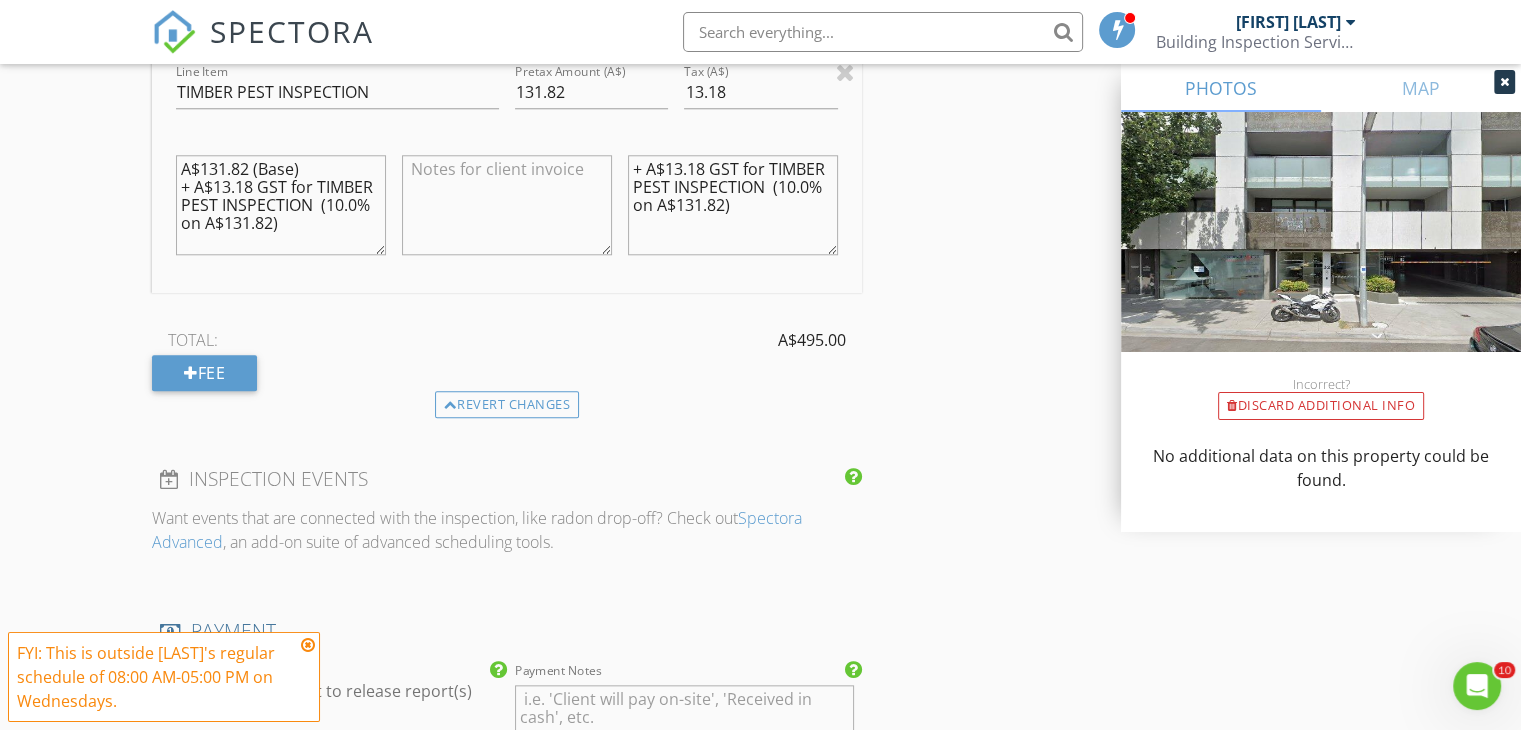 type on "A$131.82 (Base)
+ A$13.18 GST for TIMBER PEST INSPECTION  (10.0% on A$131.82)" 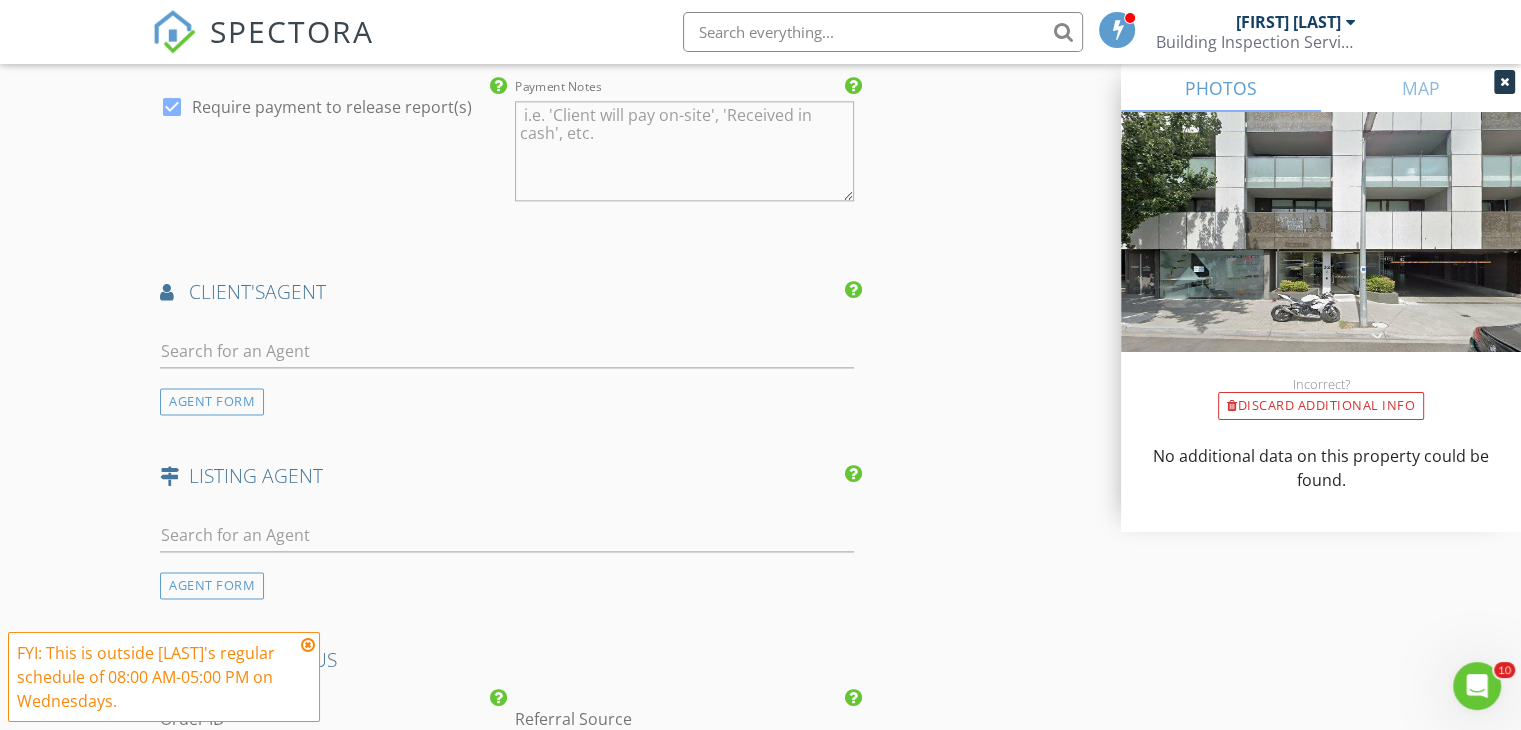 scroll, scrollTop: 2600, scrollLeft: 0, axis: vertical 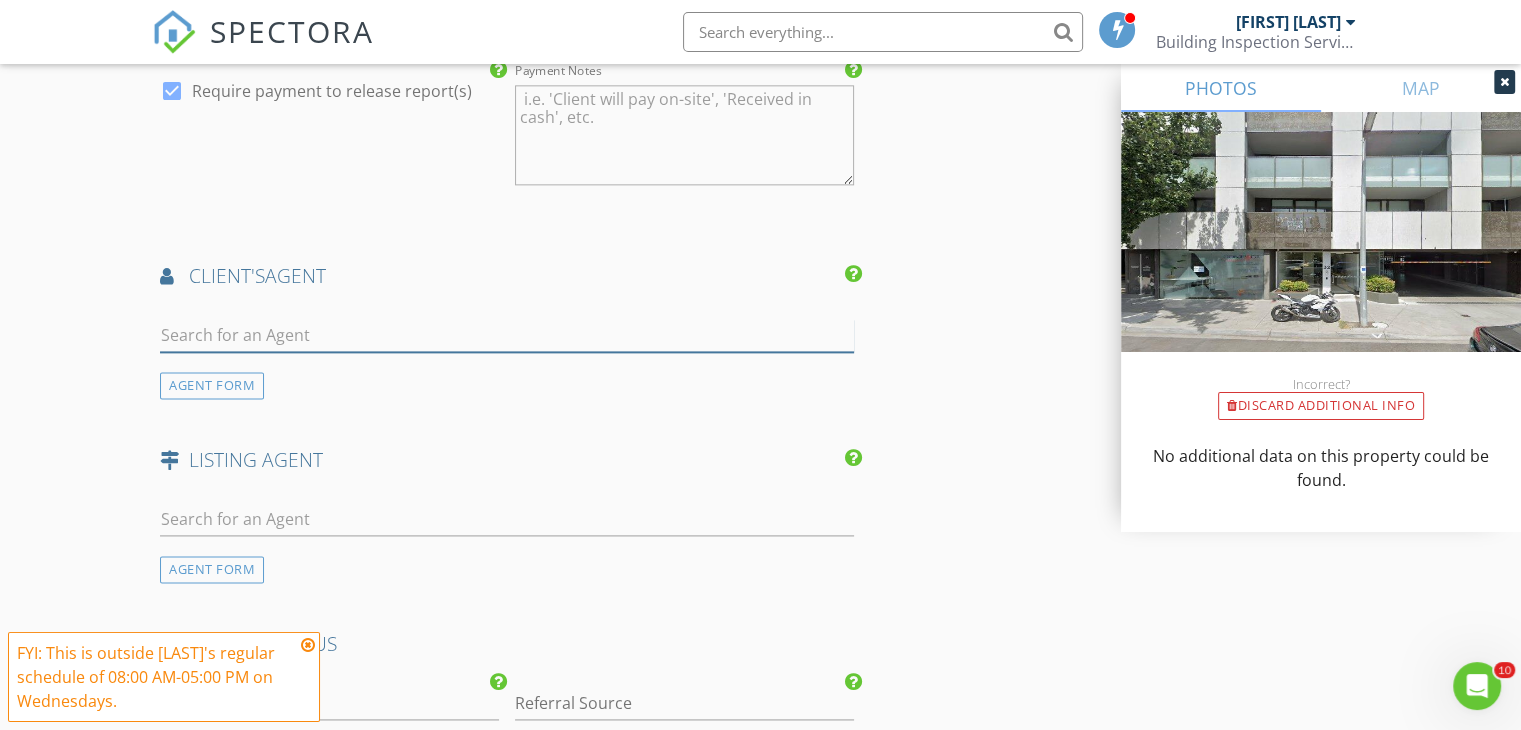 click at bounding box center [507, 335] 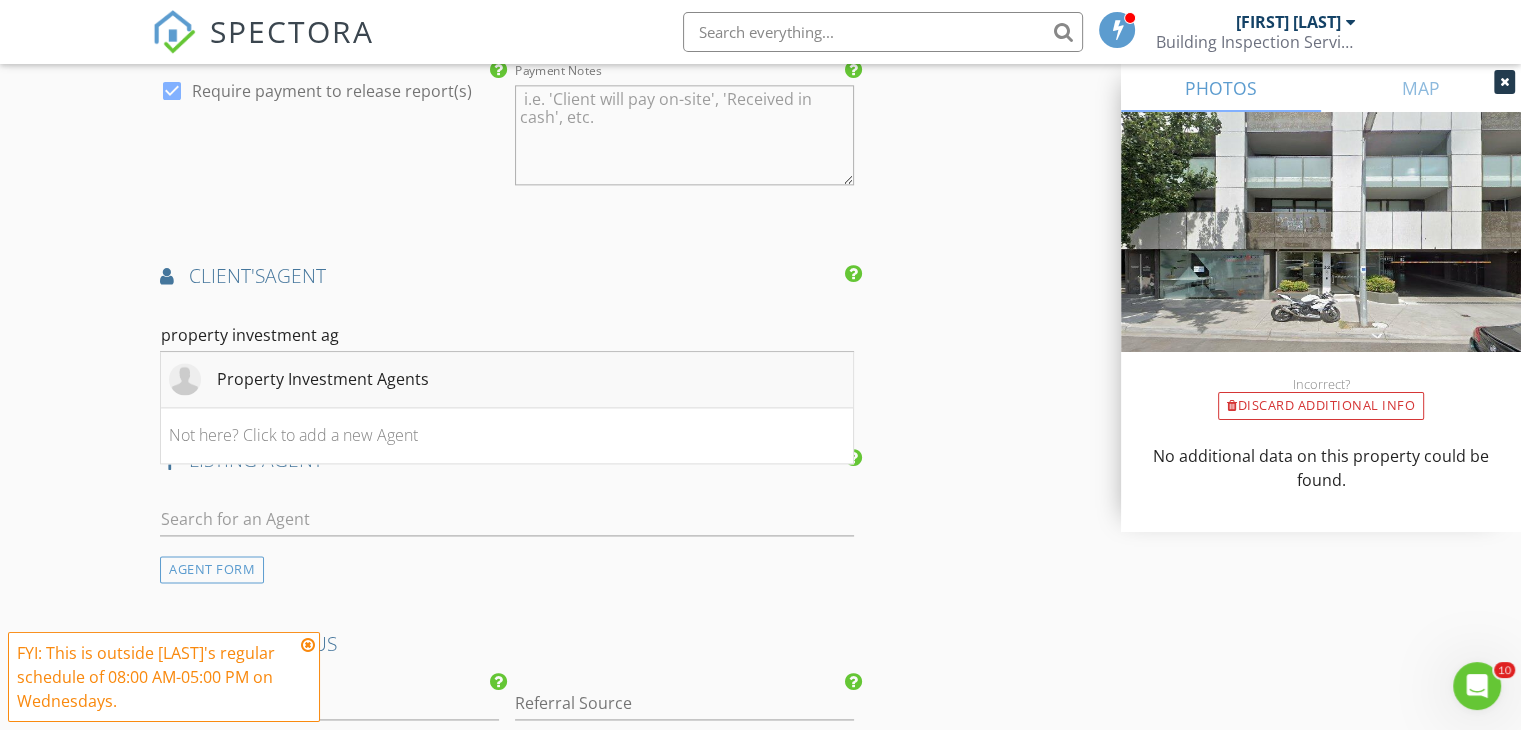 click on "Property Investment Agents" at bounding box center (323, 379) 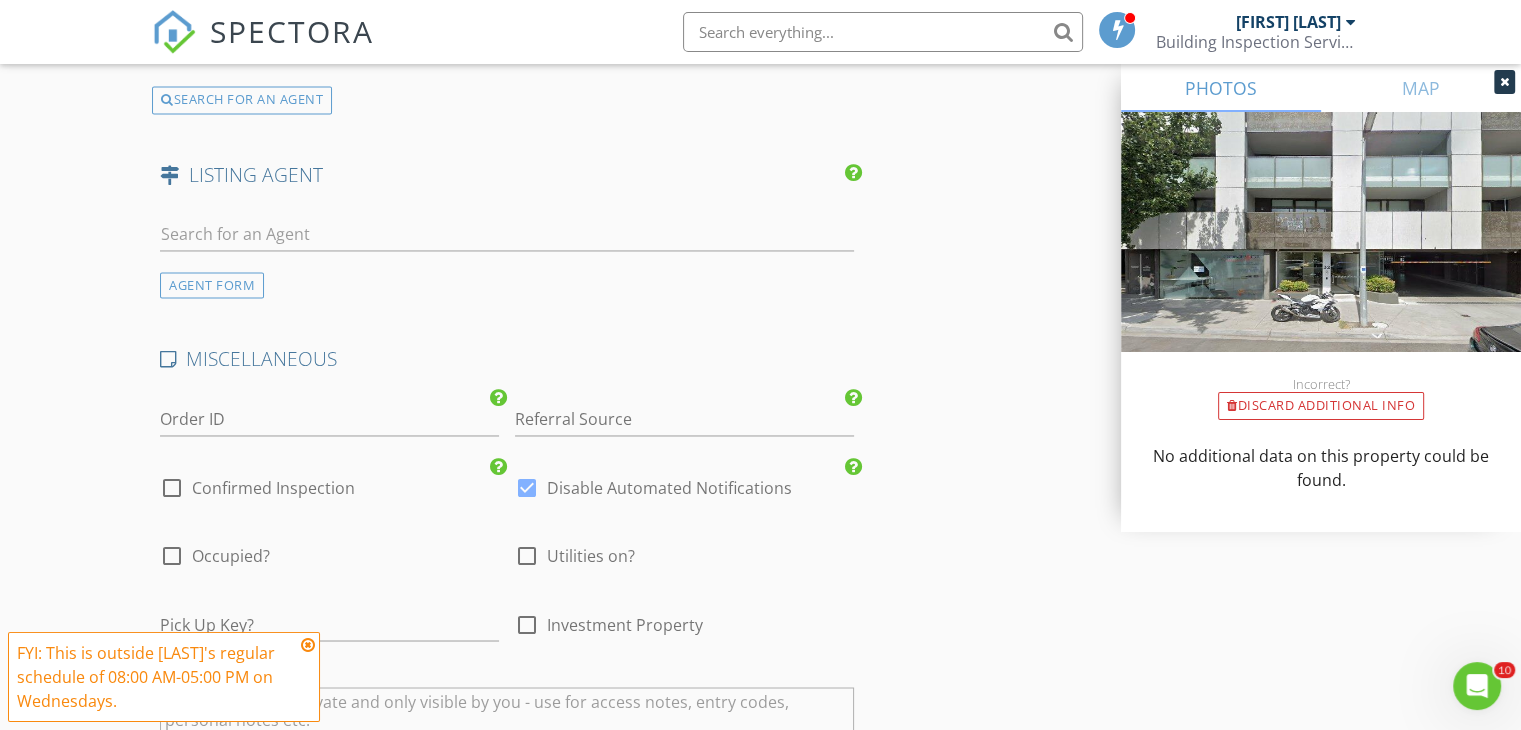 scroll, scrollTop: 3200, scrollLeft: 0, axis: vertical 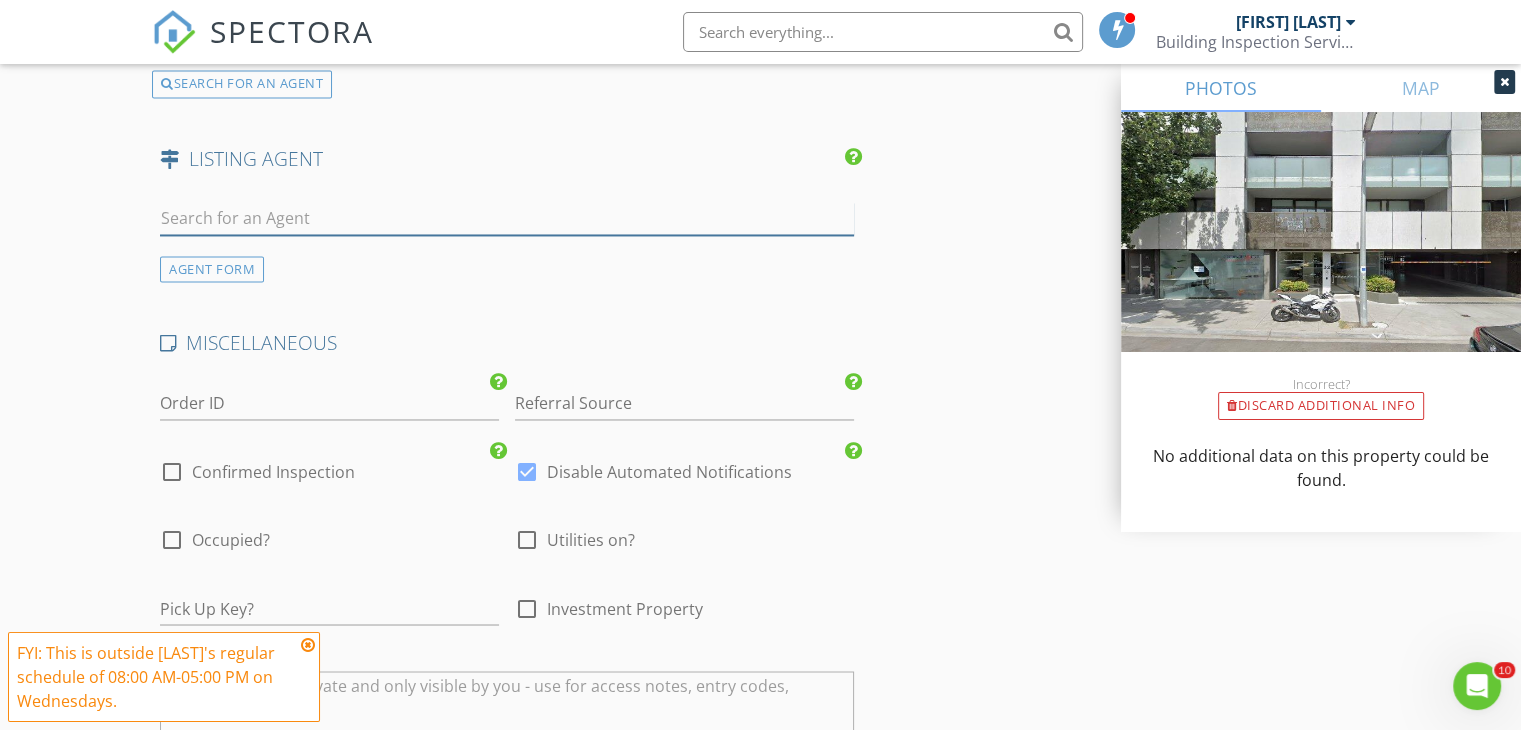 click at bounding box center (507, 218) 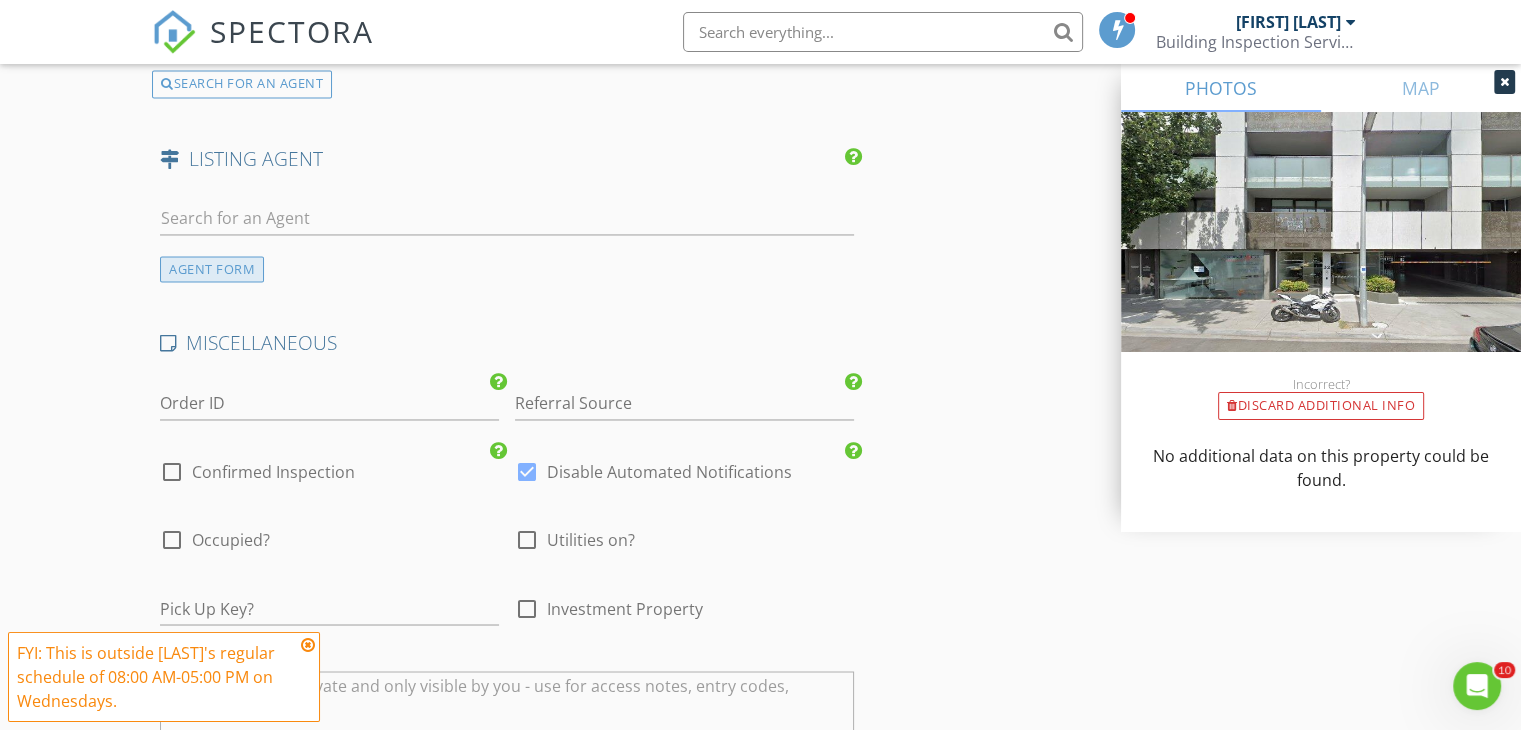 click on "AGENT FORM" at bounding box center (212, 269) 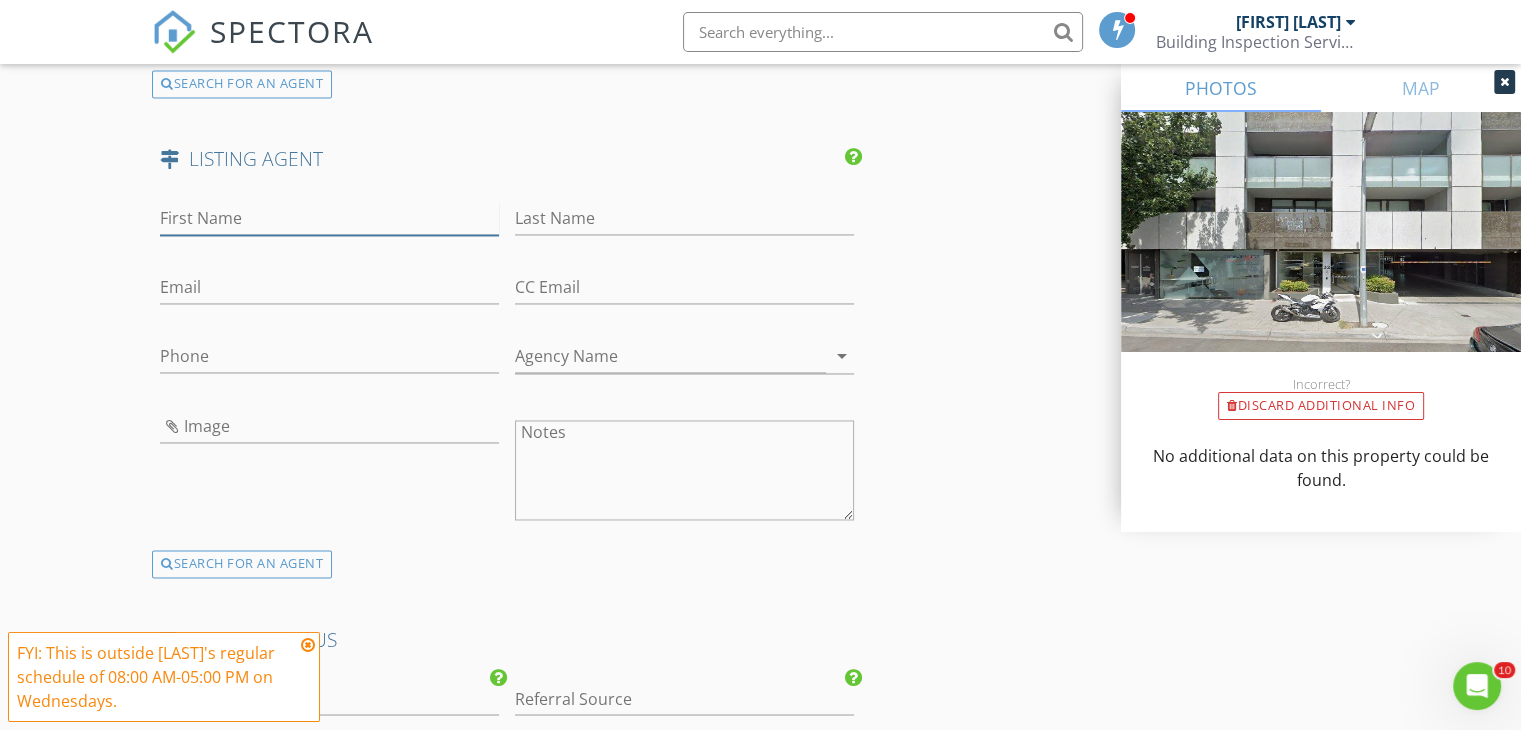 click on "First Name" at bounding box center (329, 218) 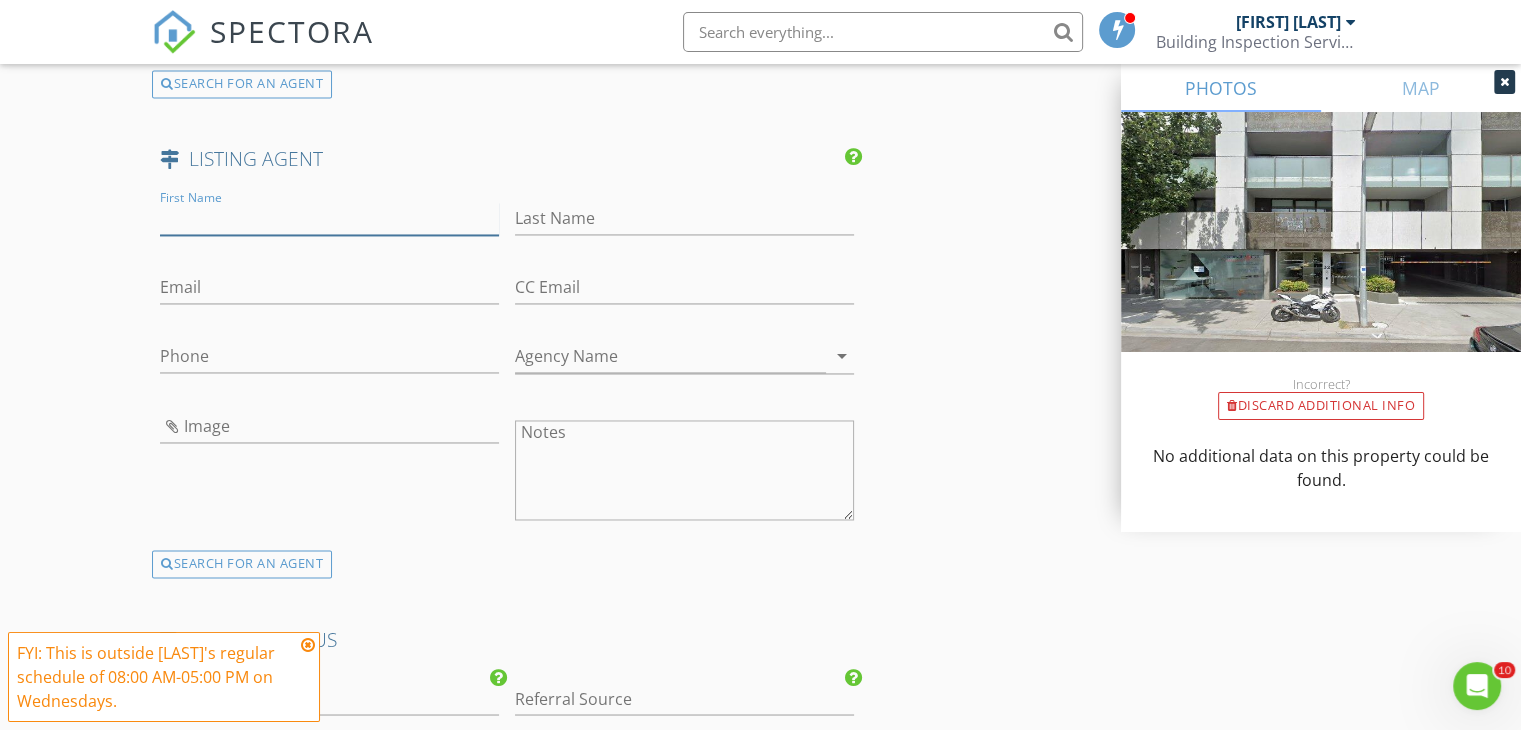 paste on "[FIRST] [LAST]" 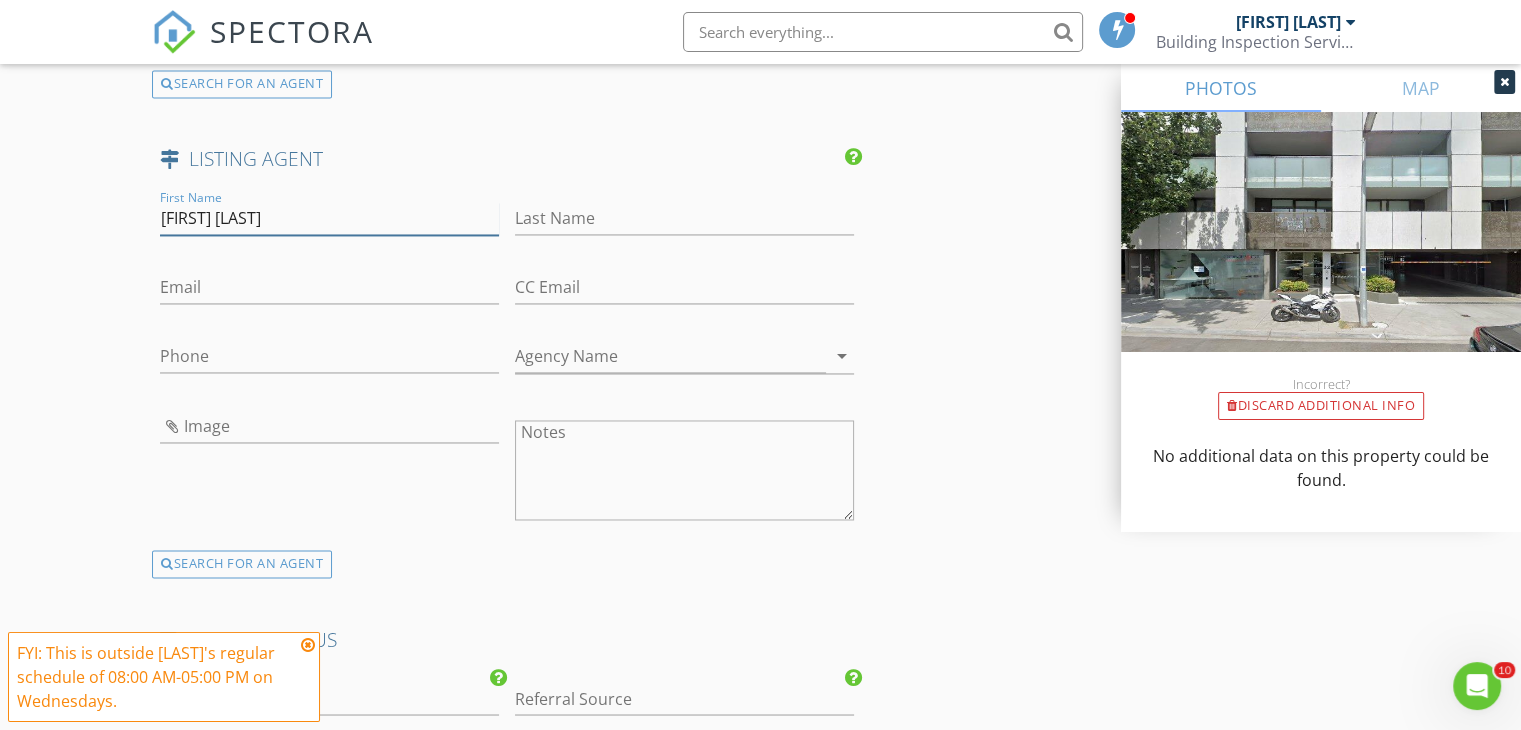 drag, startPoint x: 199, startPoint y: 212, endPoint x: 269, endPoint y: 211, distance: 70.00714 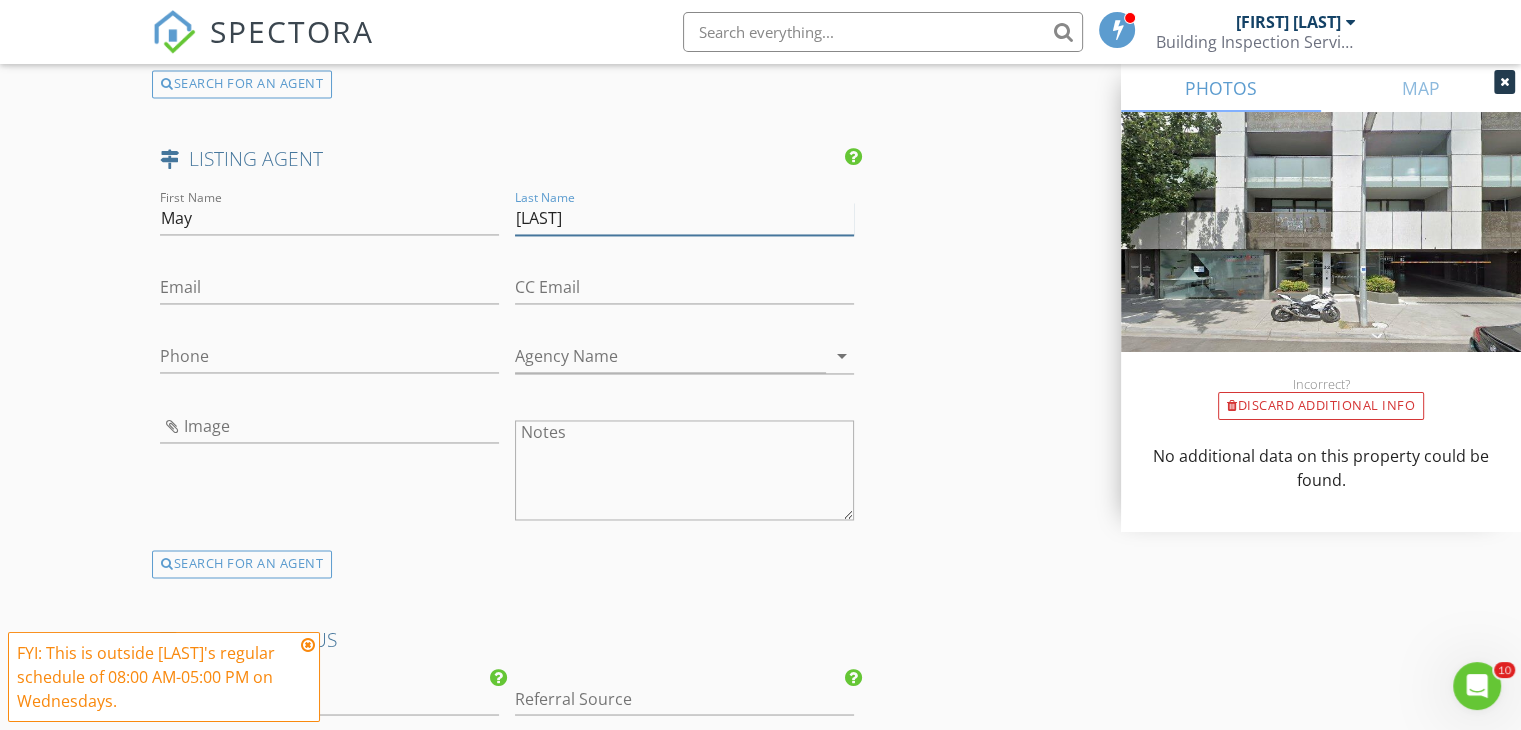 type on "Wang" 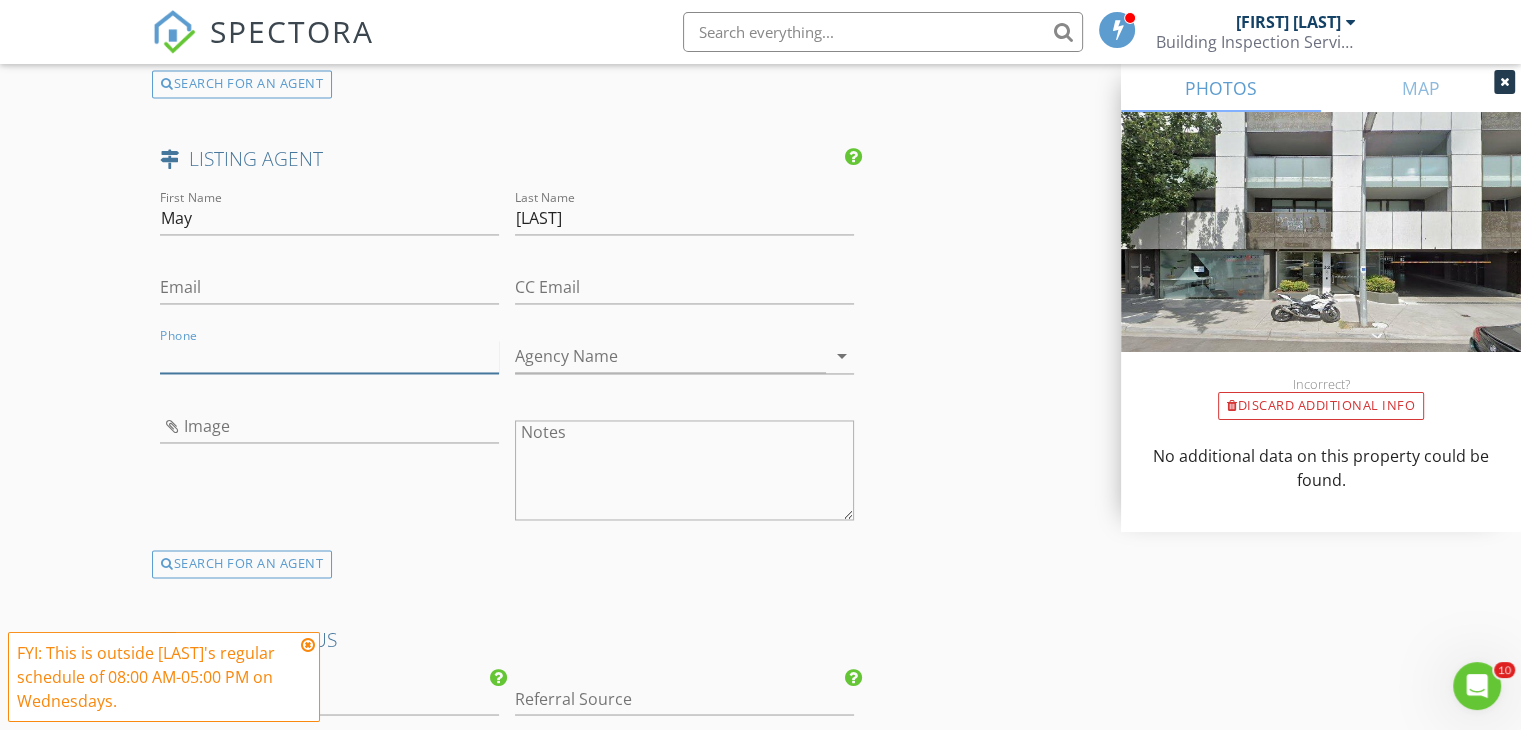 click on "Phone" at bounding box center (329, 356) 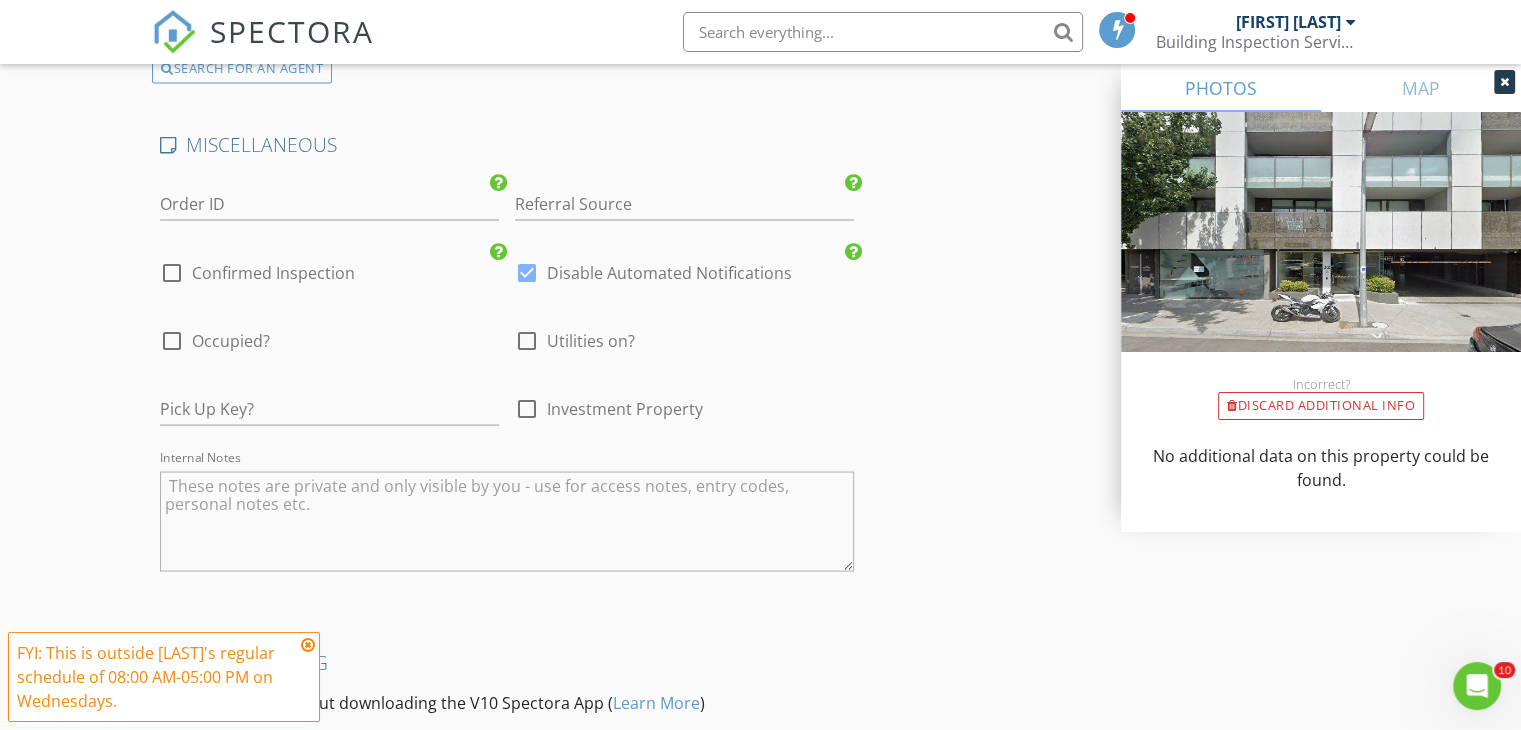 scroll, scrollTop: 3700, scrollLeft: 0, axis: vertical 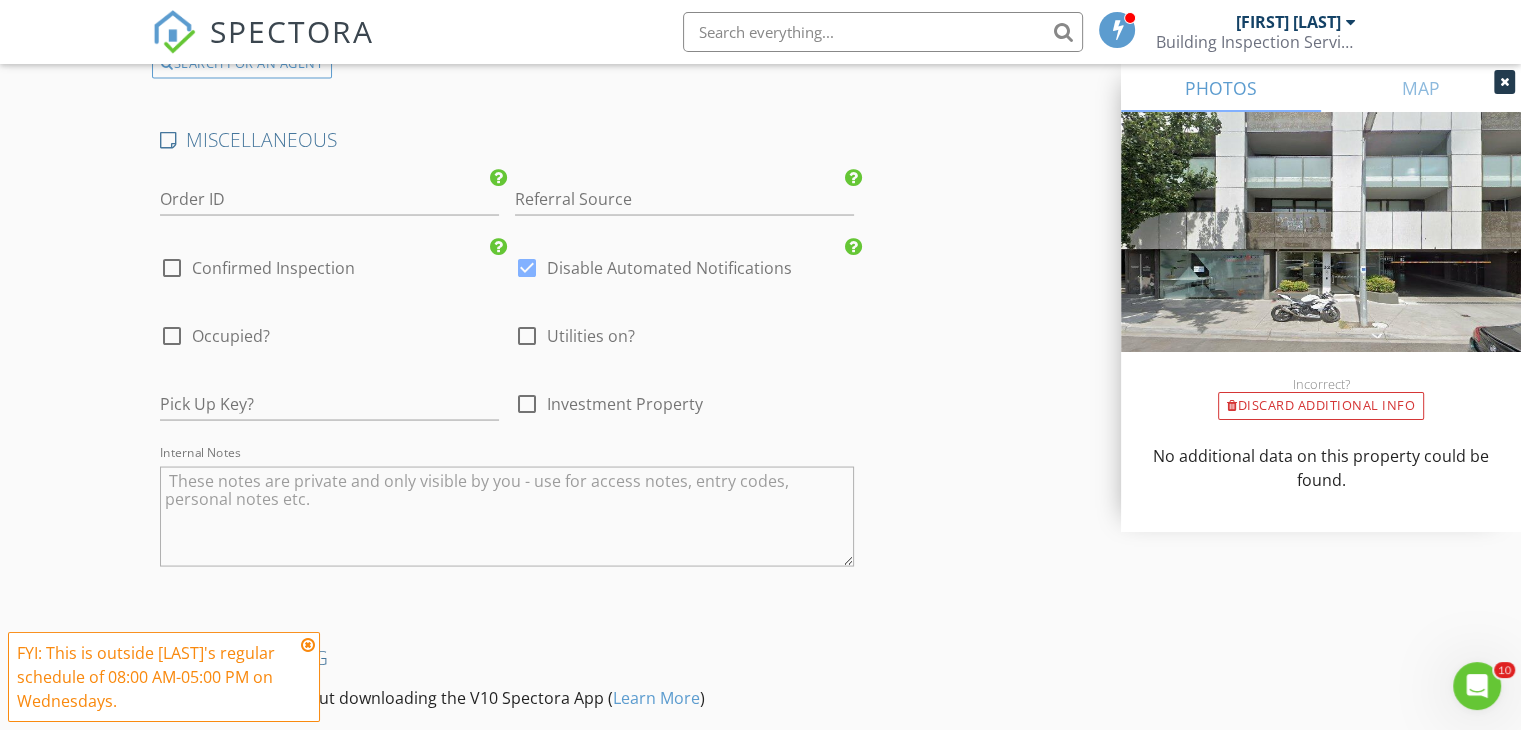 type on "[PHONE]" 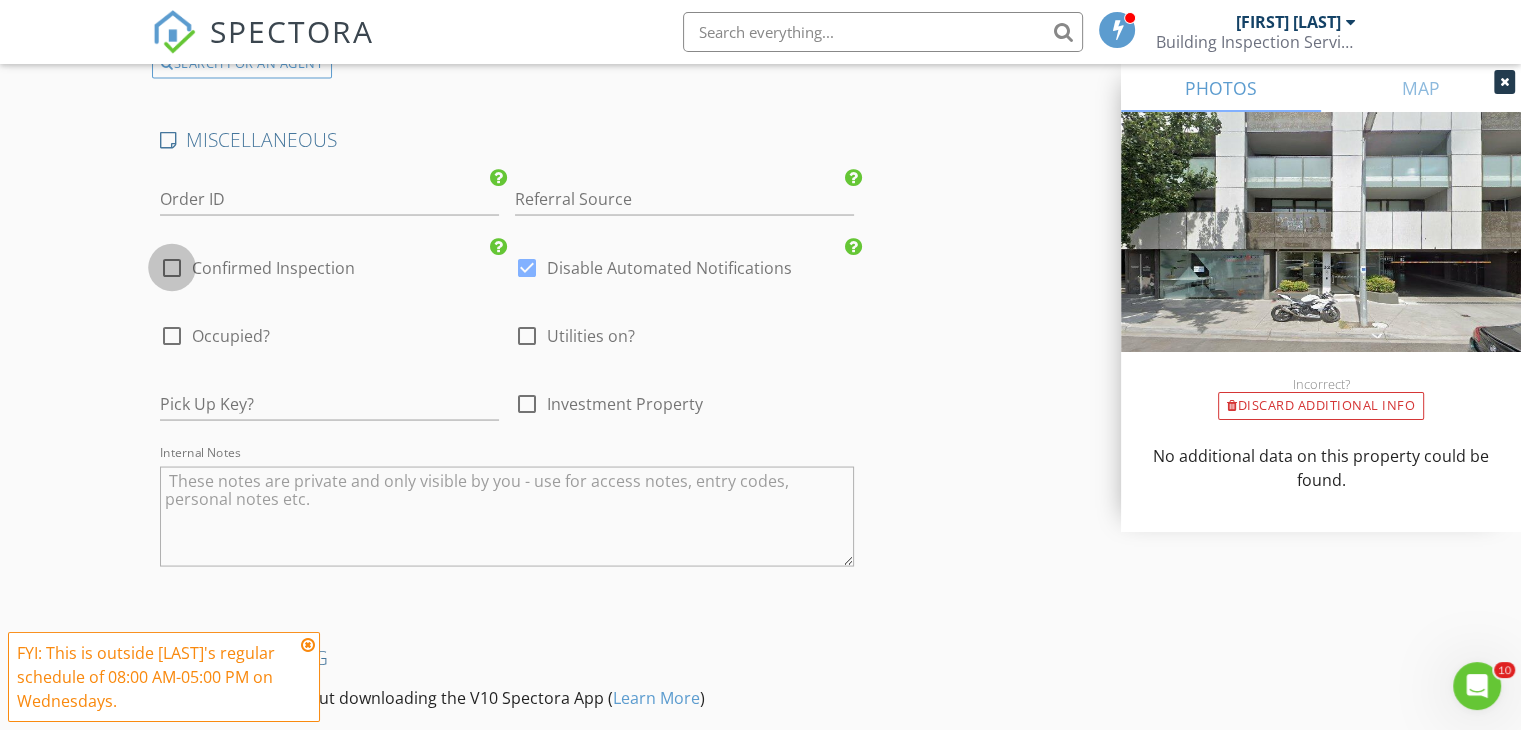 click at bounding box center (172, 267) 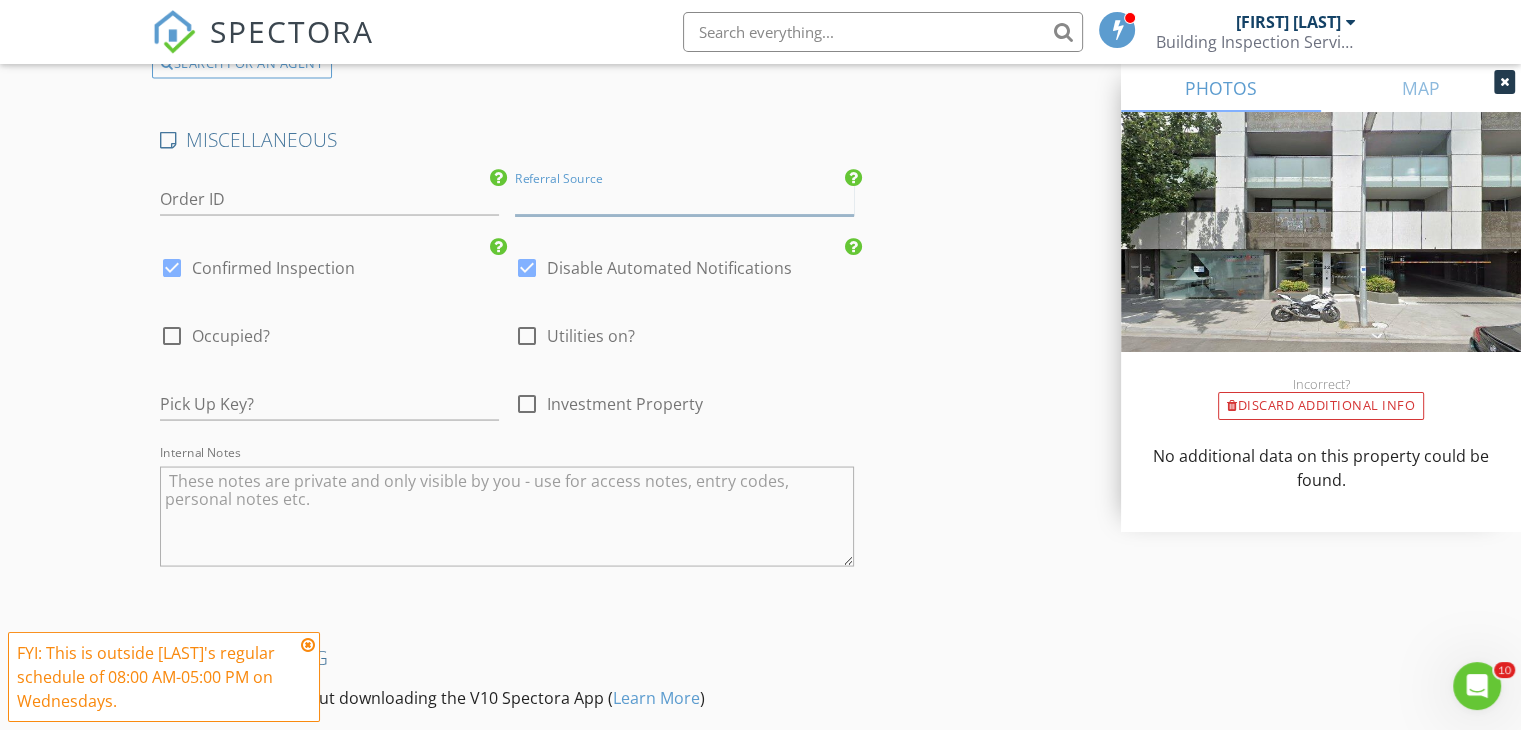 click at bounding box center [684, 198] 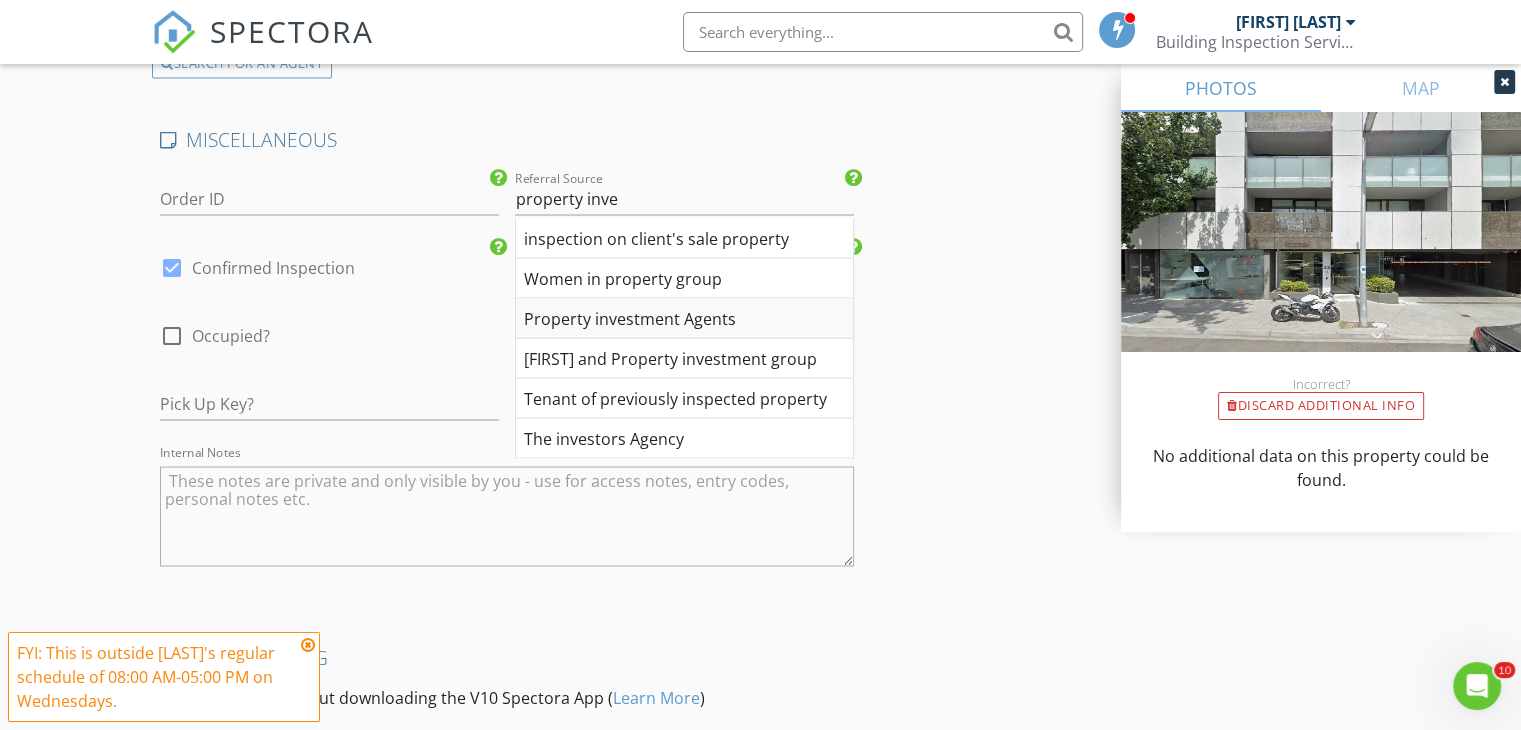 click on "Property investment Agents" at bounding box center [684, 318] 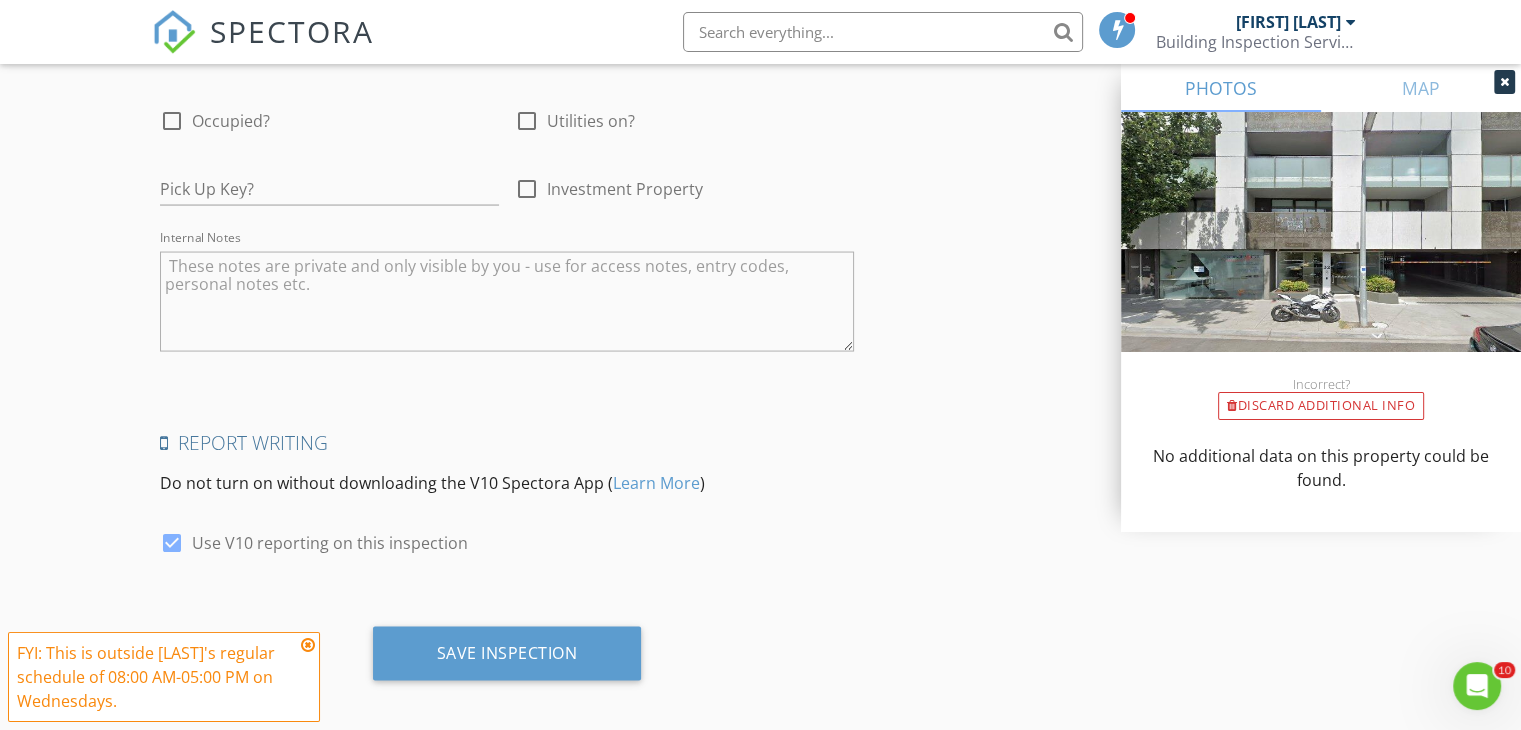 scroll, scrollTop: 3919, scrollLeft: 0, axis: vertical 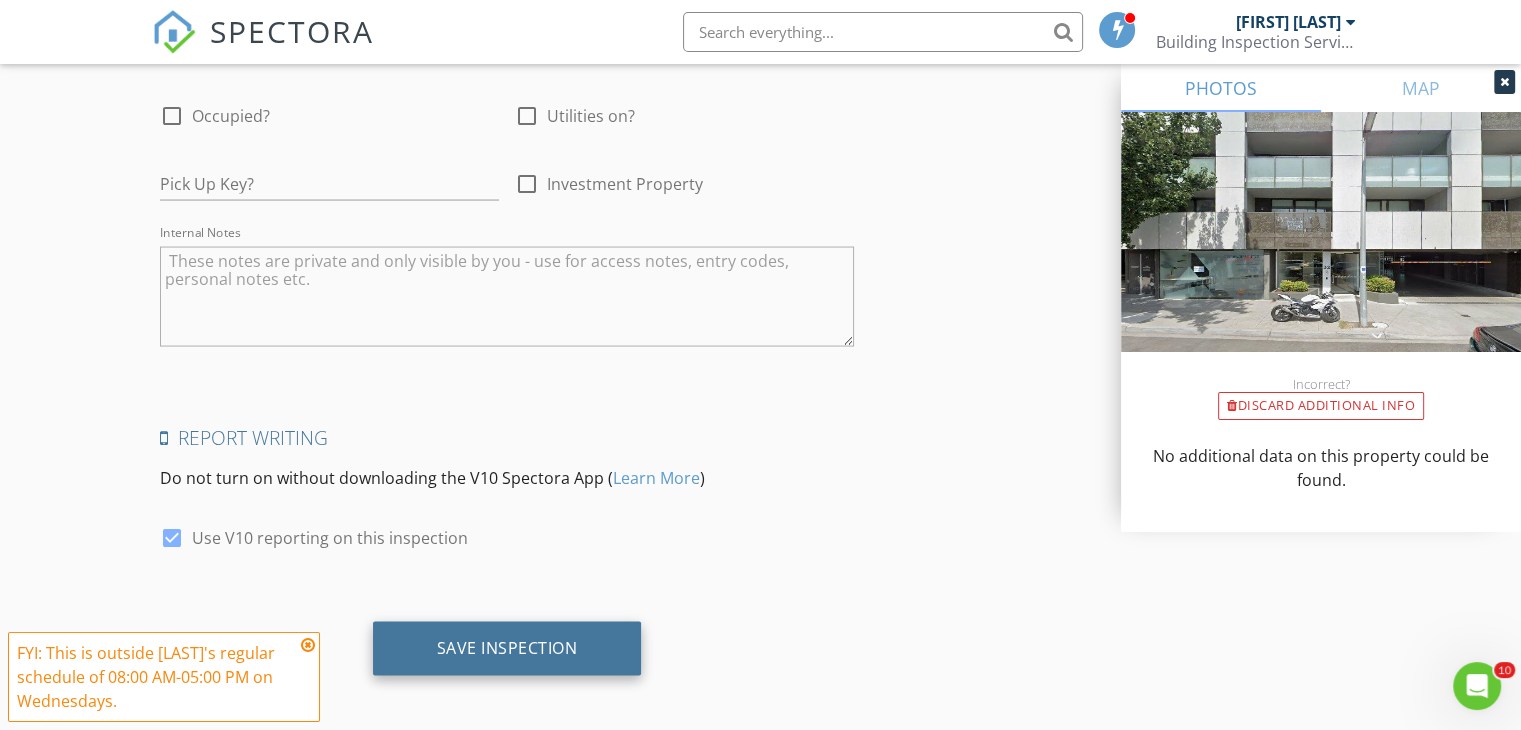 click on "Save Inspection" at bounding box center (507, 648) 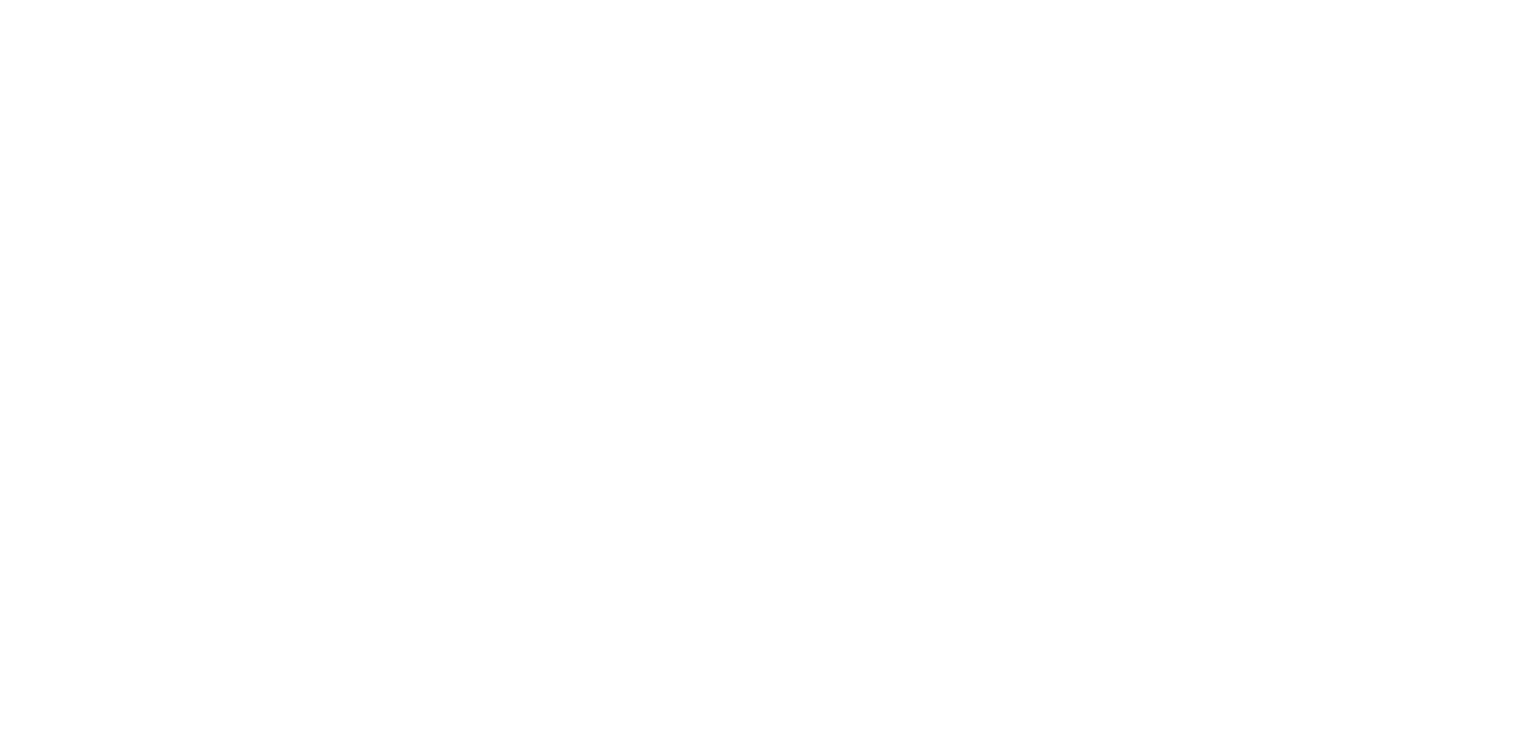 scroll, scrollTop: 0, scrollLeft: 0, axis: both 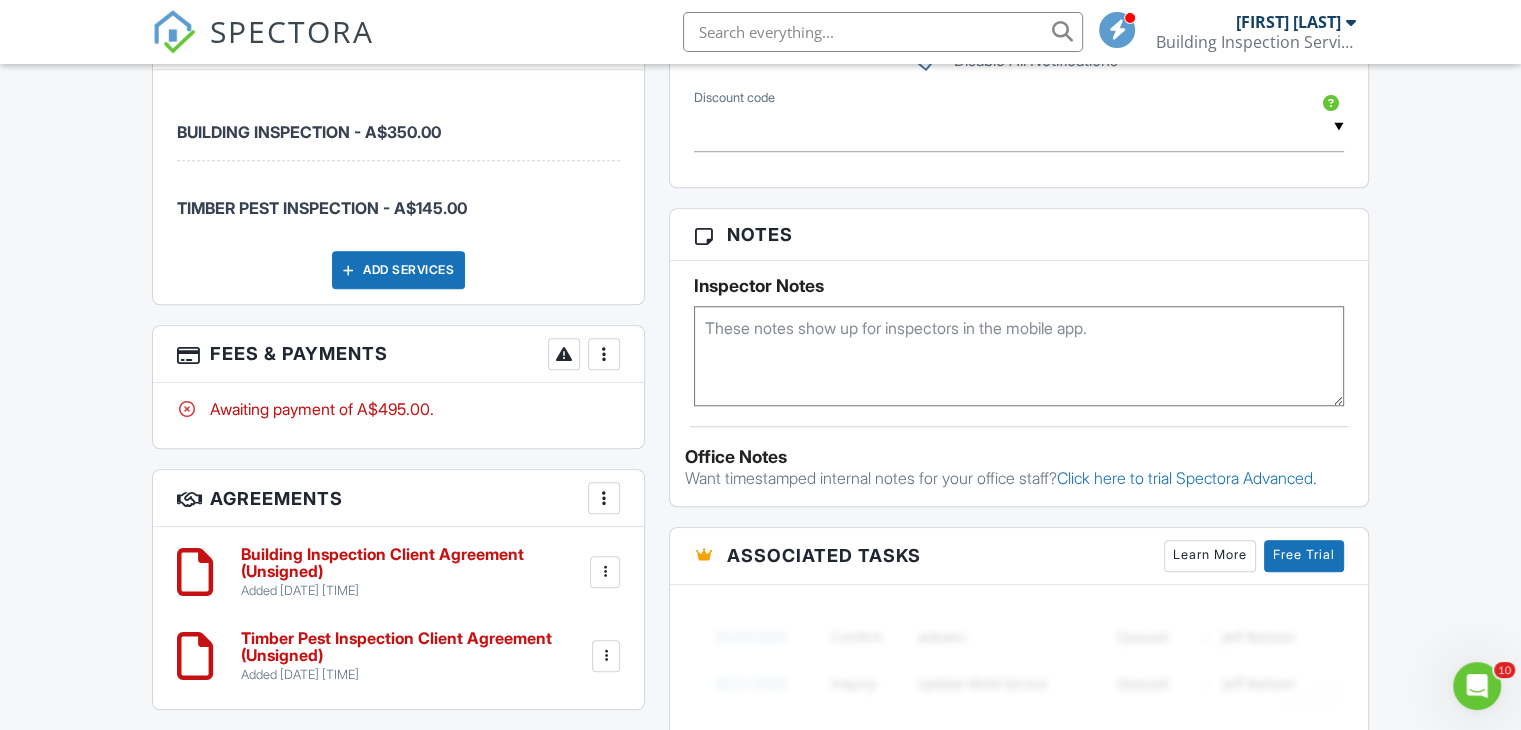 click at bounding box center (604, 354) 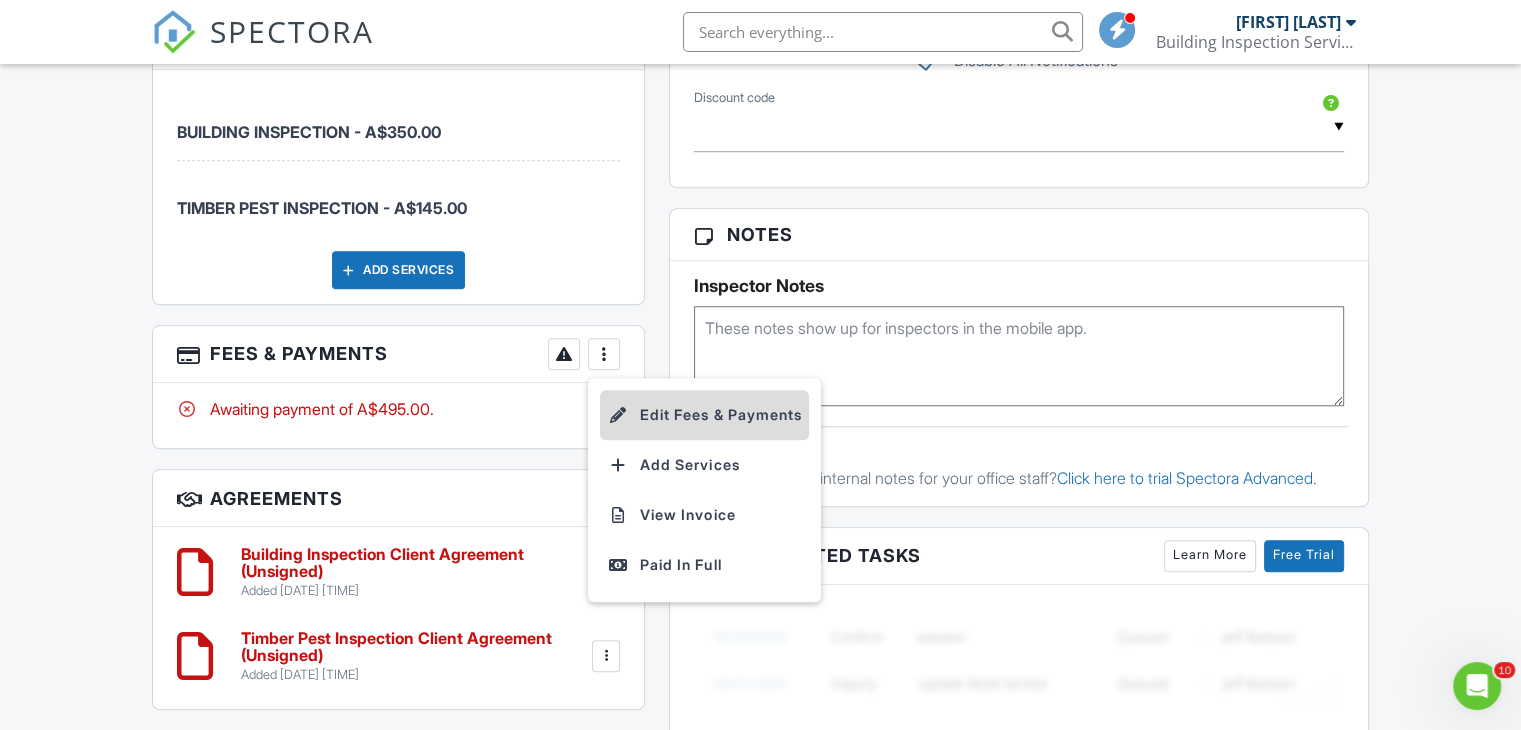 click on "Edit Fees & Payments" at bounding box center (704, 415) 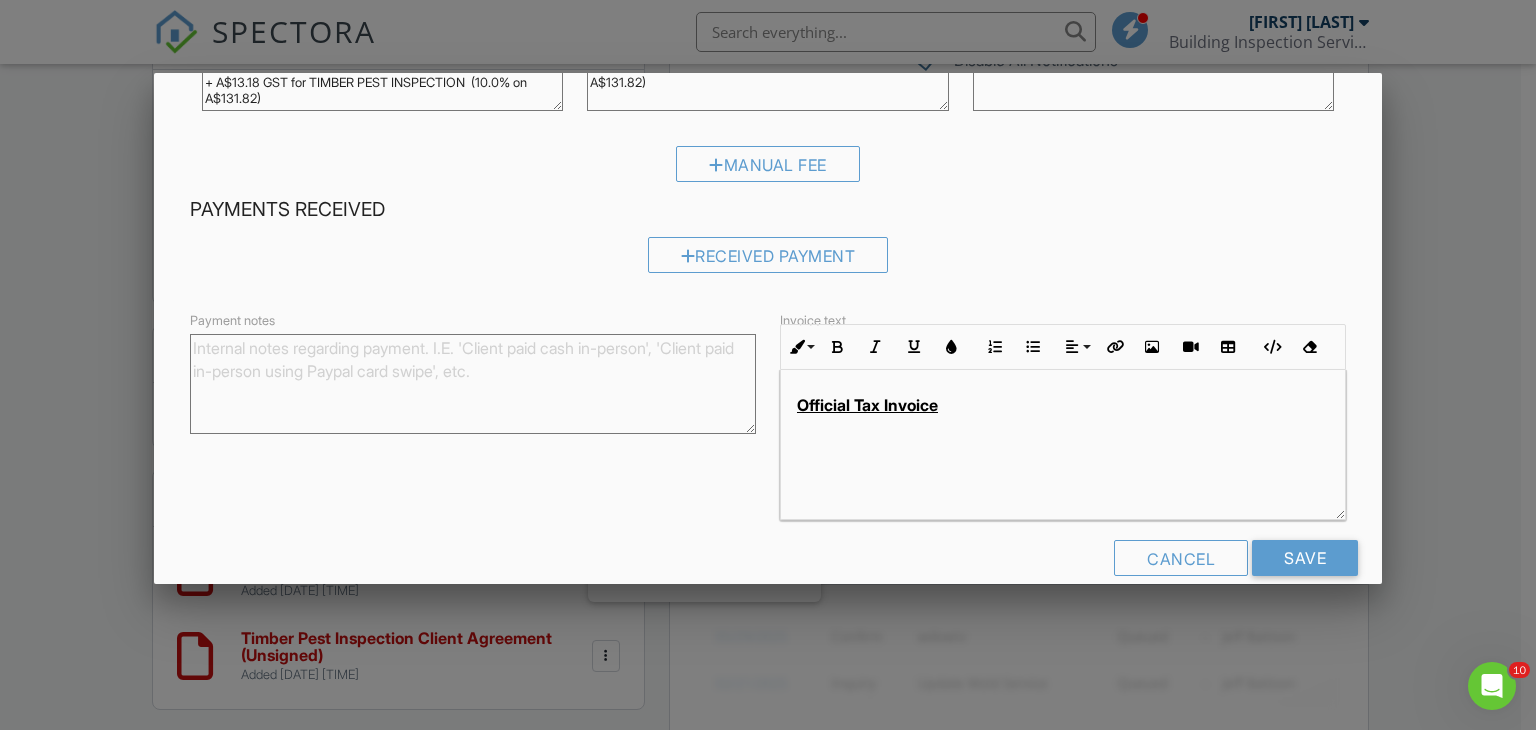 scroll, scrollTop: 407, scrollLeft: 0, axis: vertical 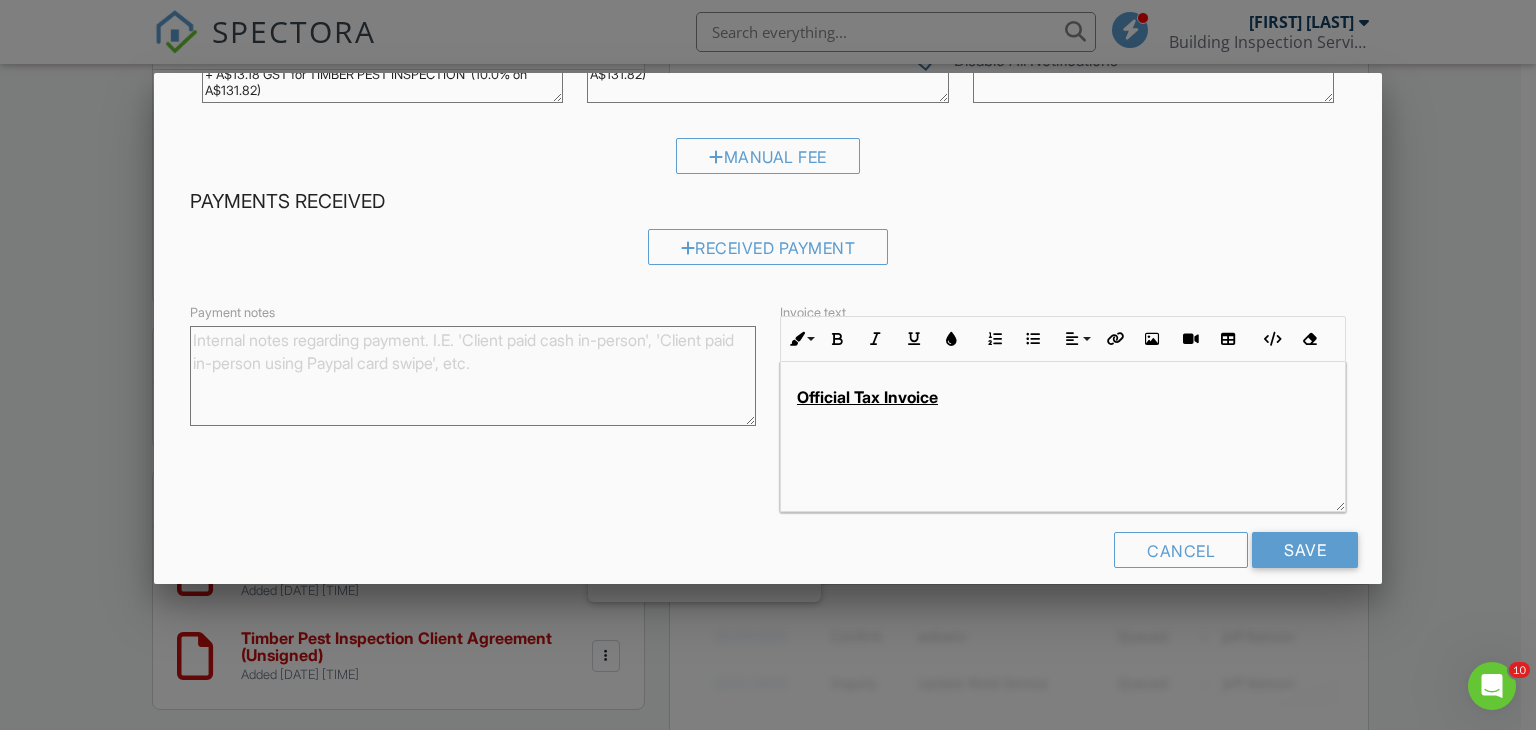 click on "Official Tax Invoice" at bounding box center [1063, 397] 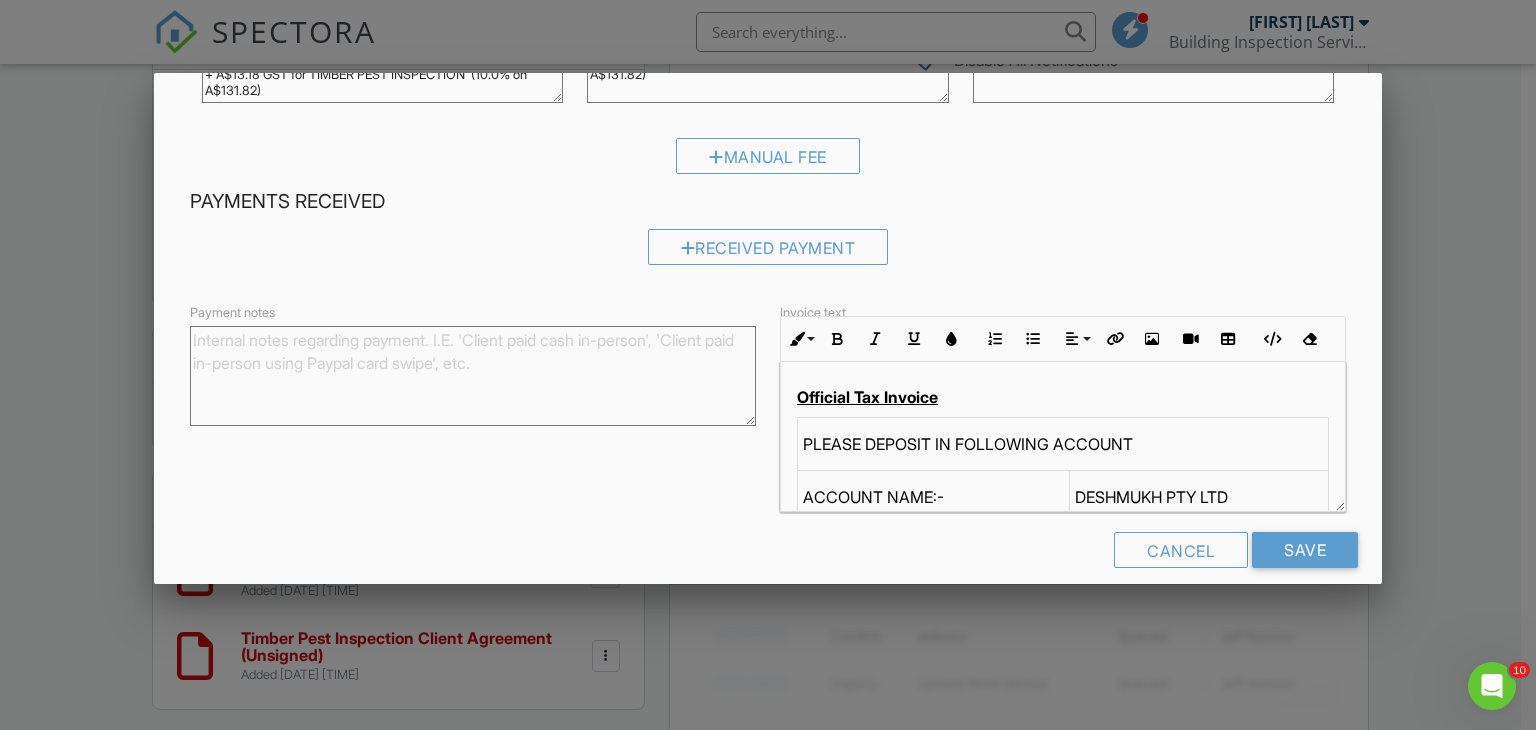 scroll, scrollTop: 208, scrollLeft: 0, axis: vertical 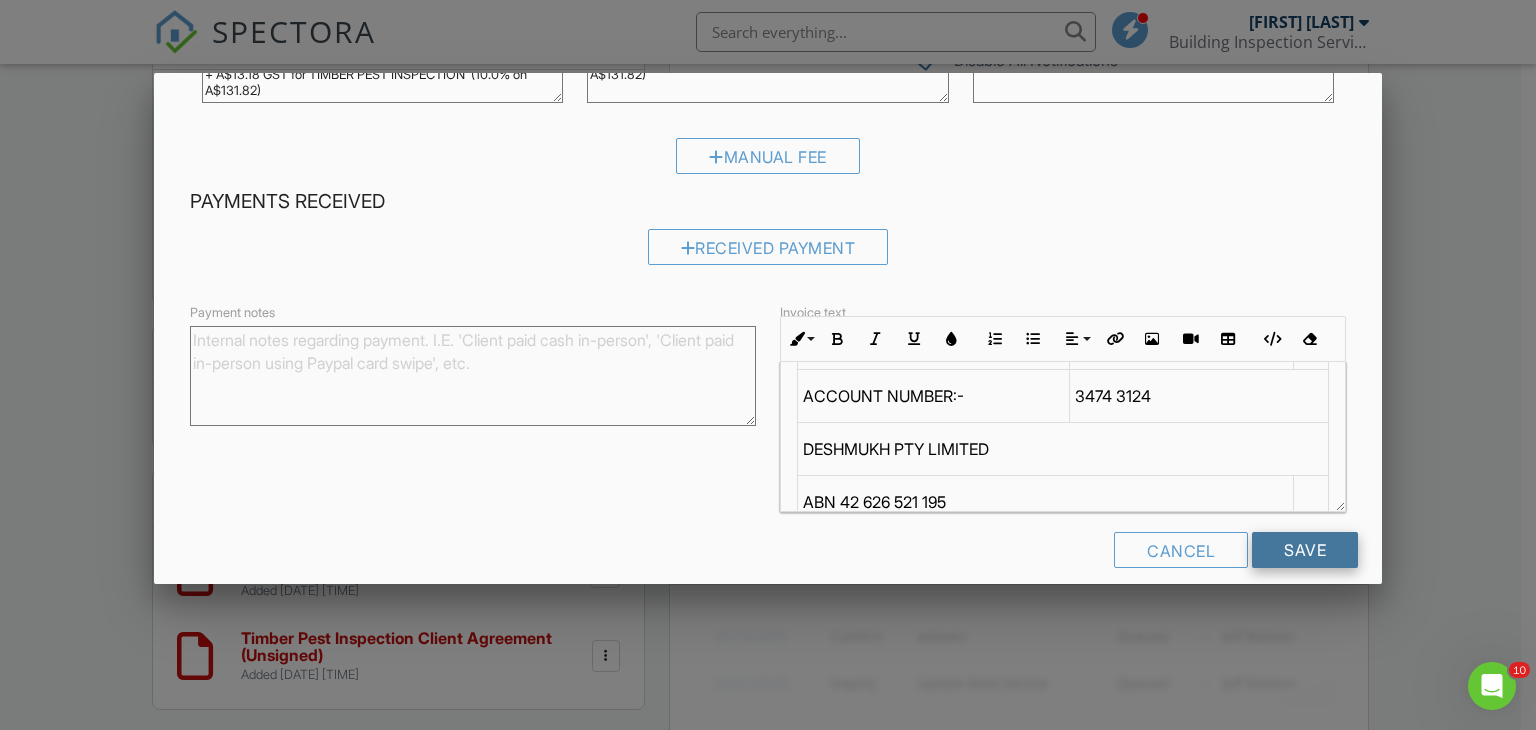 click on "Save" at bounding box center (1305, 550) 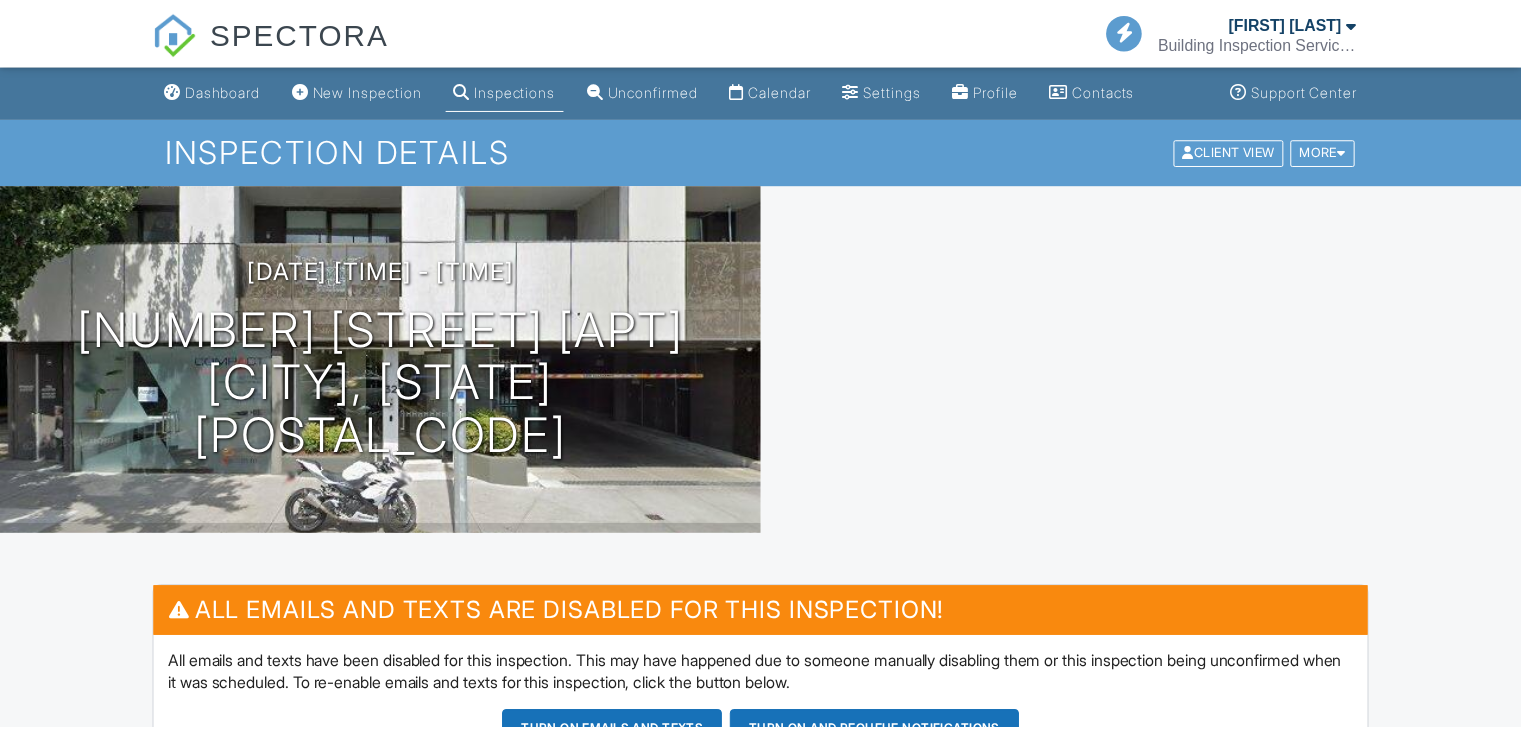 scroll, scrollTop: 0, scrollLeft: 0, axis: both 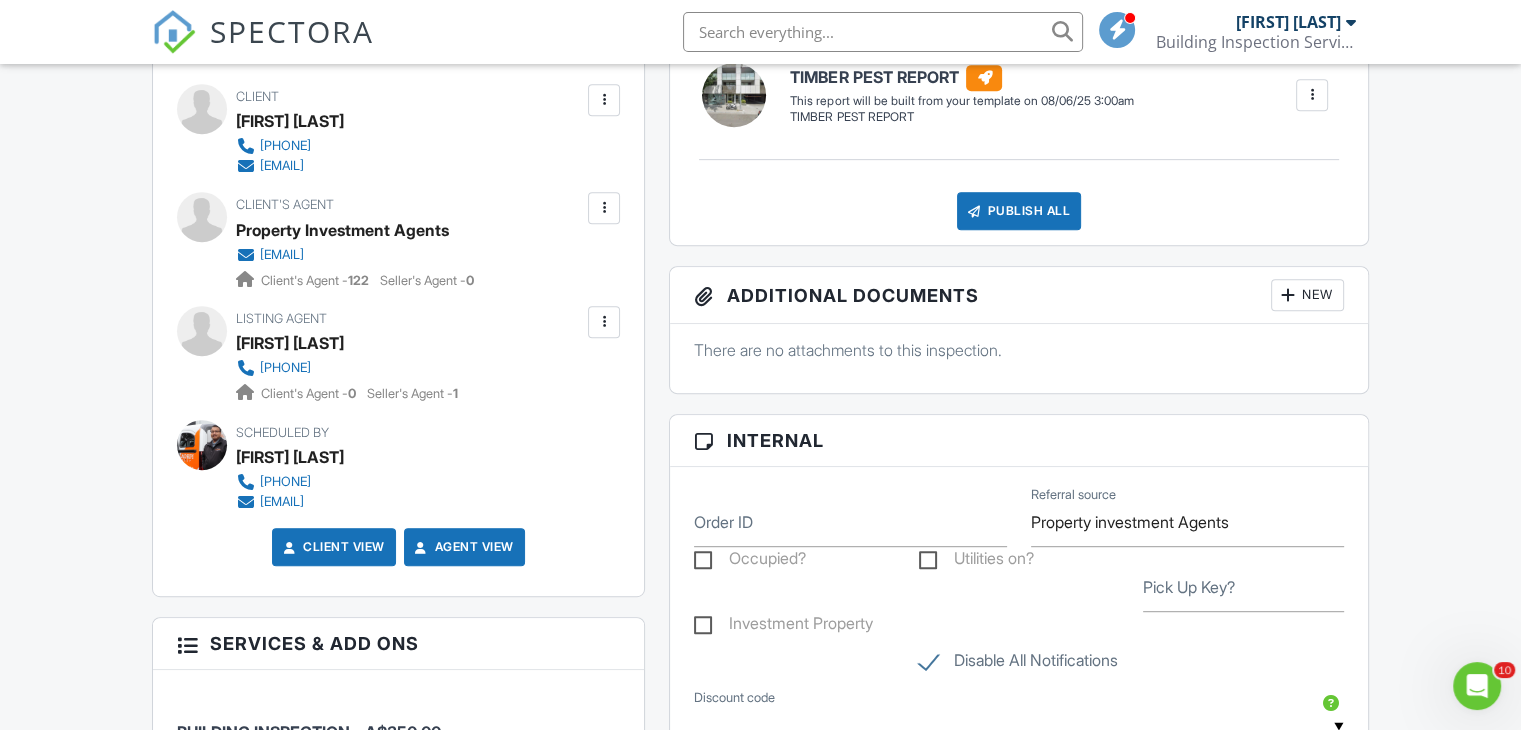 click at bounding box center (604, 208) 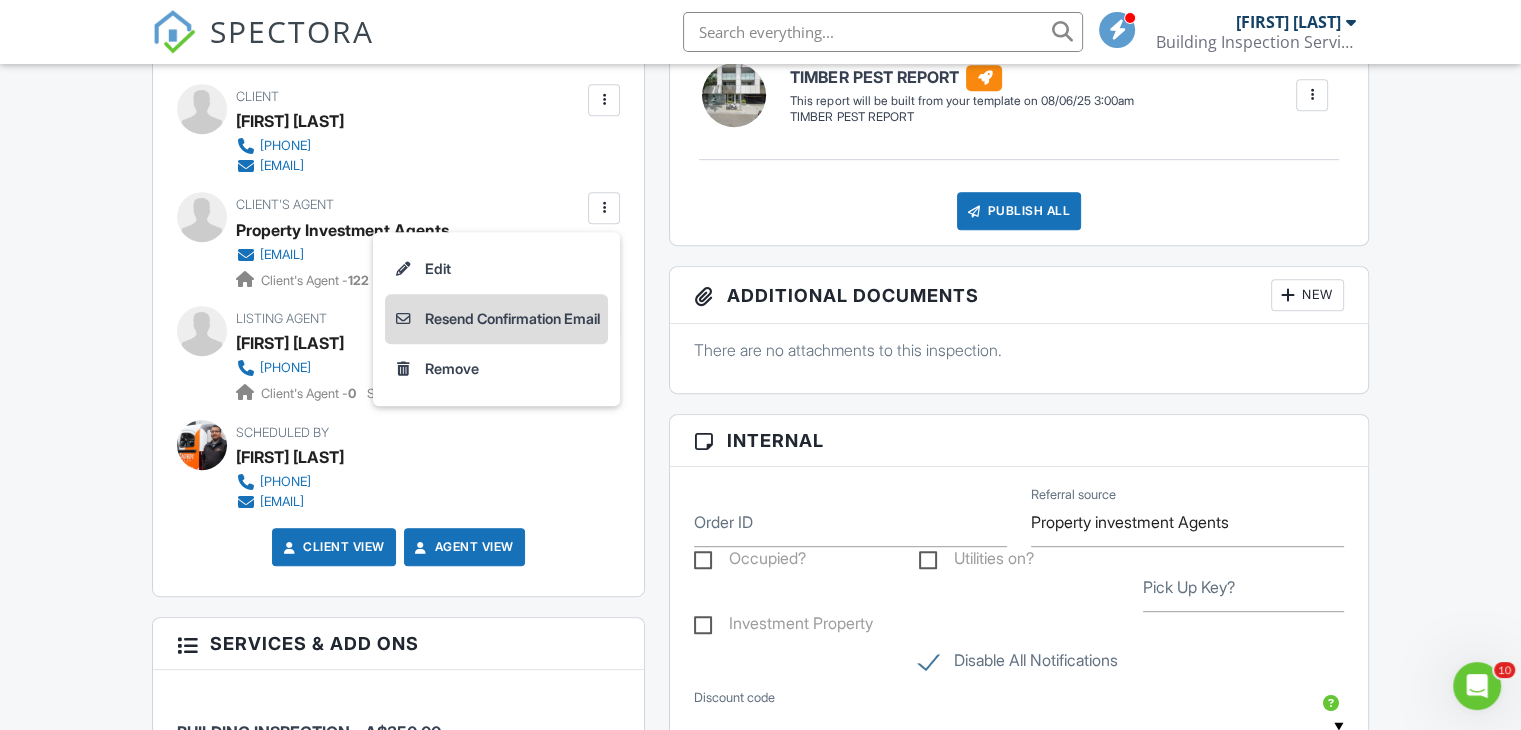 click on "Resend Confirmation Email" at bounding box center (496, 319) 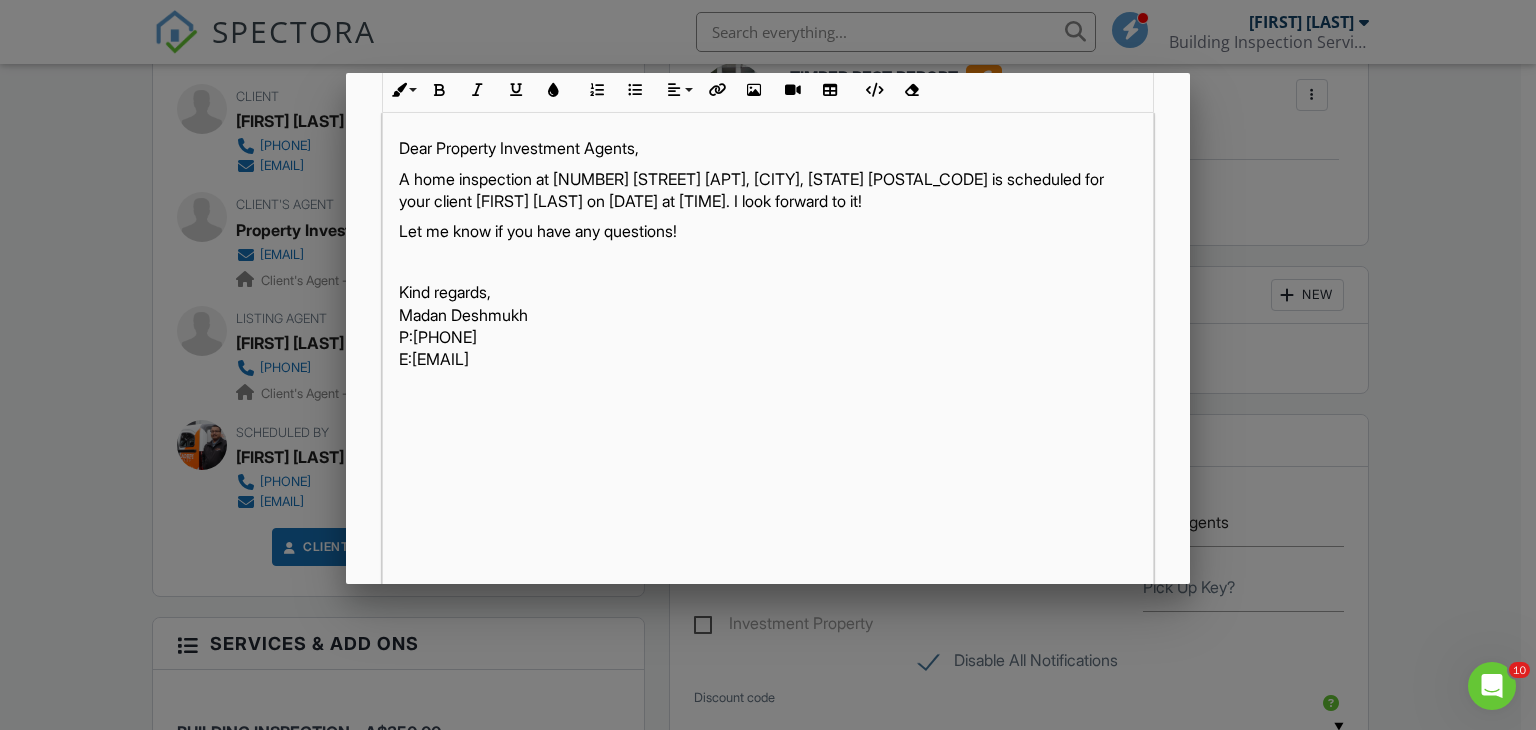 scroll, scrollTop: 471, scrollLeft: 0, axis: vertical 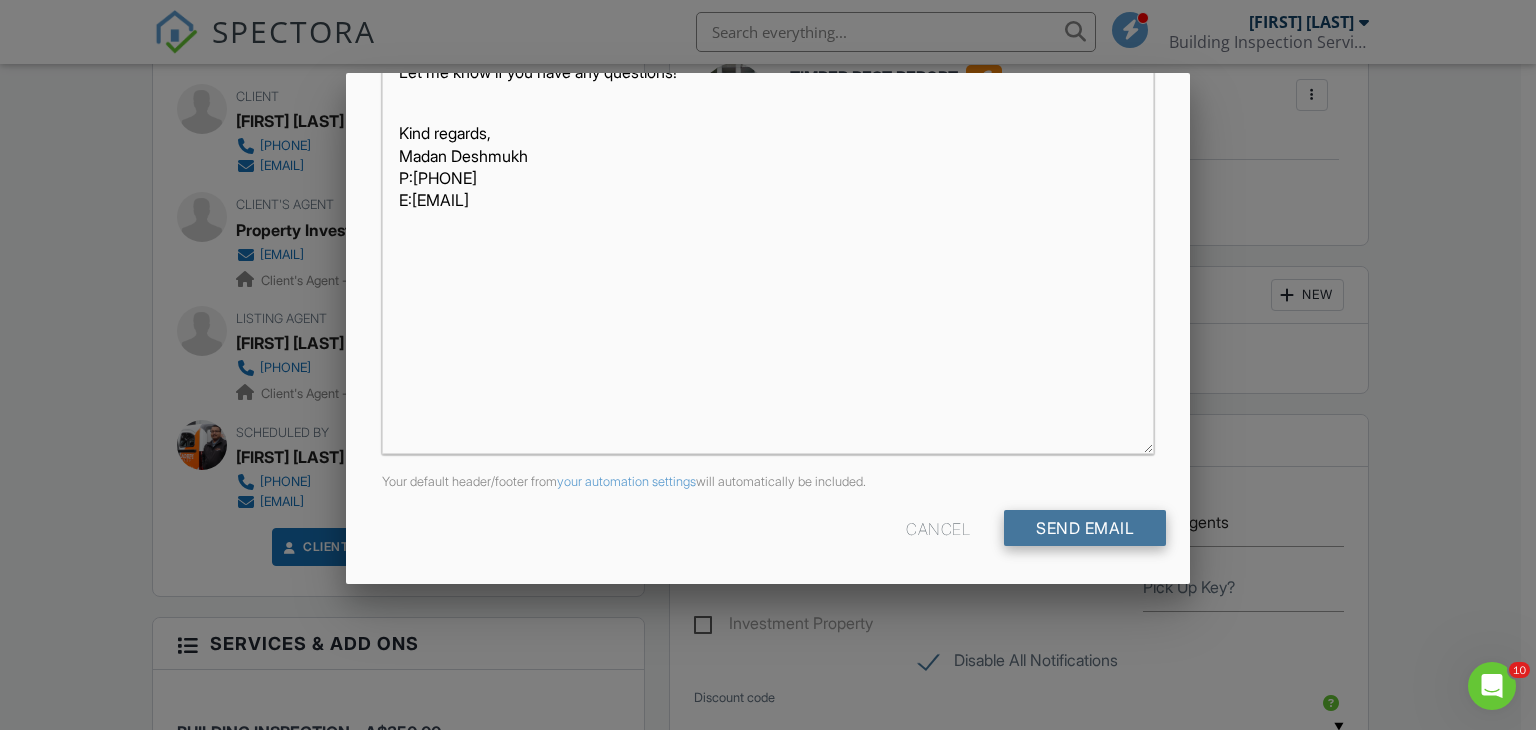 click on "Send Email" at bounding box center [1085, 528] 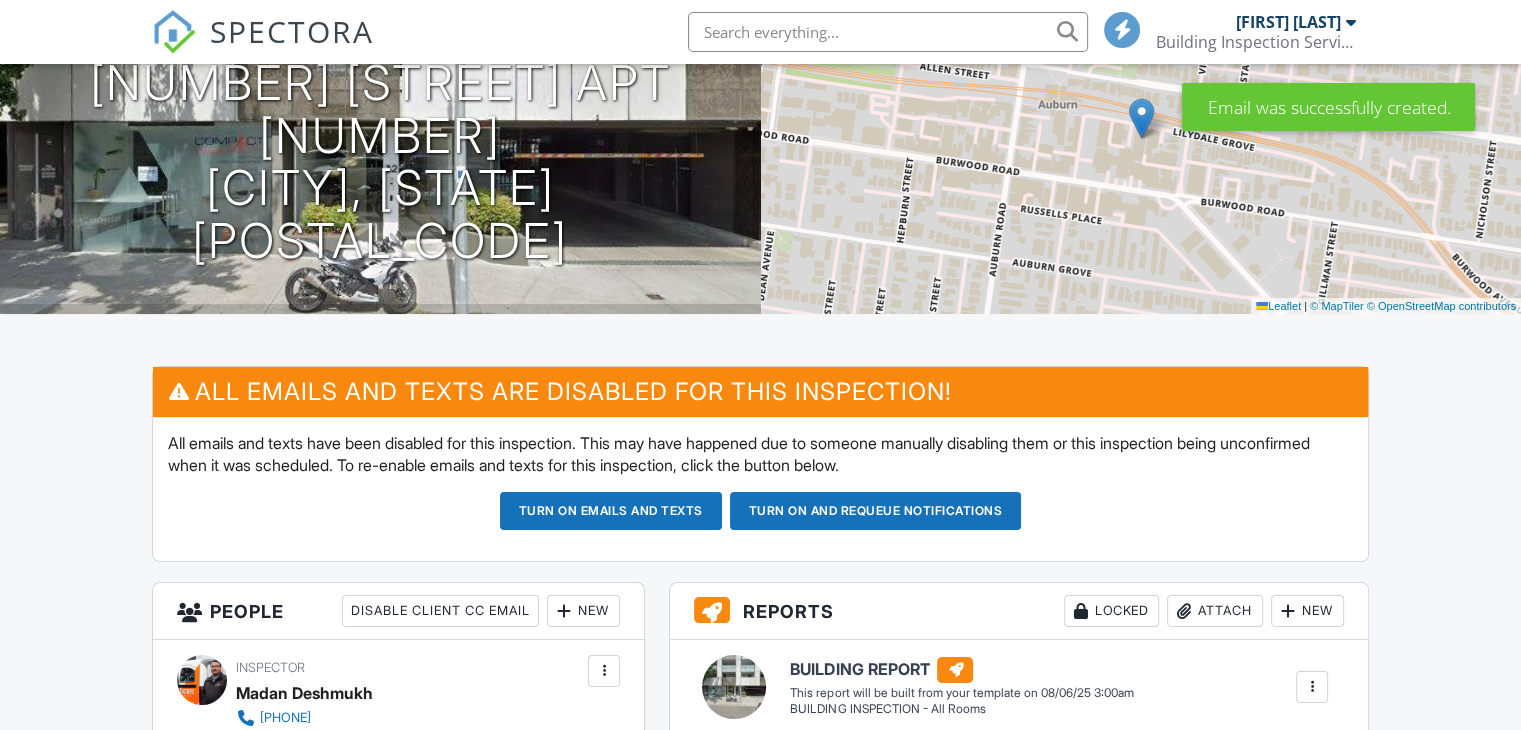 scroll, scrollTop: 300, scrollLeft: 0, axis: vertical 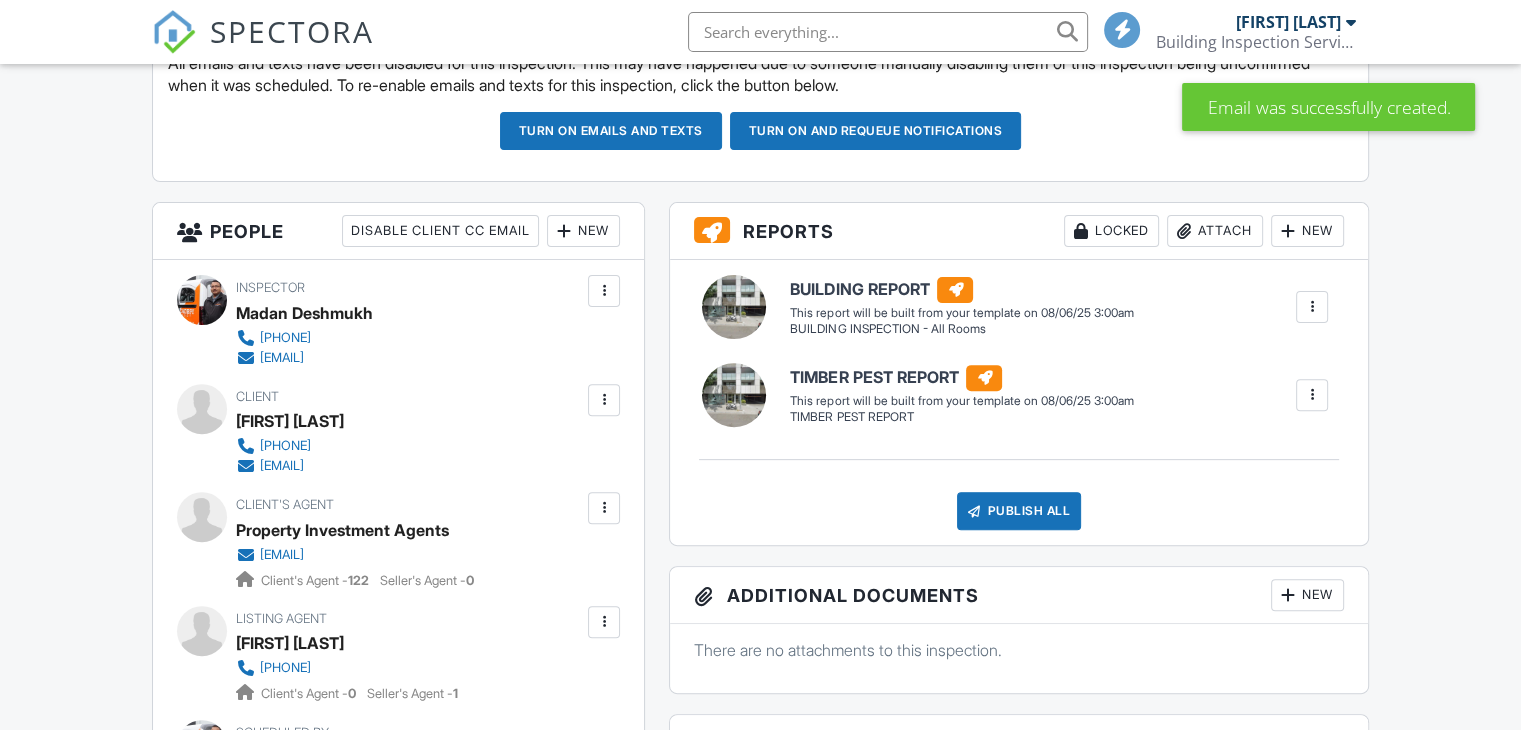 click at bounding box center (604, 400) 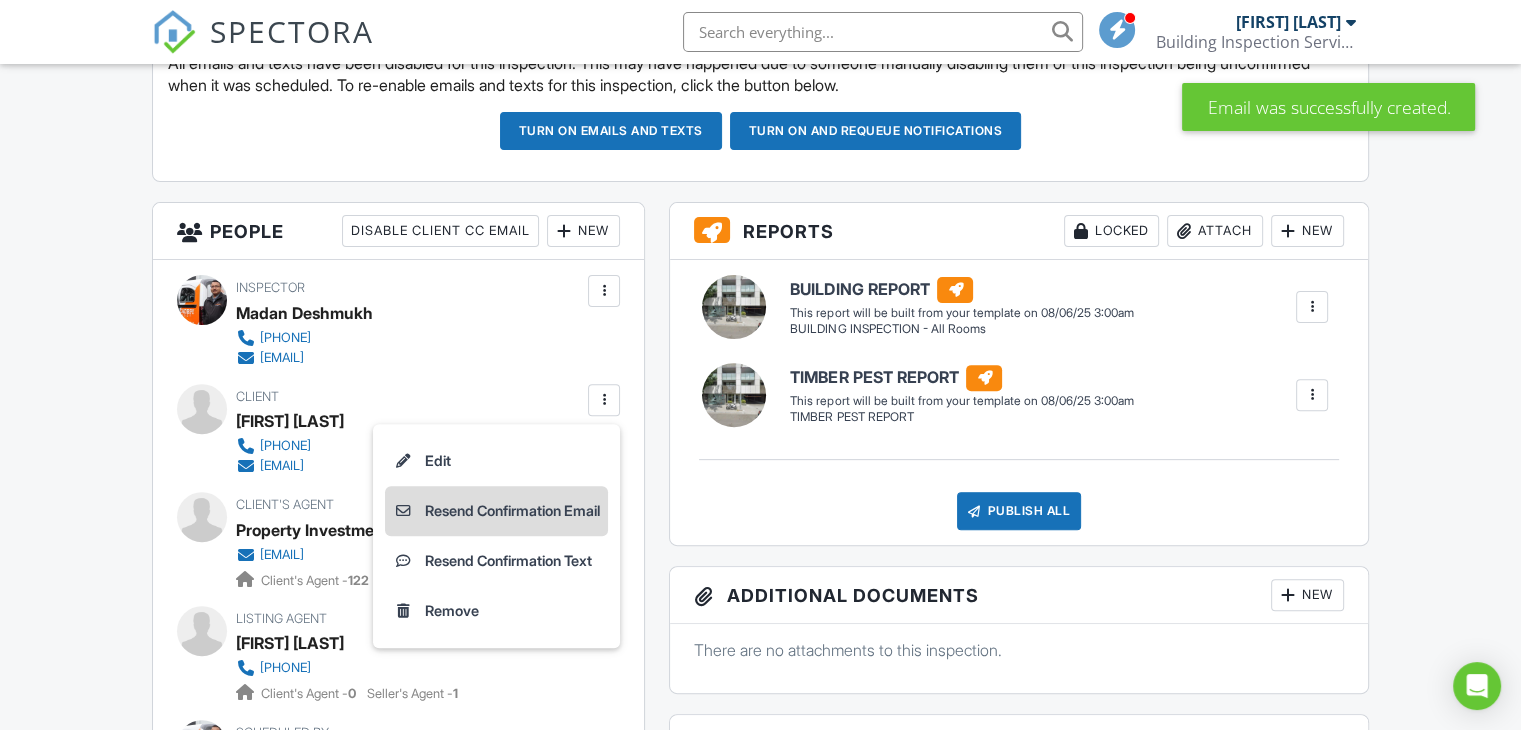 click on "Resend Confirmation Email" at bounding box center [496, 511] 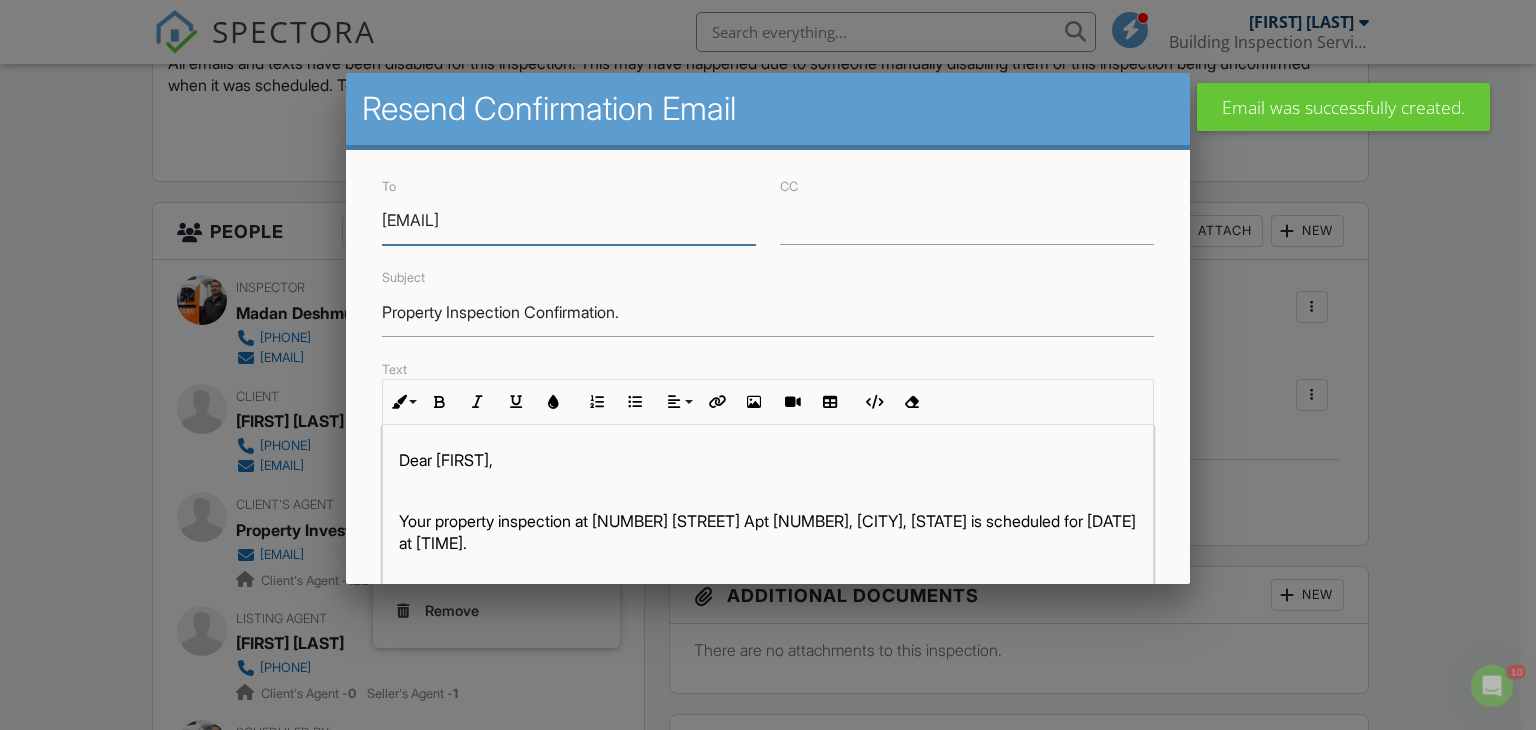 scroll, scrollTop: 0, scrollLeft: 0, axis: both 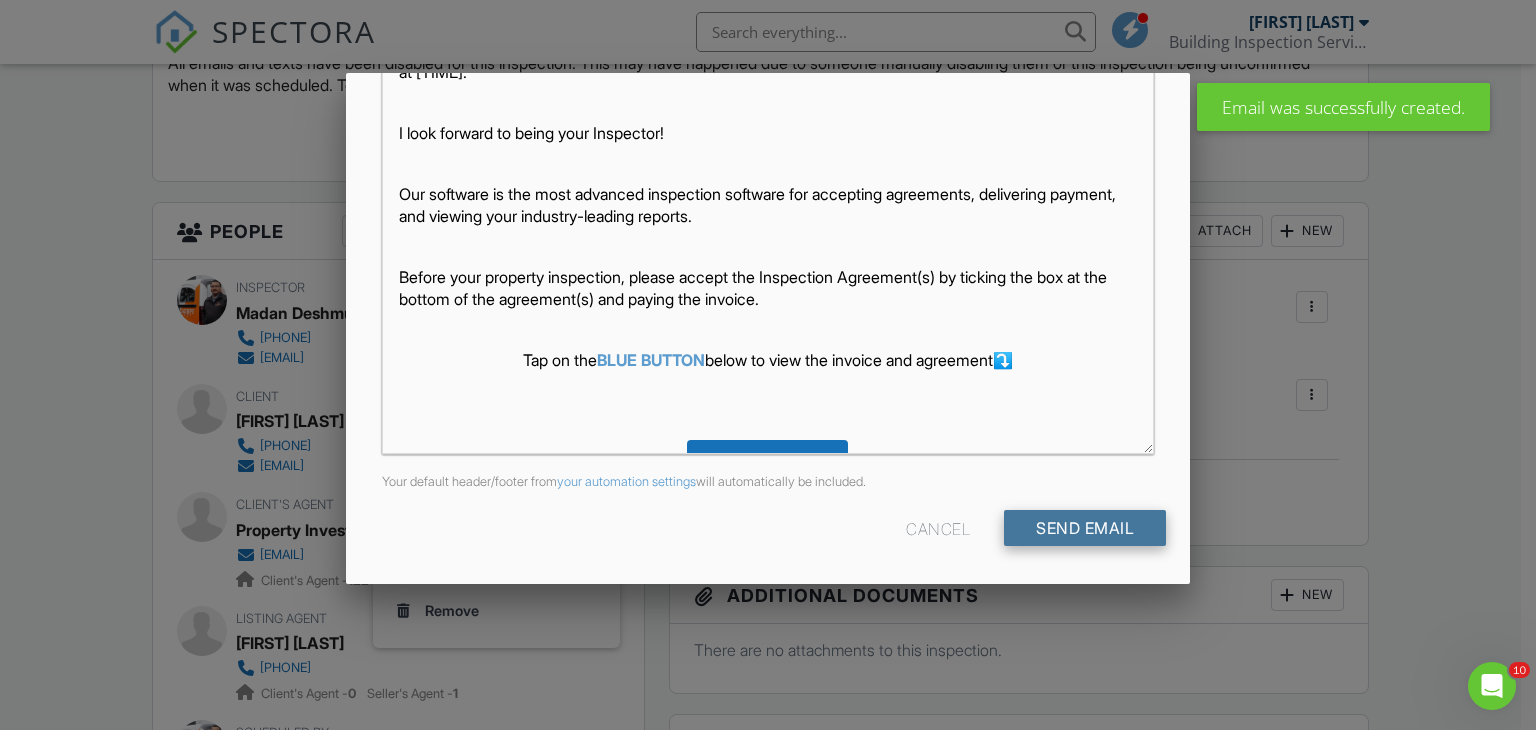 click on "Send Email" at bounding box center (1085, 528) 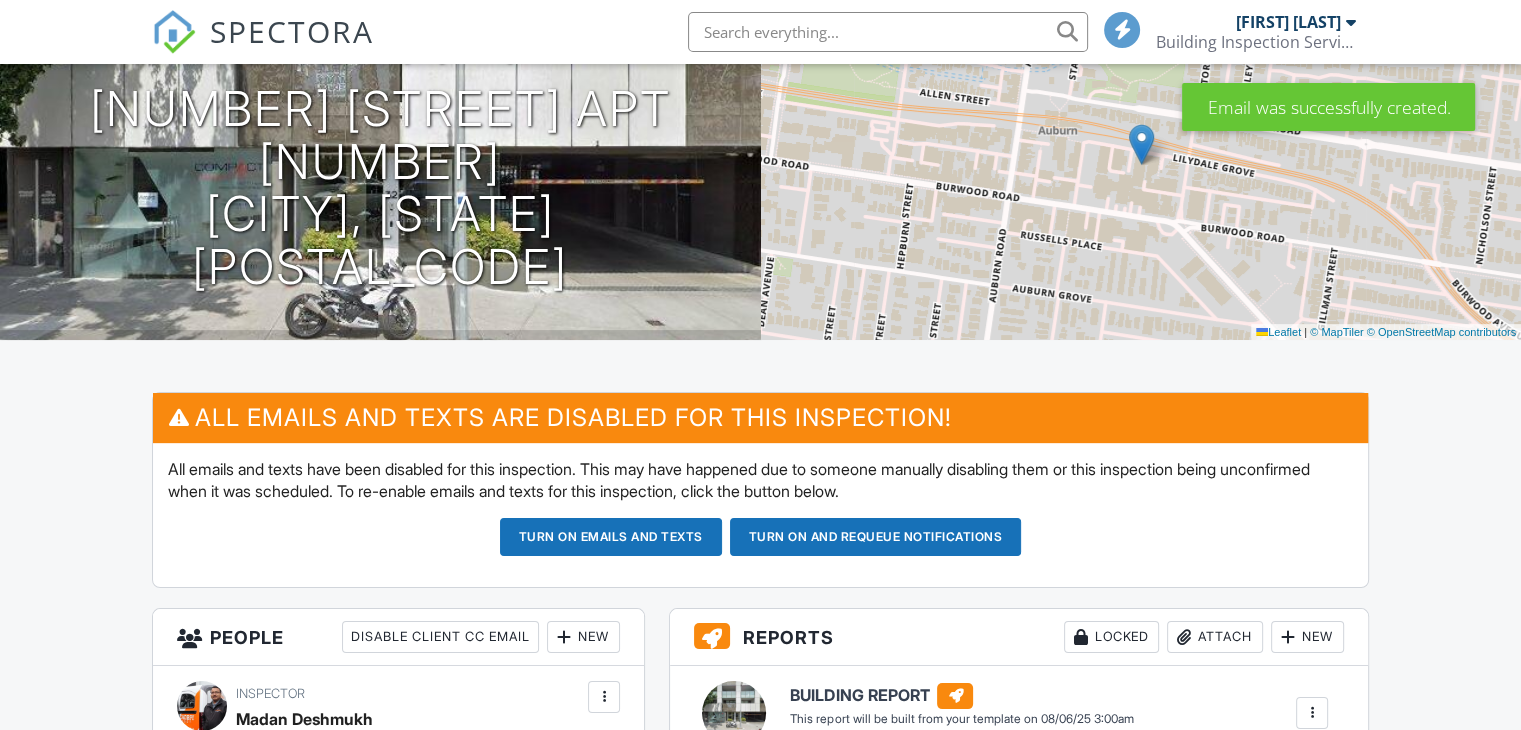 scroll, scrollTop: 400, scrollLeft: 0, axis: vertical 